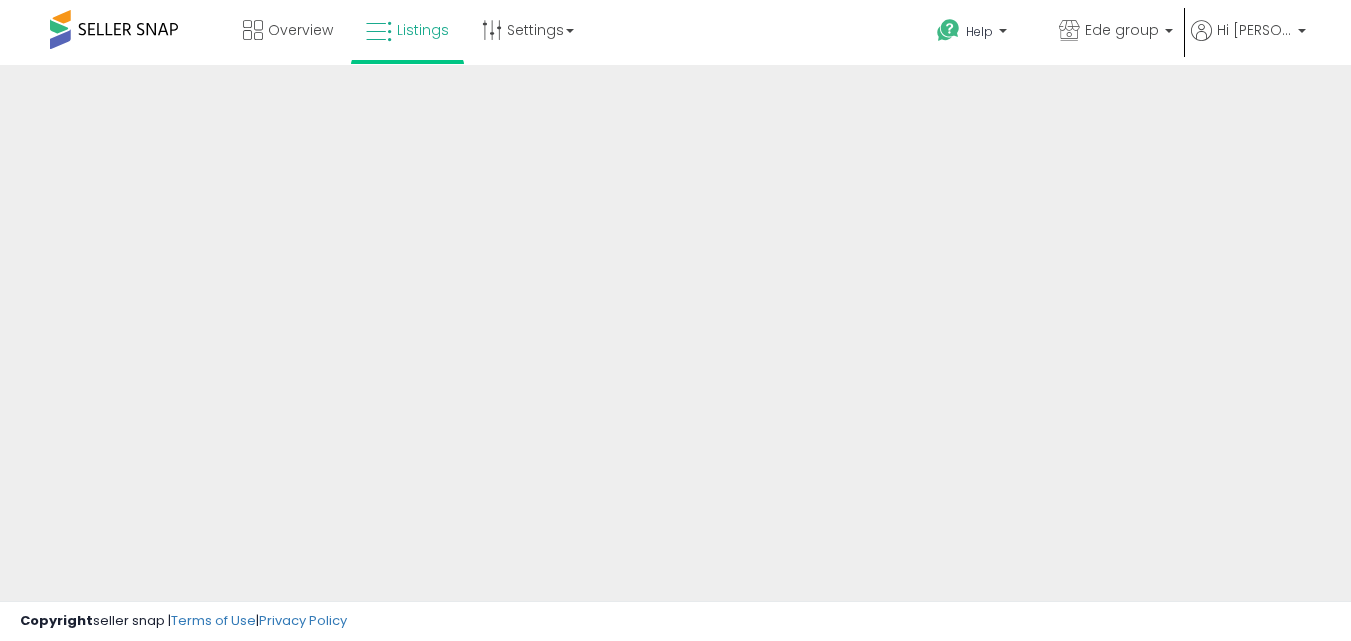 scroll, scrollTop: 0, scrollLeft: 0, axis: both 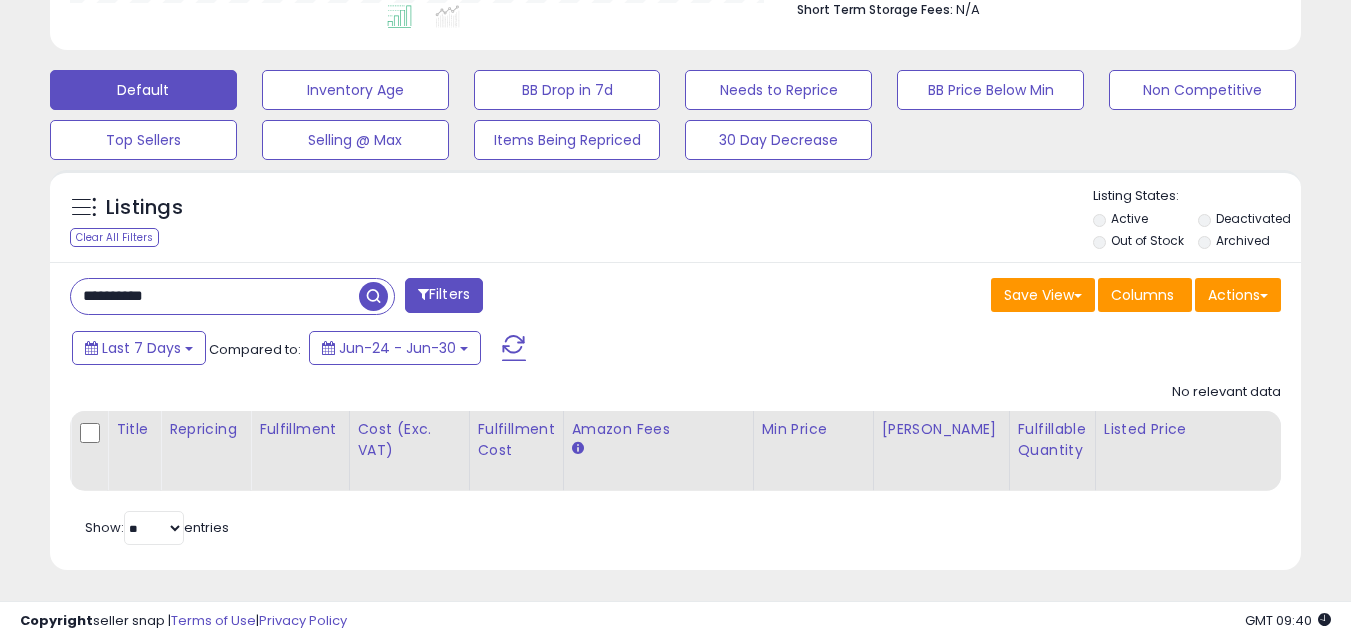click on "**********" at bounding box center (215, 296) 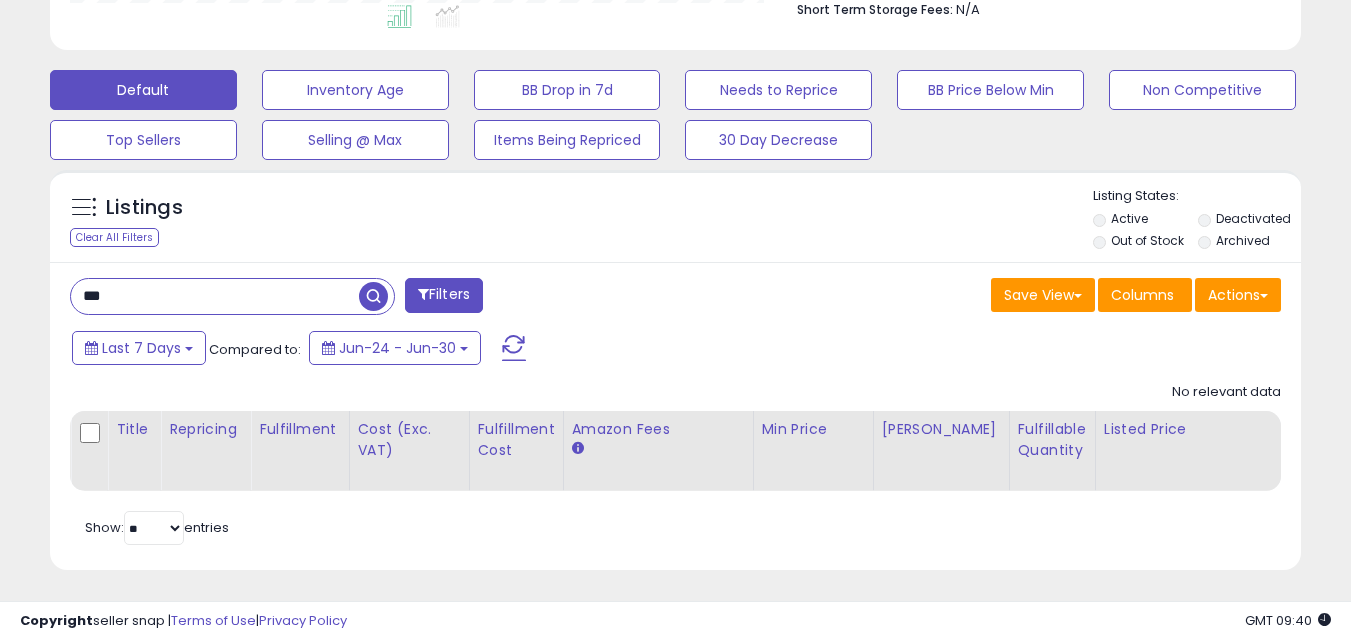 scroll, scrollTop: 999590, scrollLeft: 999267, axis: both 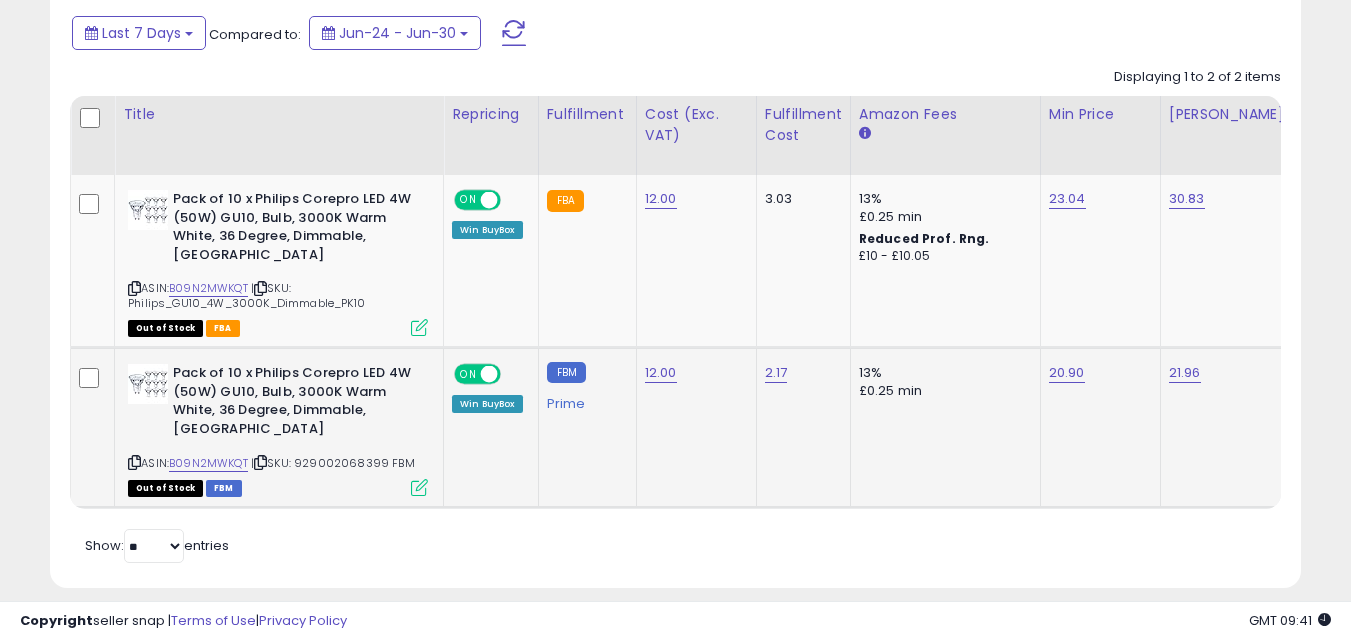 click at bounding box center (419, 487) 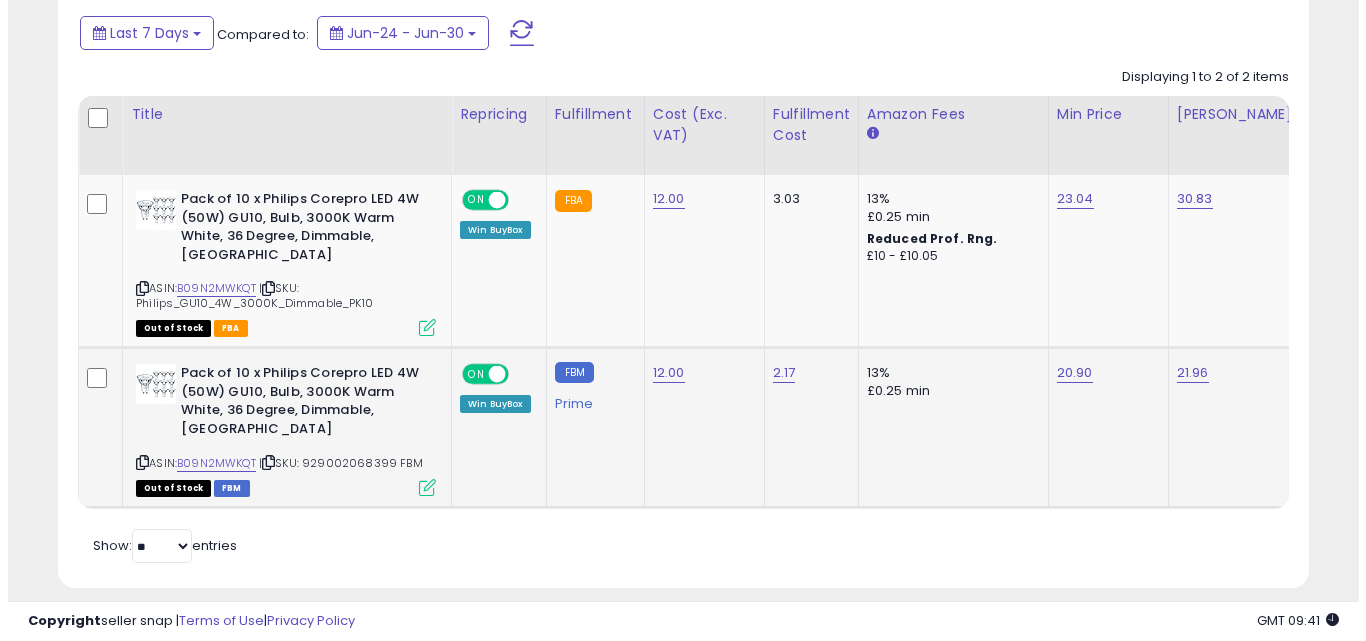 scroll, scrollTop: 999590, scrollLeft: 999267, axis: both 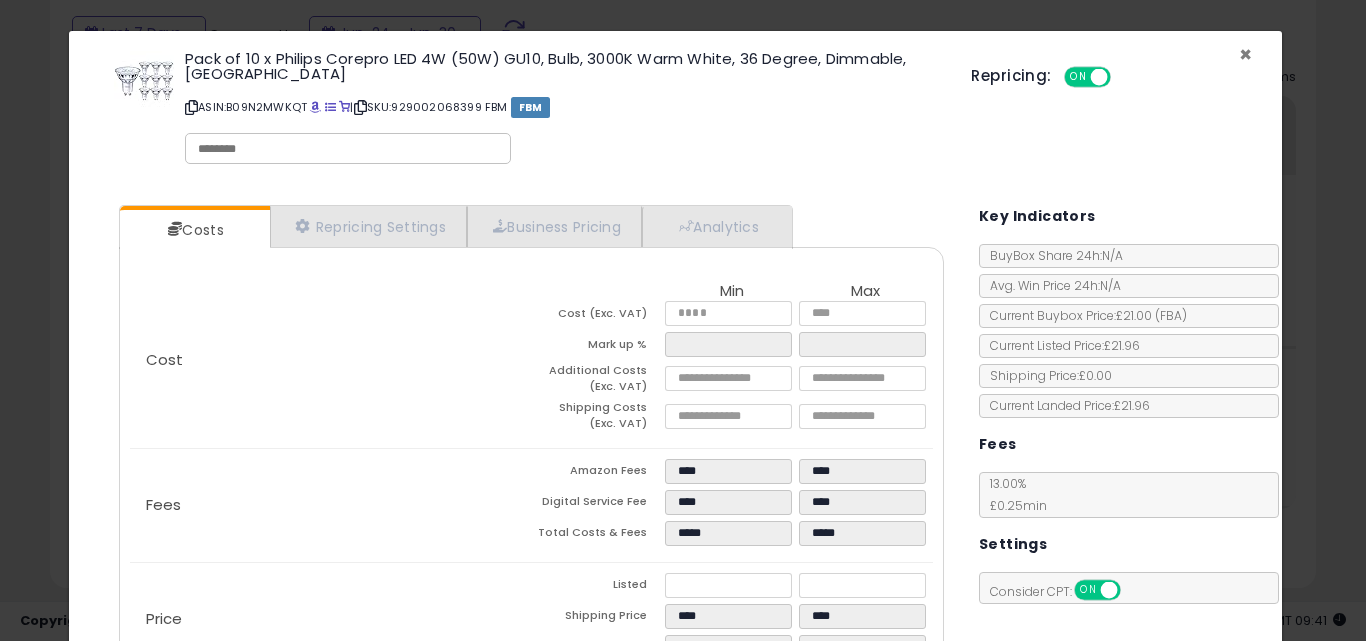 click on "×" at bounding box center (1245, 54) 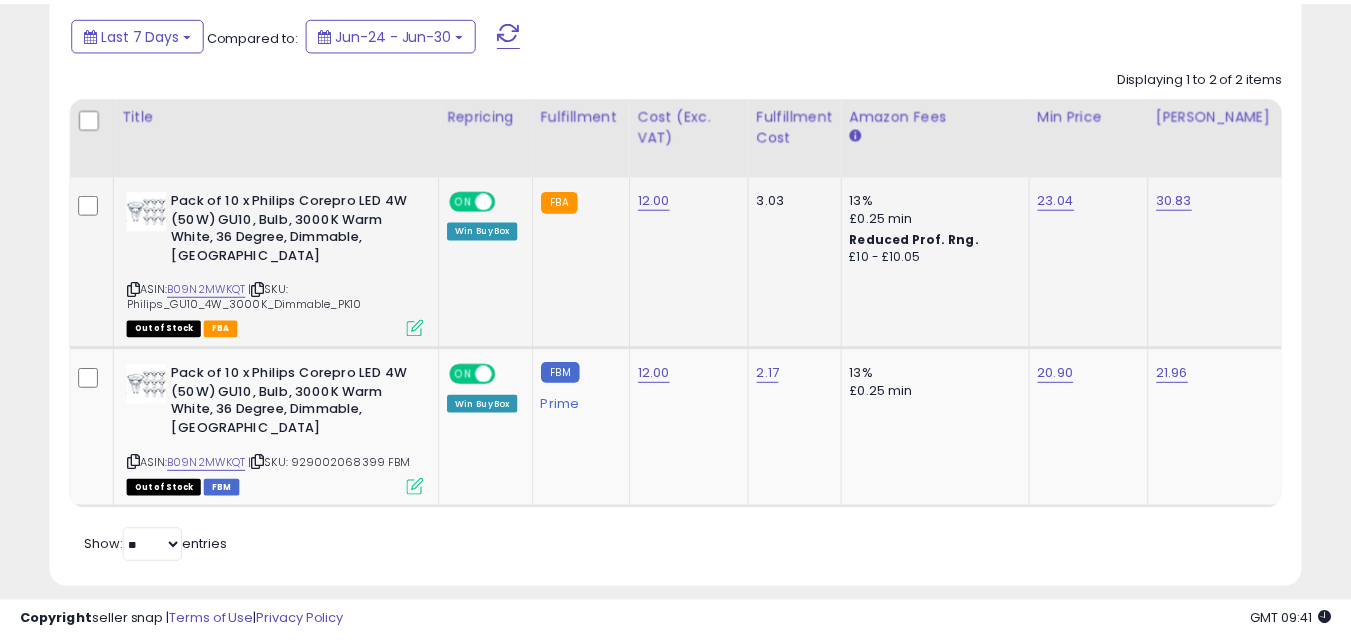 scroll, scrollTop: 410, scrollLeft: 724, axis: both 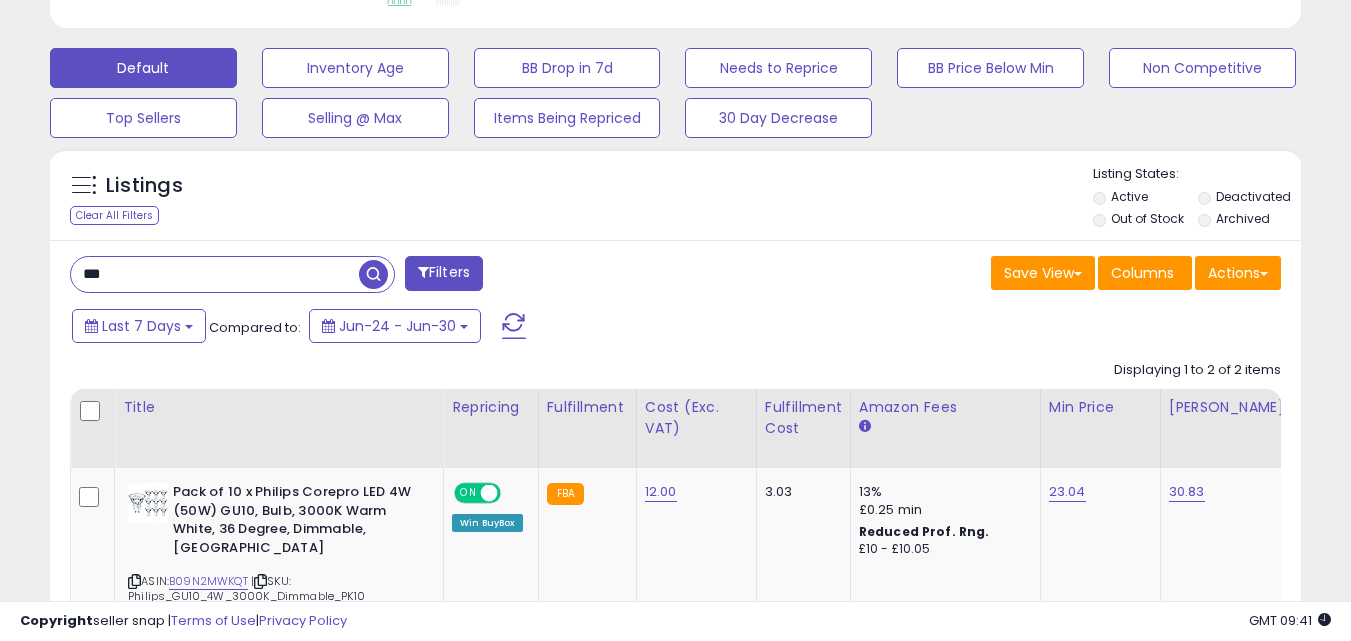 click on "***" at bounding box center (215, 274) 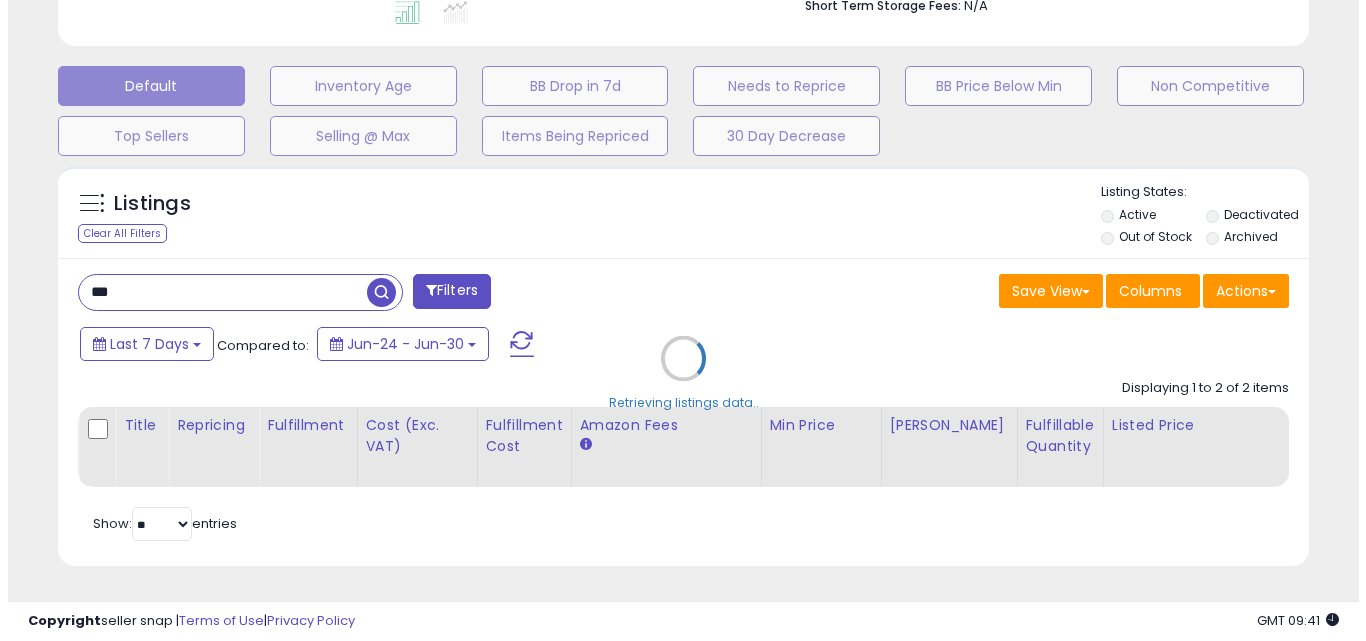 scroll, scrollTop: 579, scrollLeft: 0, axis: vertical 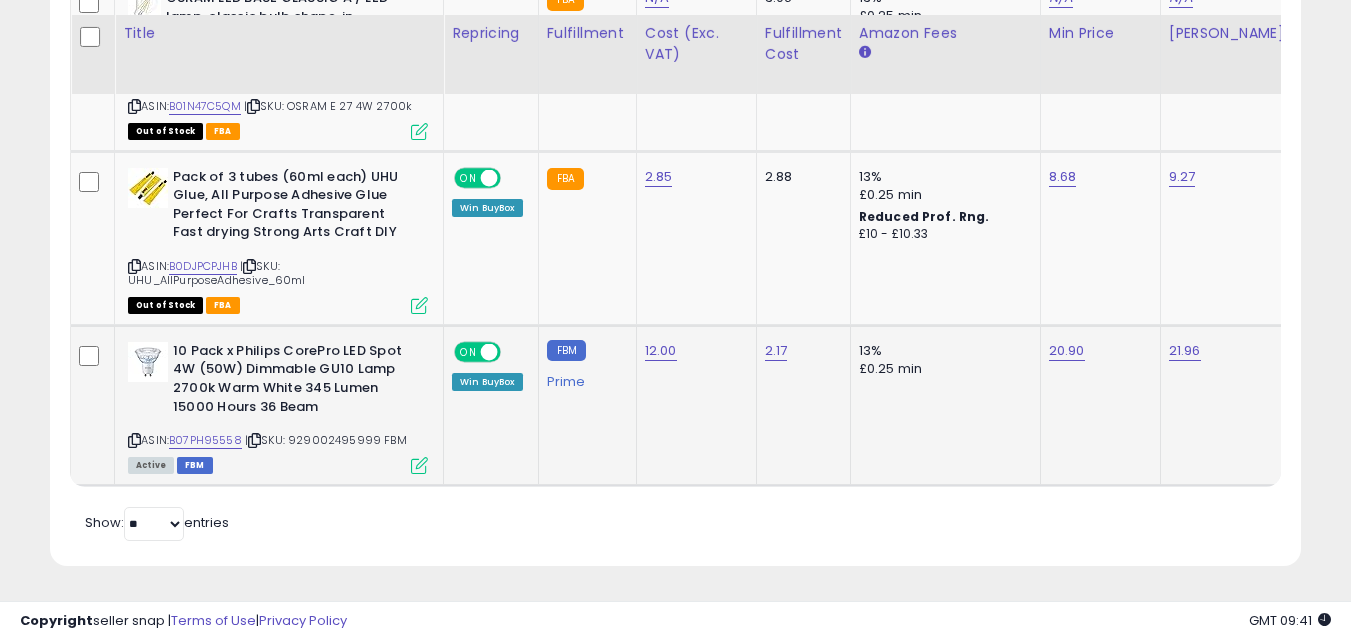 click at bounding box center [419, 465] 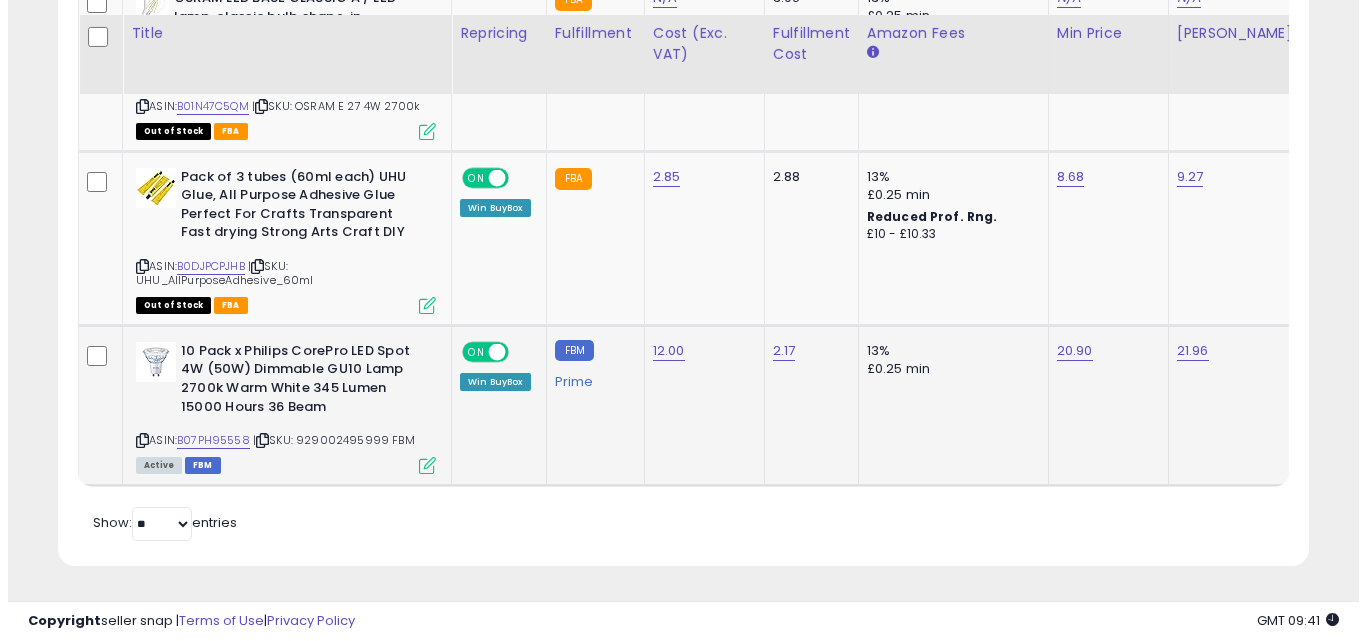 scroll, scrollTop: 999590, scrollLeft: 999267, axis: both 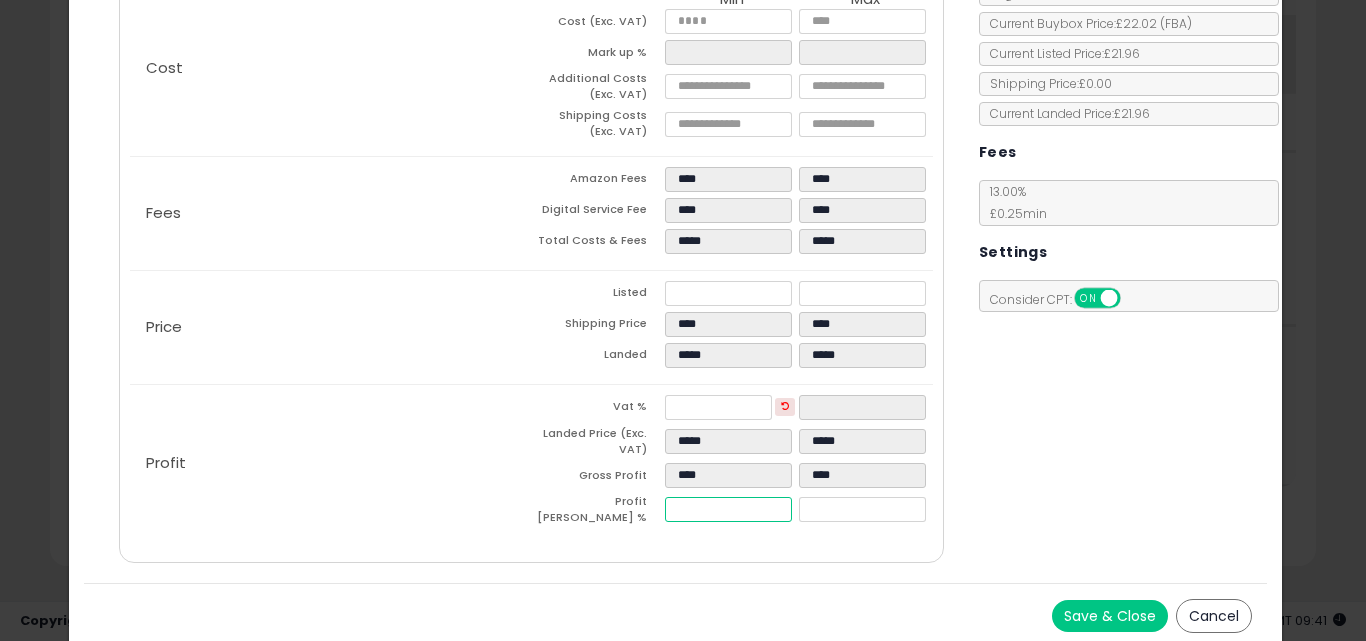 click on "****" at bounding box center (728, 509) 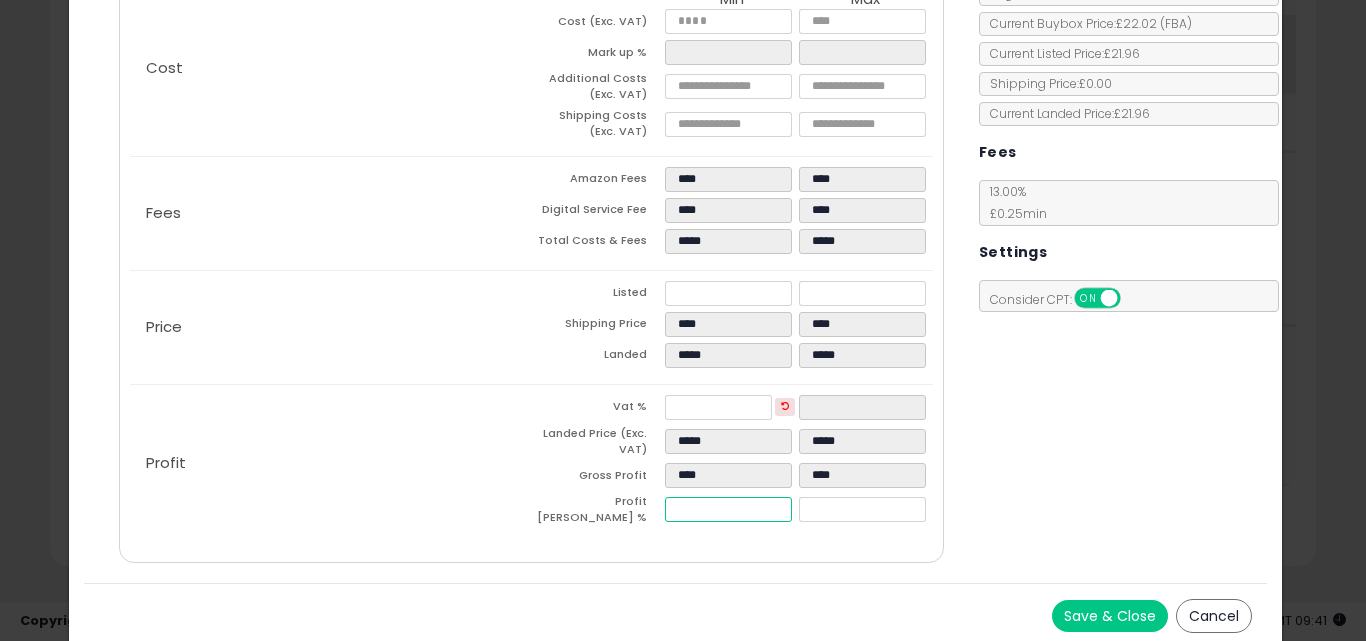 type on "**" 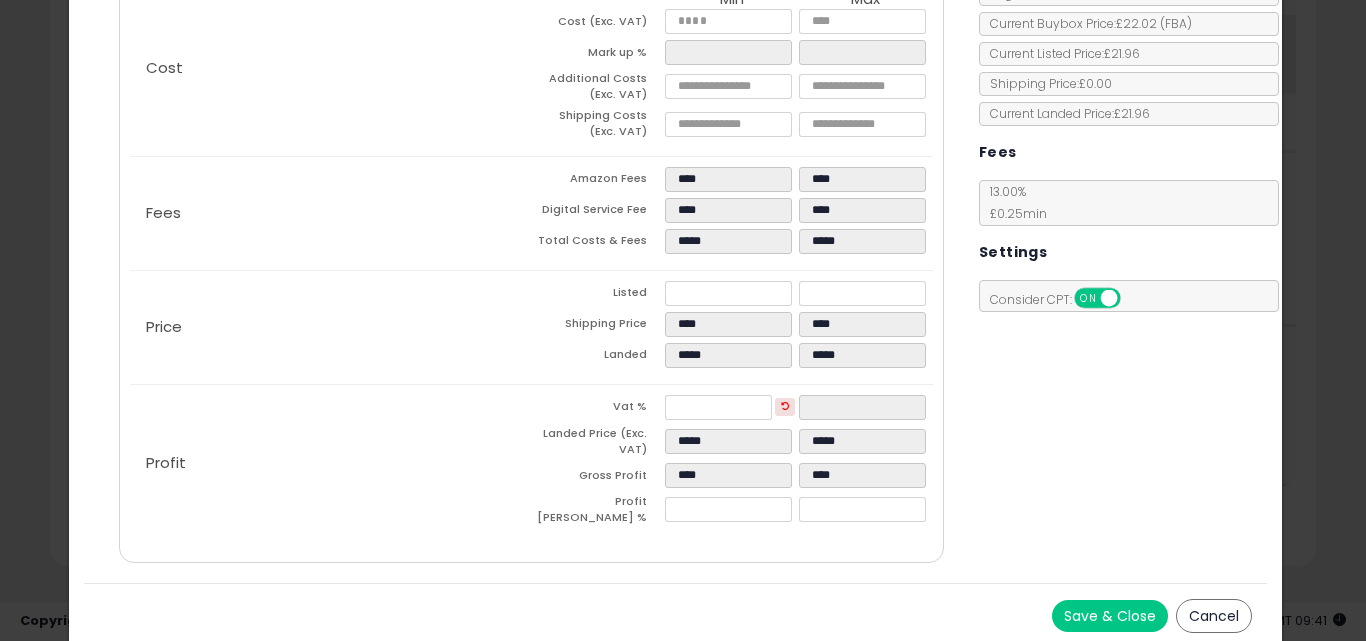 type on "*****" 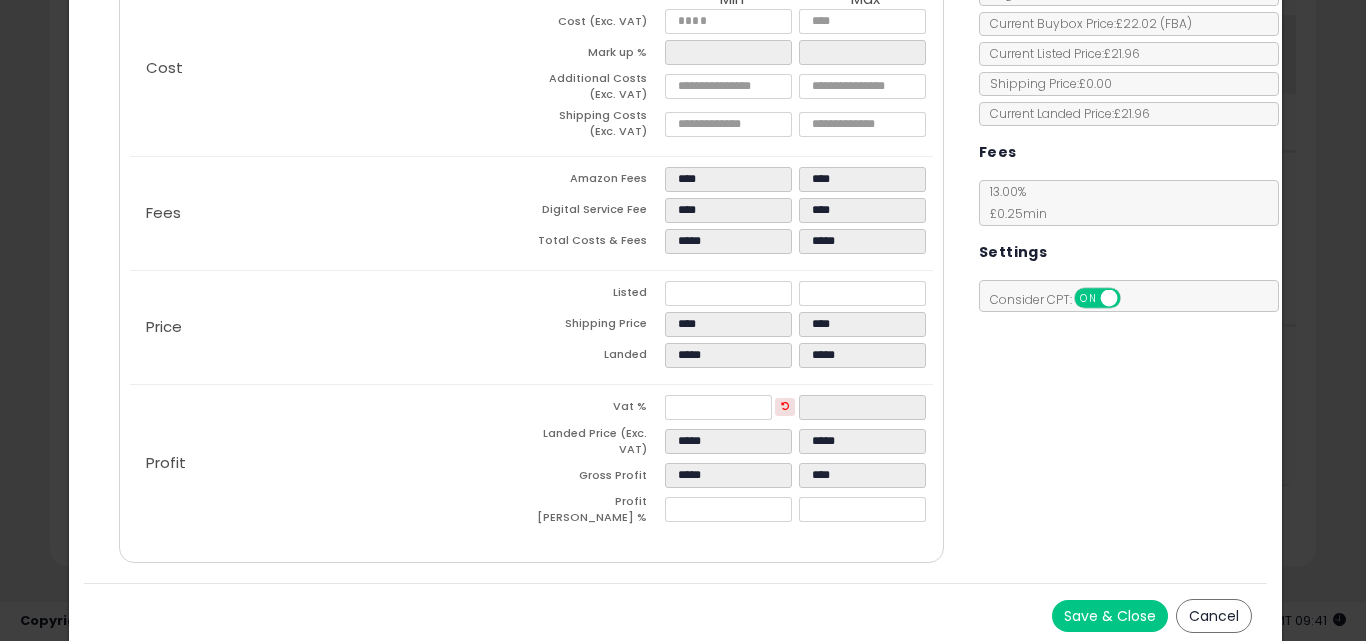 click on "Costs
Repricing Settings
Business Pricing
Analytics" at bounding box center (531, 240) 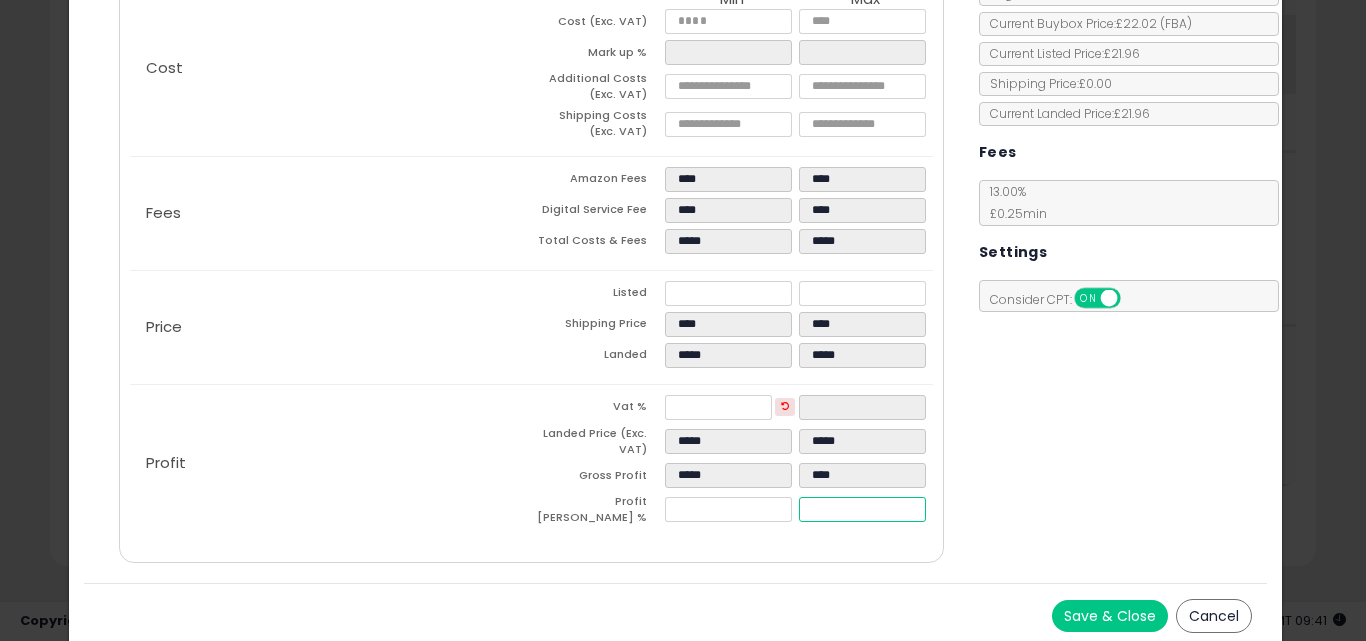 click on "****" at bounding box center (862, 509) 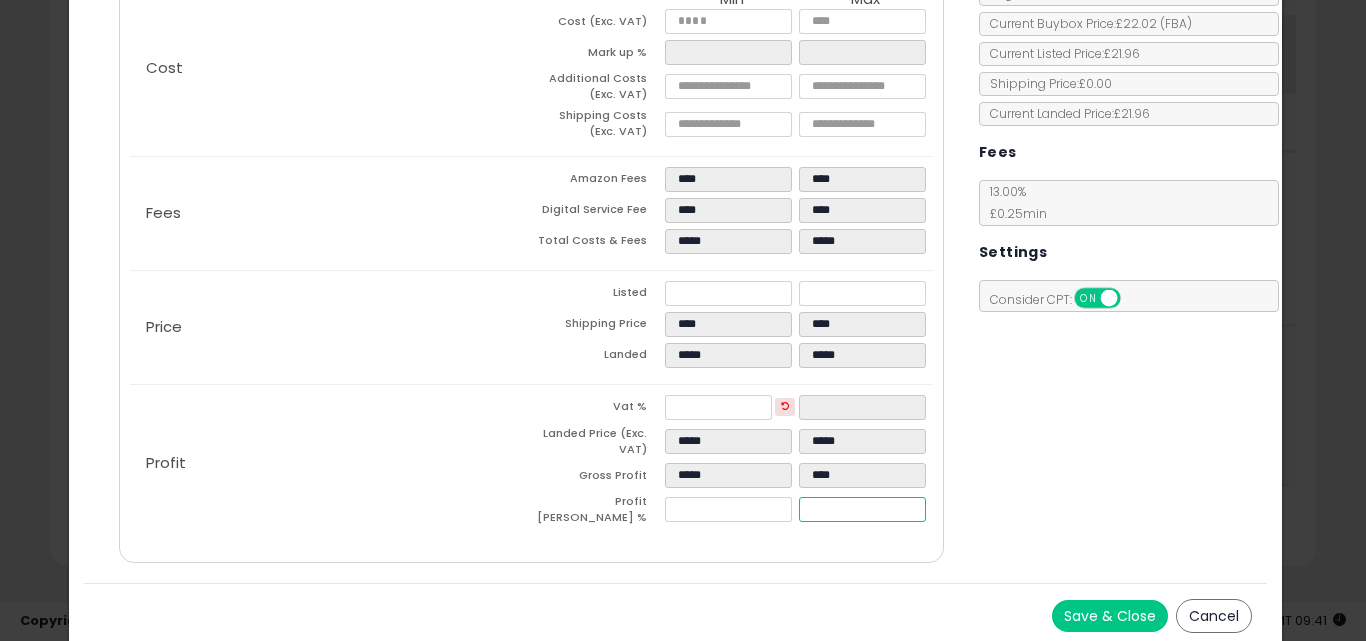 type on "*" 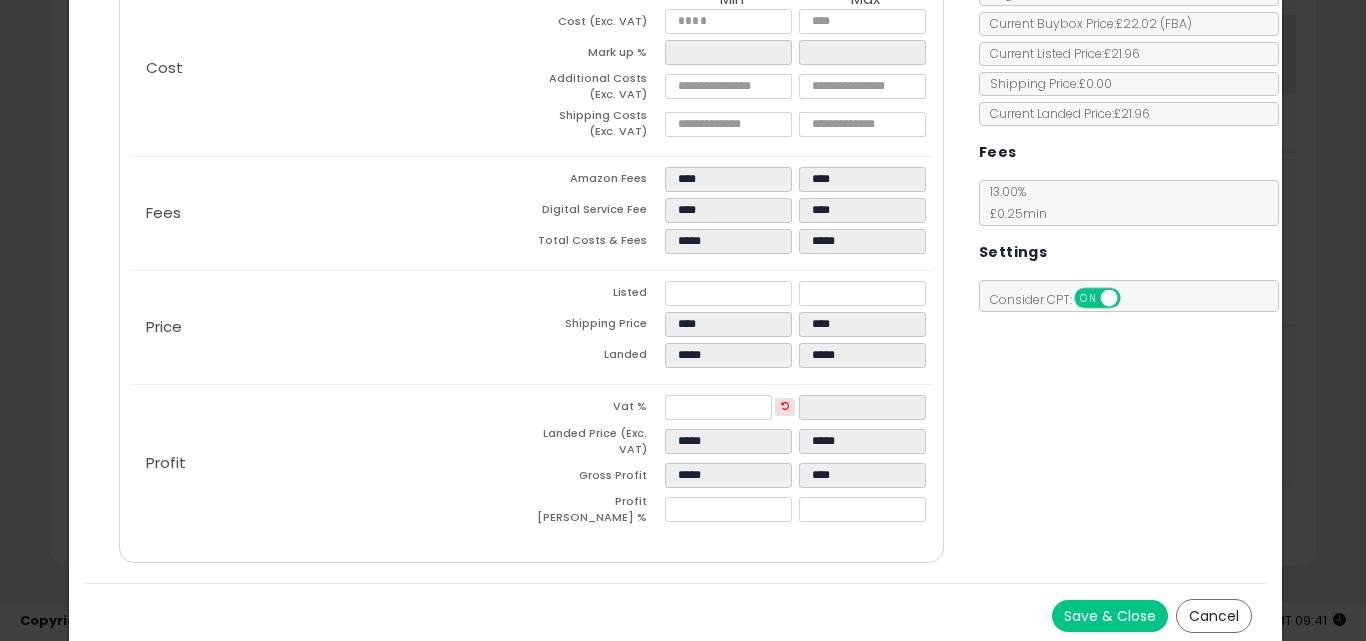 type on "****" 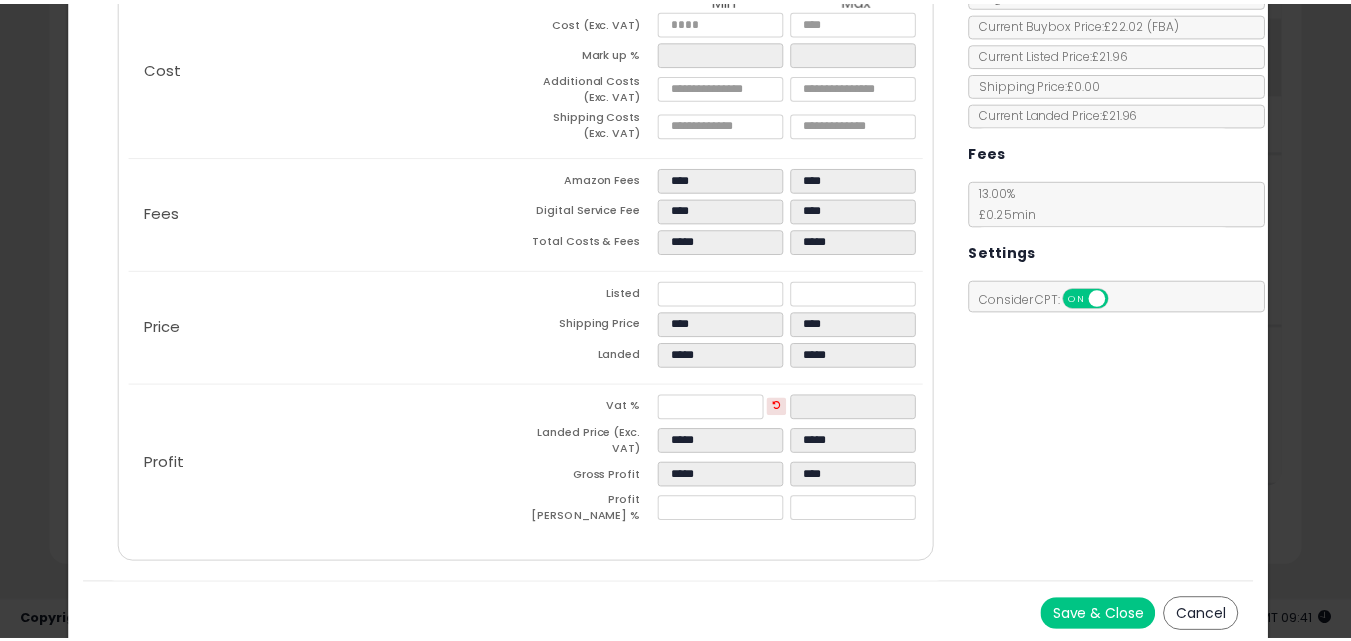scroll, scrollTop: 0, scrollLeft: 0, axis: both 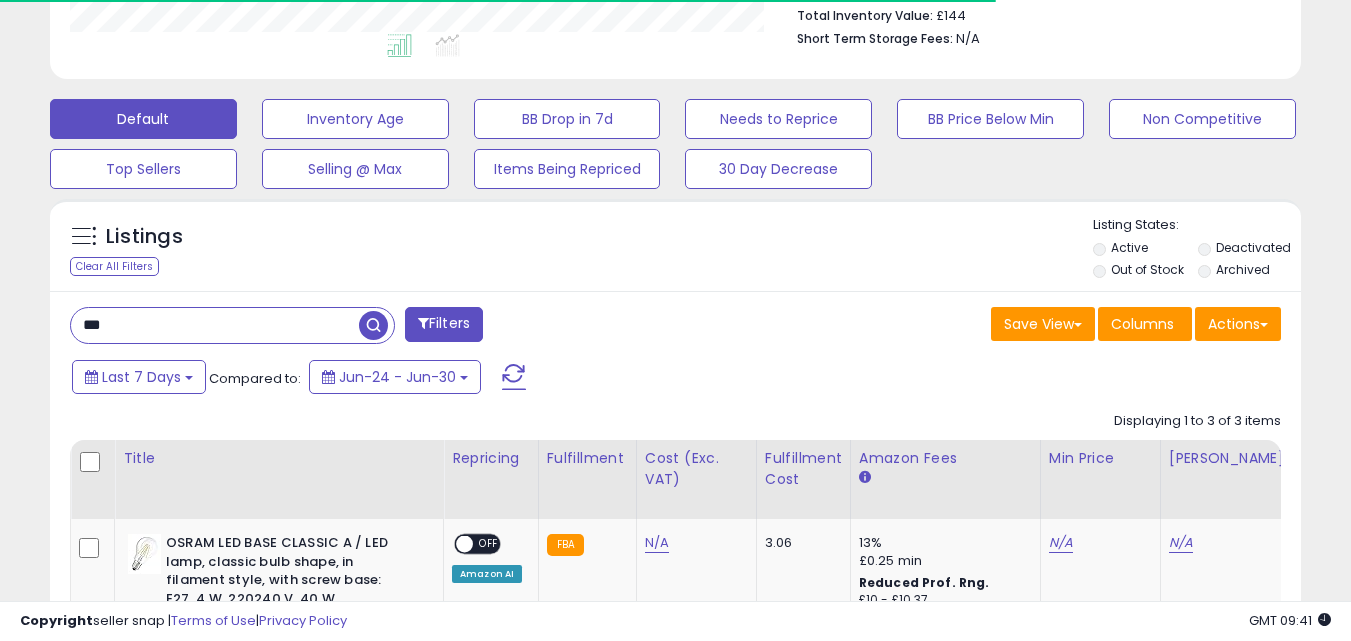 click on "***" at bounding box center [215, 325] 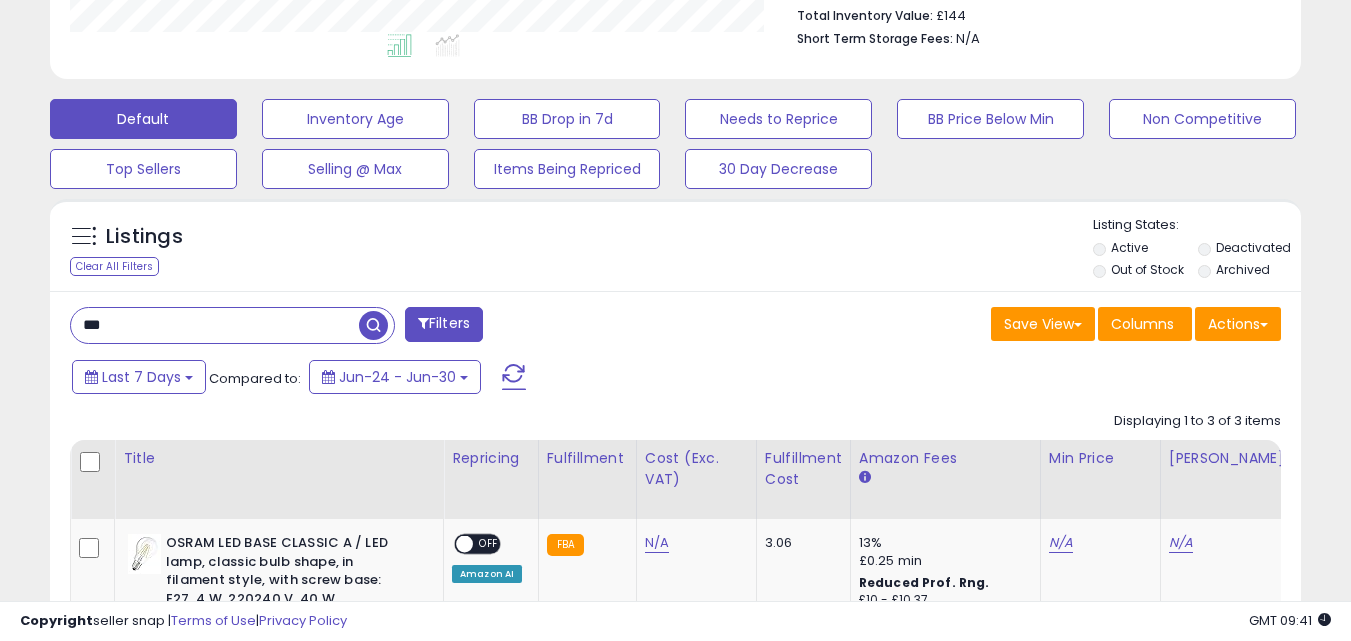 click on "***" at bounding box center [215, 325] 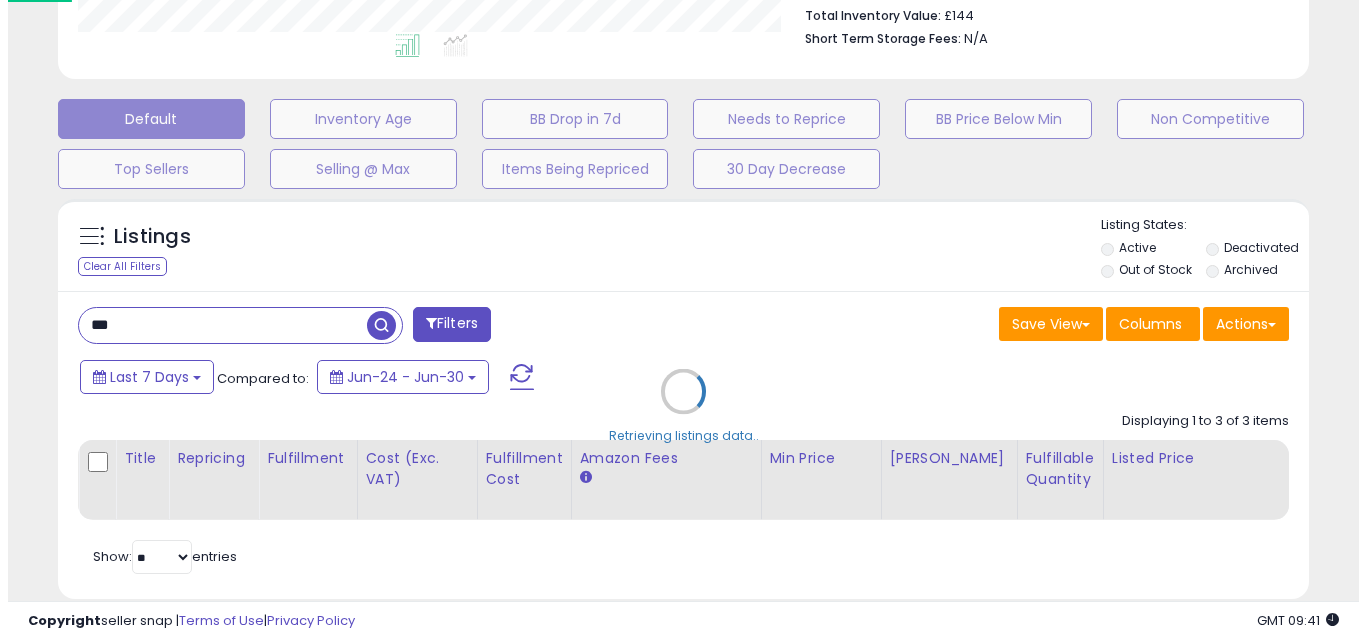 scroll 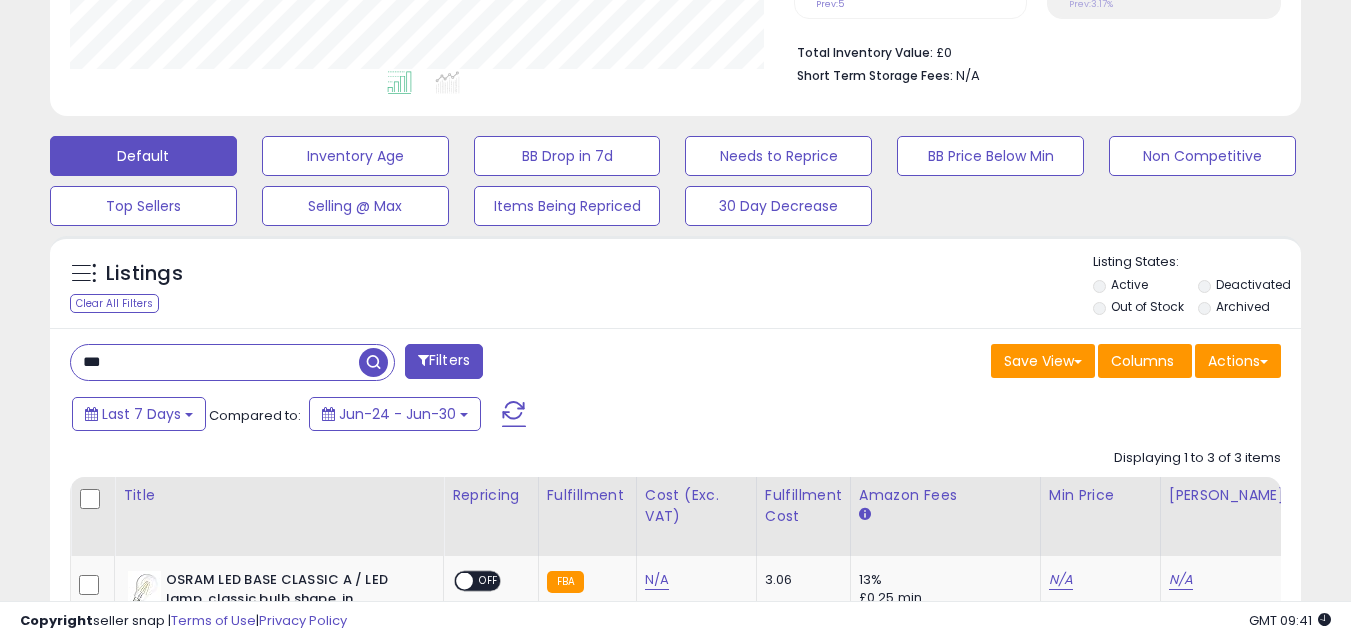 click on "***" at bounding box center [215, 362] 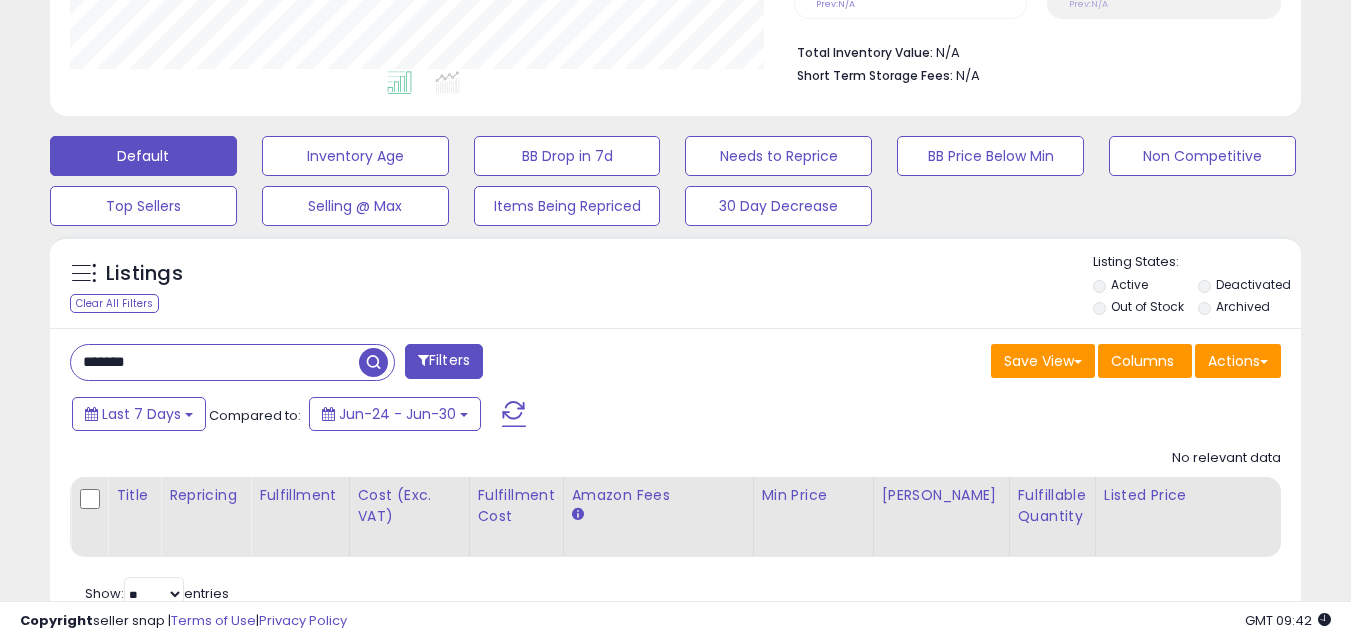 click at bounding box center (373, 362) 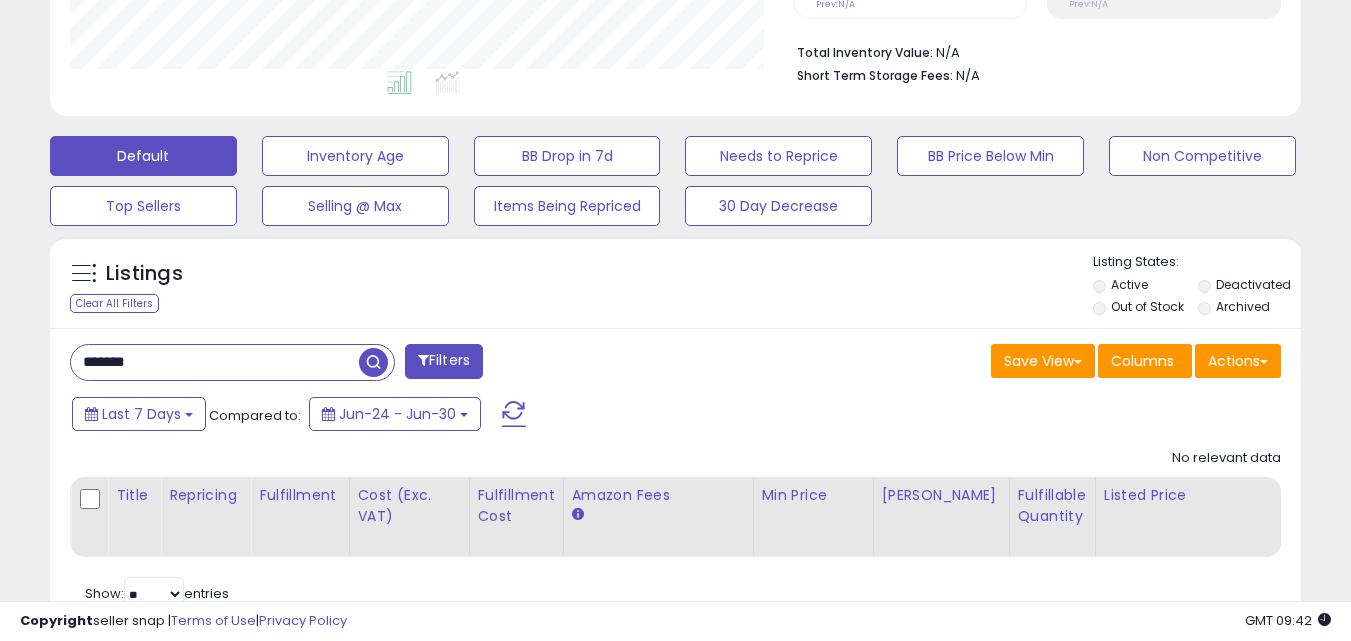 click on "*******" at bounding box center (215, 362) 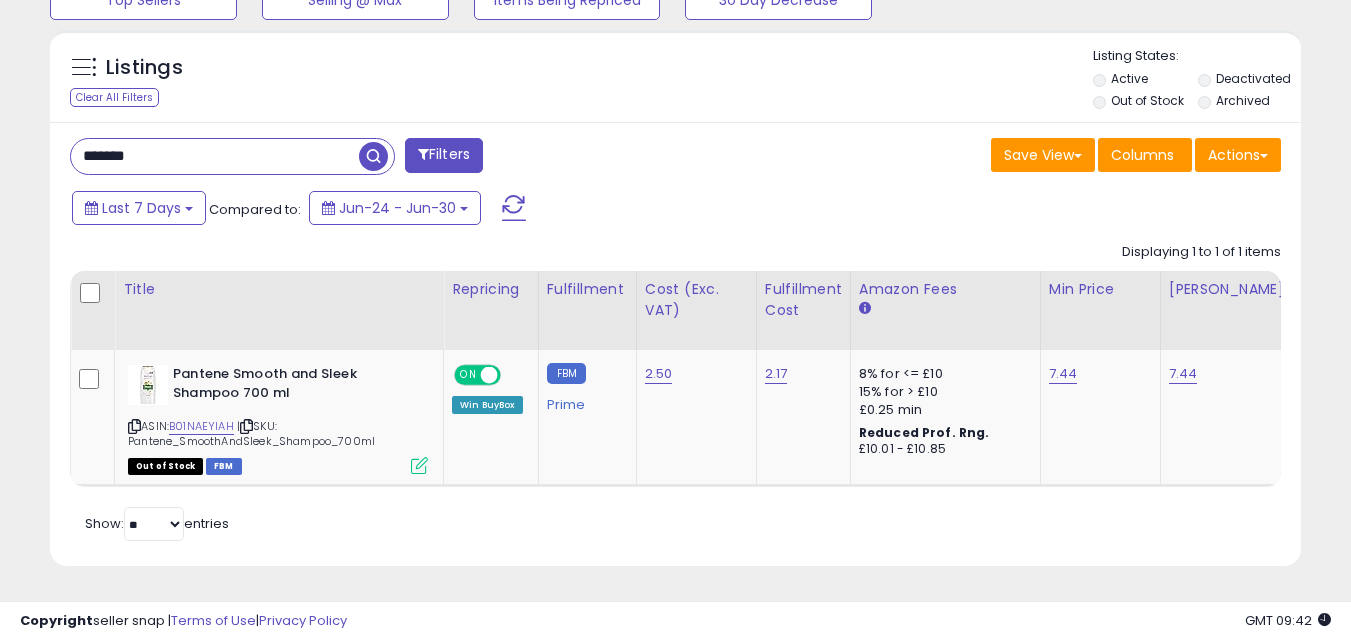 click on "*******" at bounding box center (215, 156) 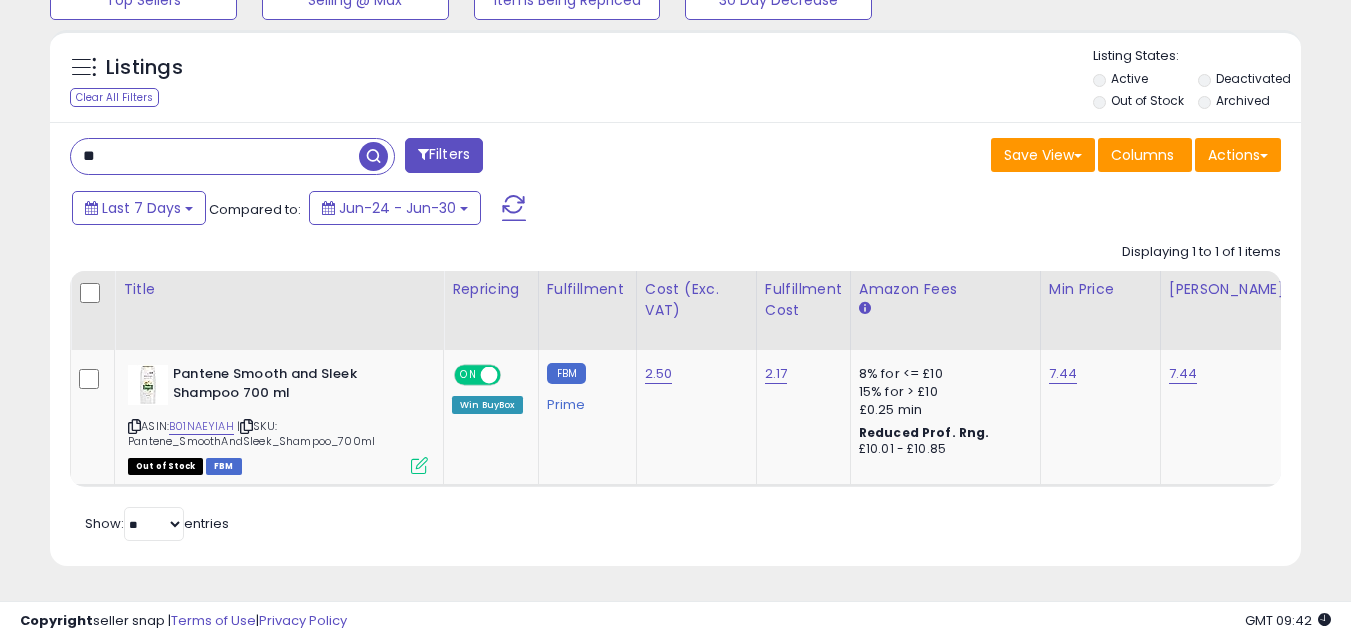 type on "*" 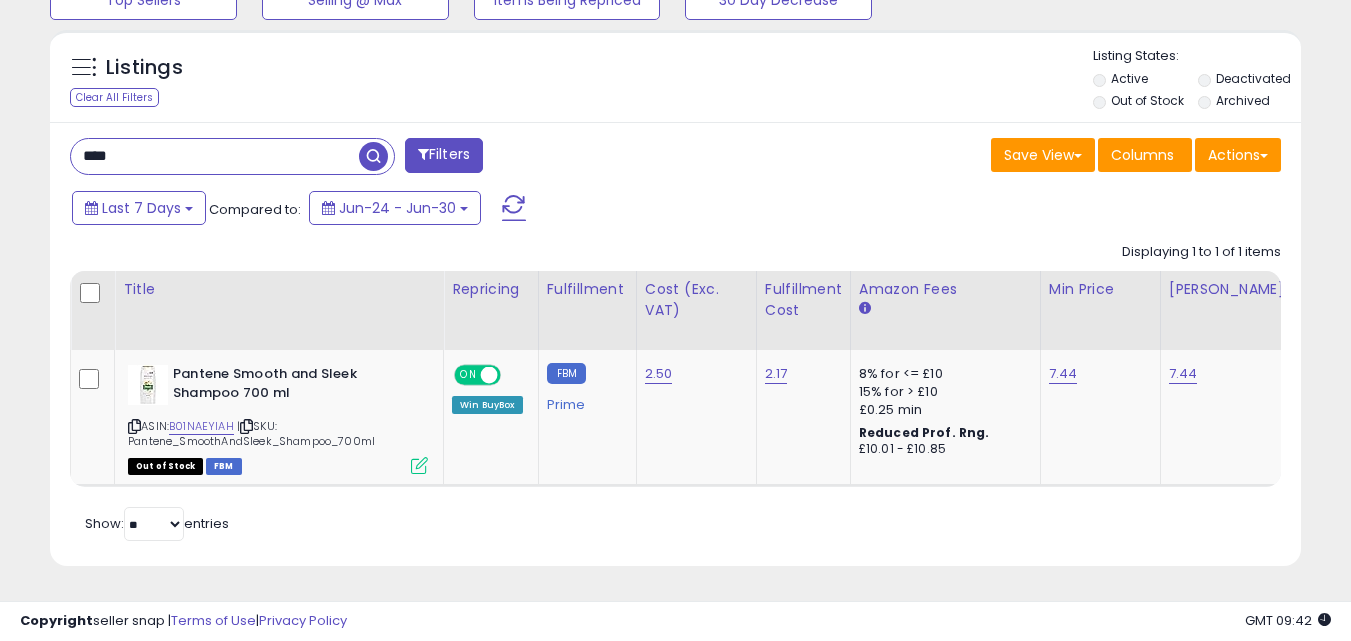 scroll, scrollTop: 999590, scrollLeft: 999267, axis: both 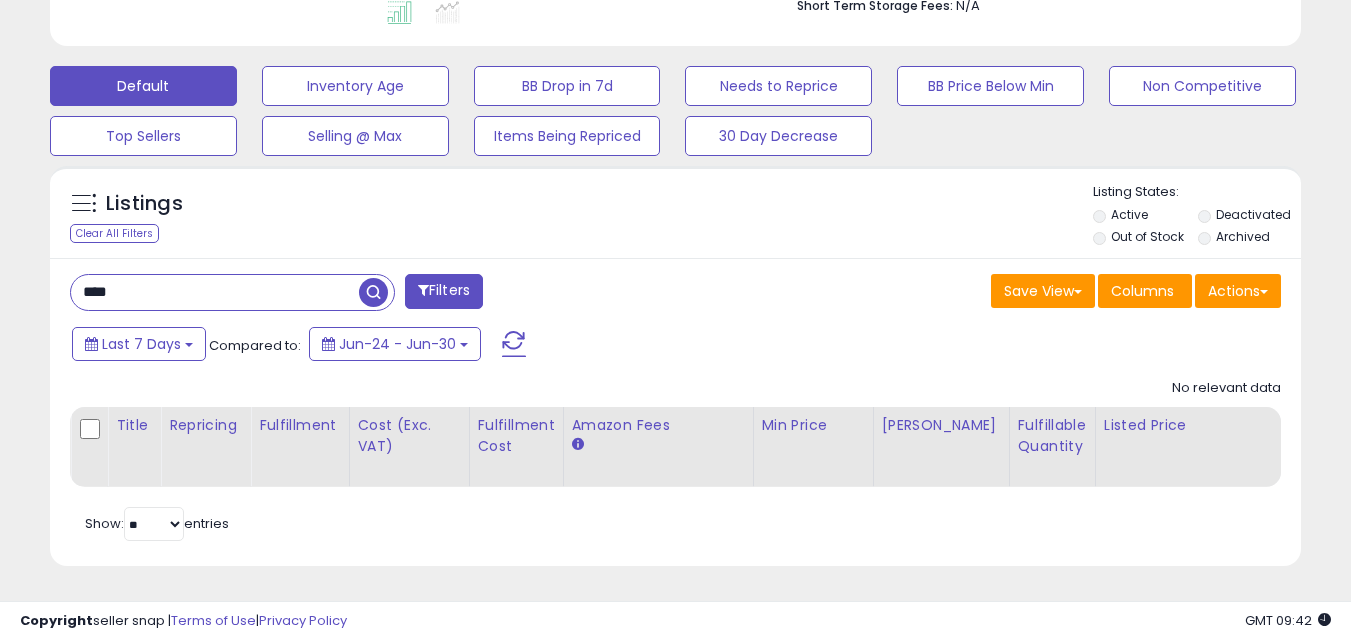 click on "****" at bounding box center (215, 292) 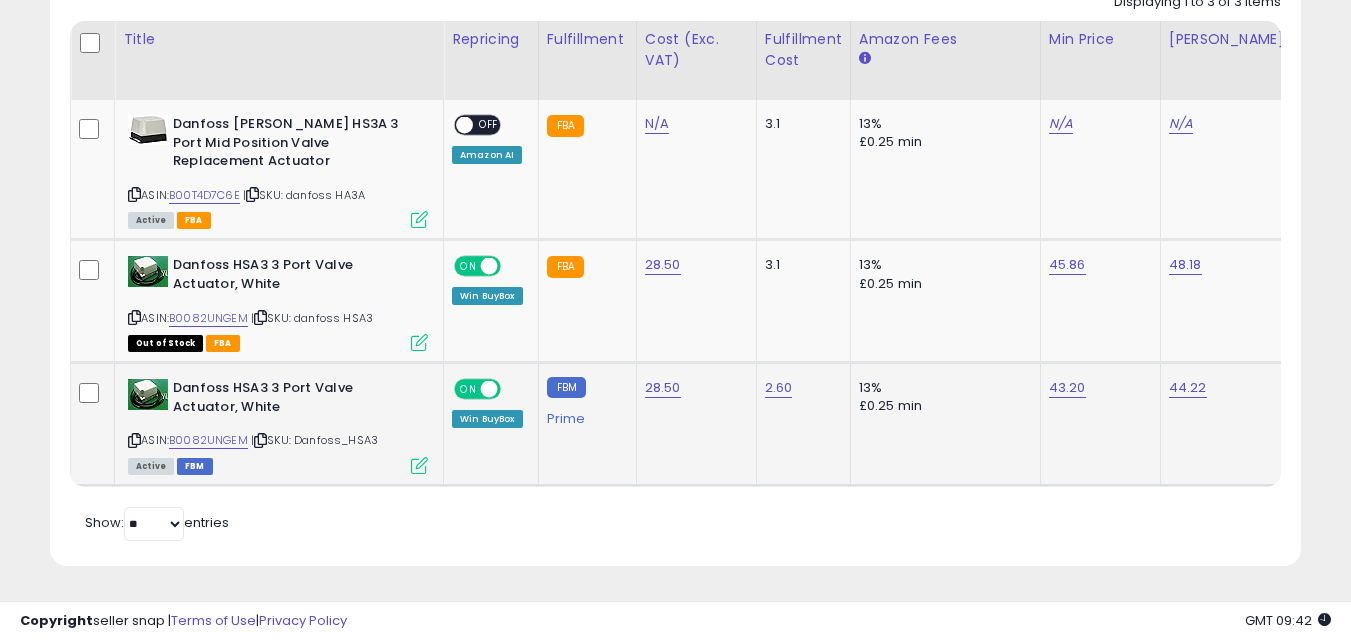 click at bounding box center (419, 465) 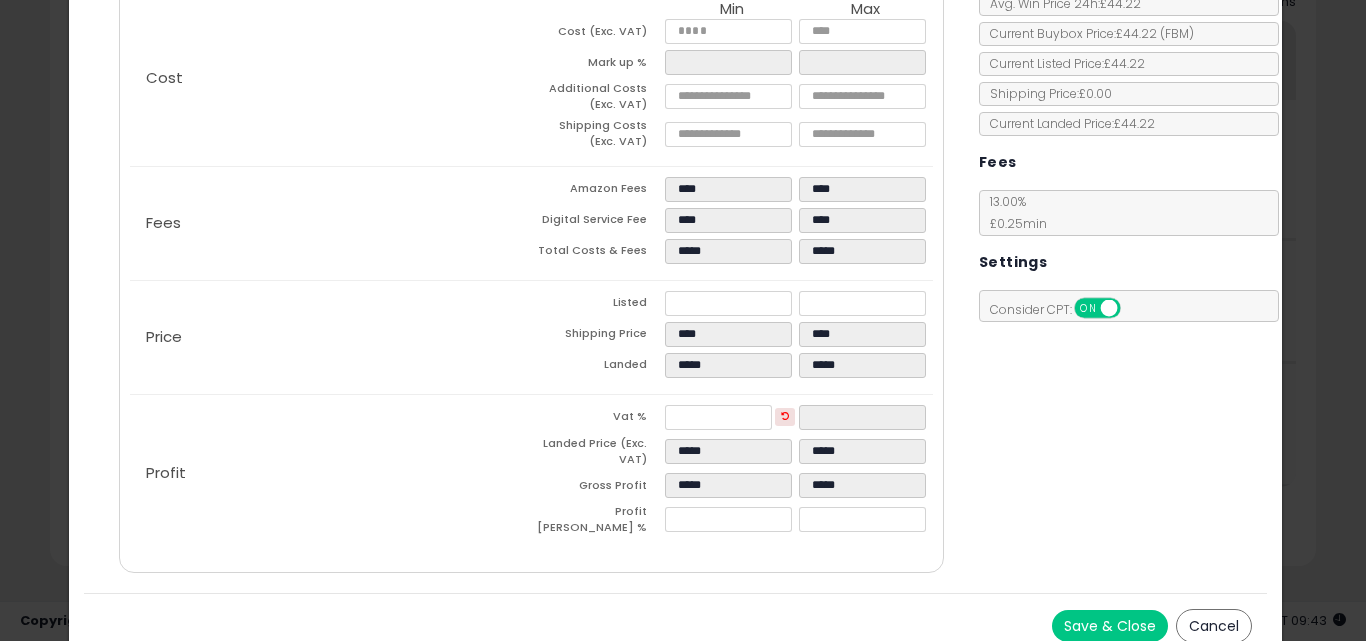 scroll, scrollTop: 277, scrollLeft: 0, axis: vertical 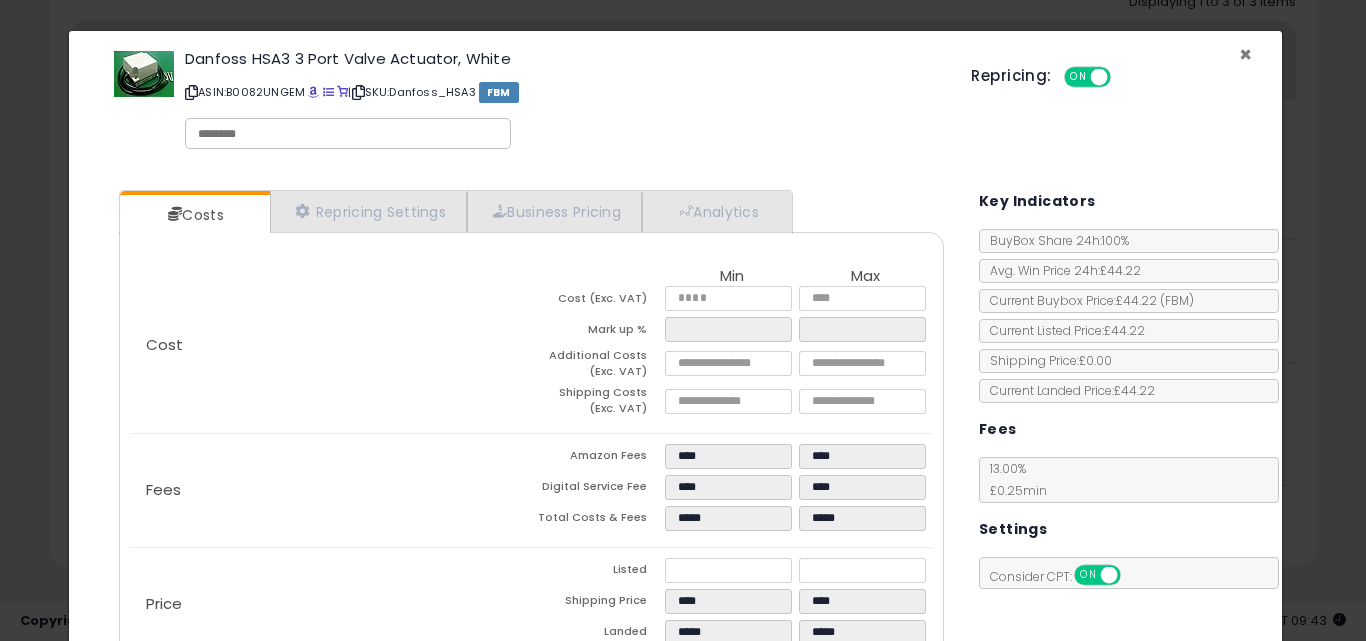 click on "×" at bounding box center (1245, 54) 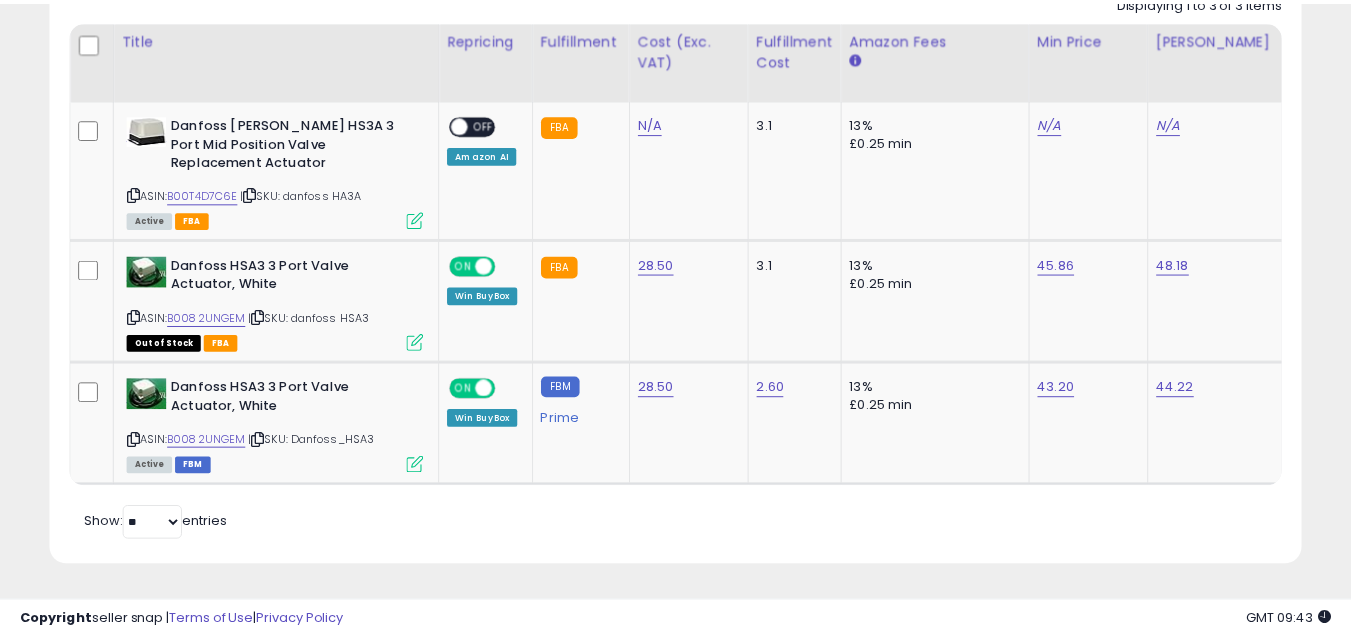 scroll, scrollTop: 410, scrollLeft: 724, axis: both 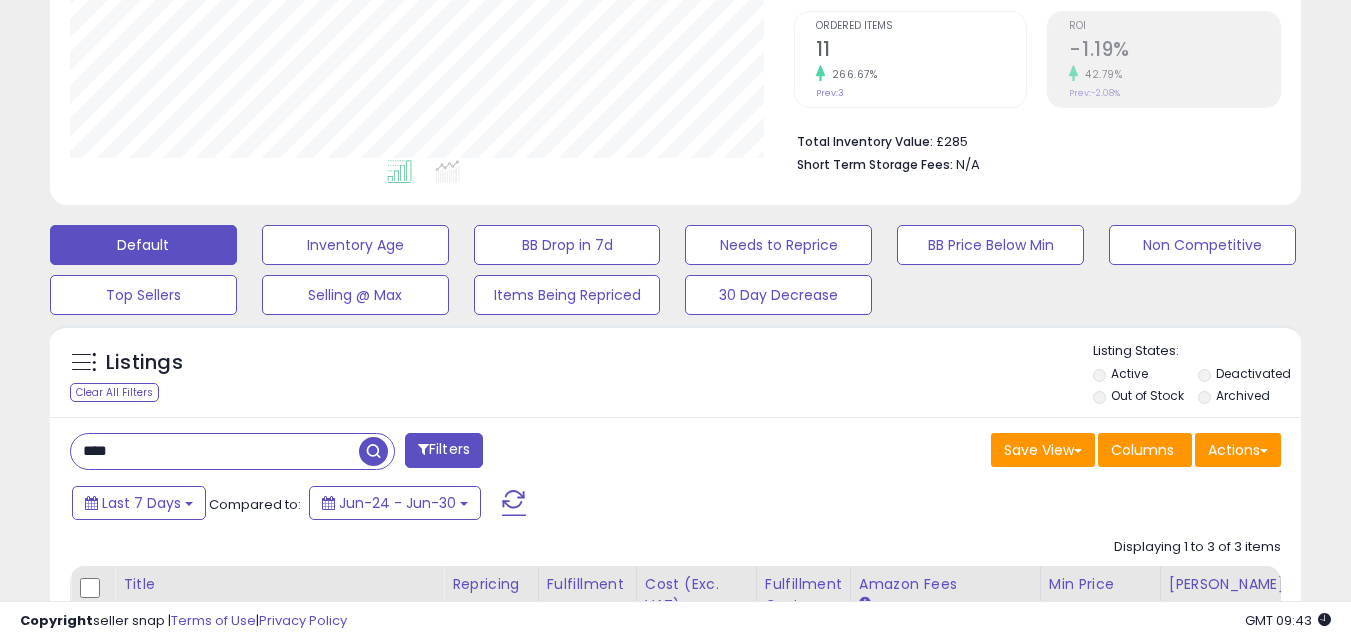 click on "****" at bounding box center (215, 451) 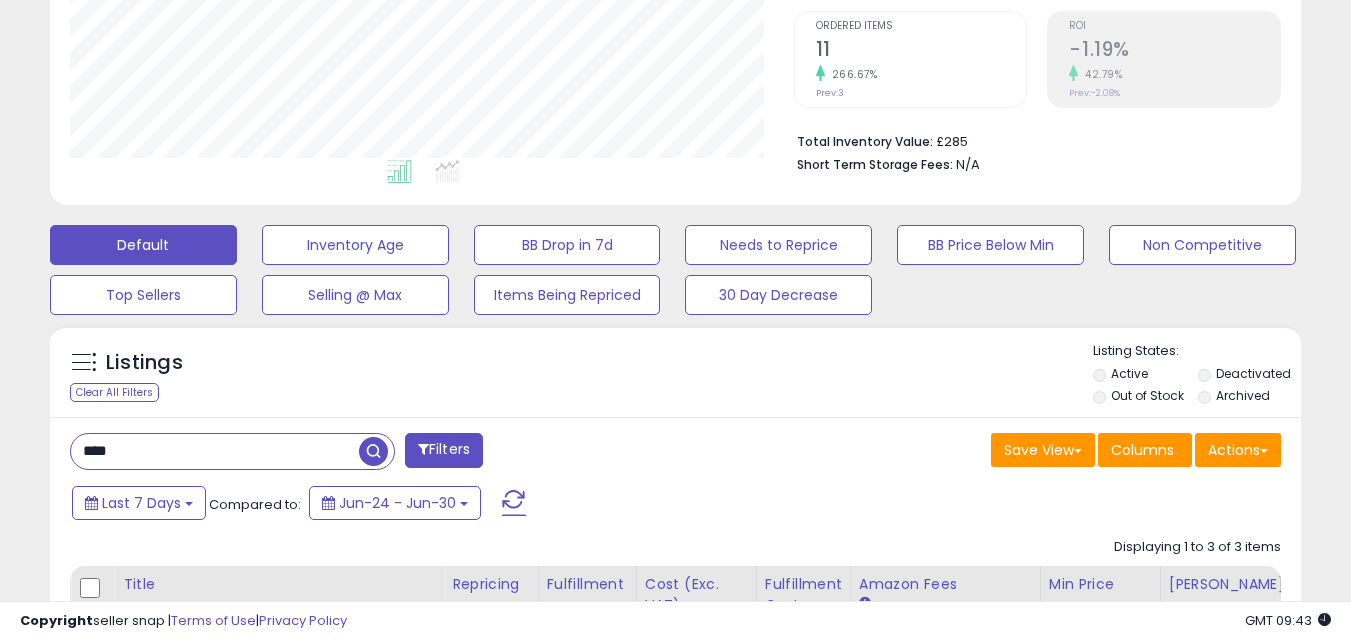 click on "****" at bounding box center [215, 451] 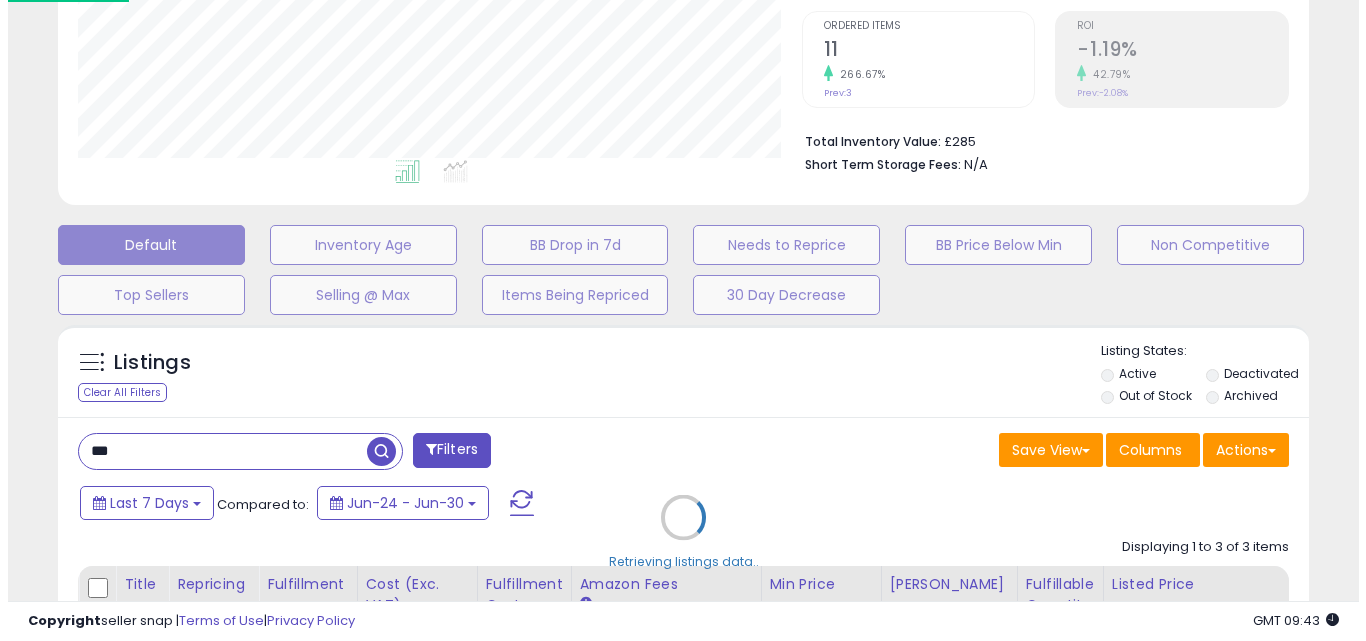 scroll, scrollTop: 999590, scrollLeft: 999267, axis: both 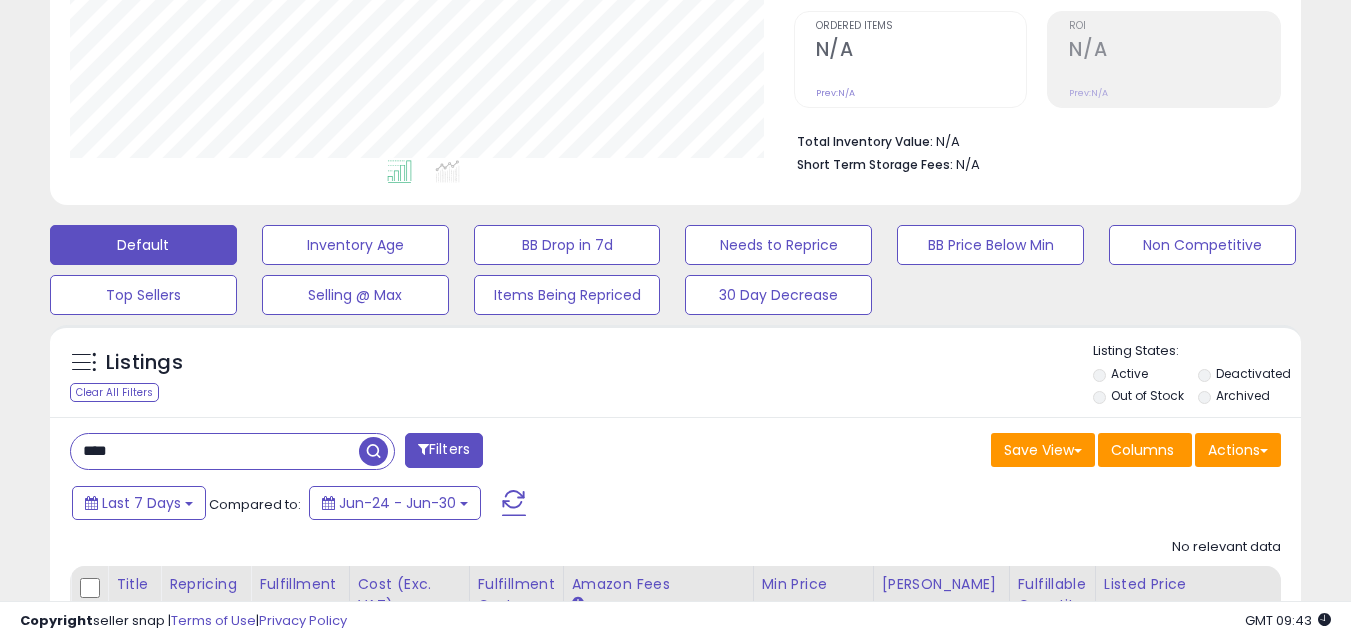 type on "****" 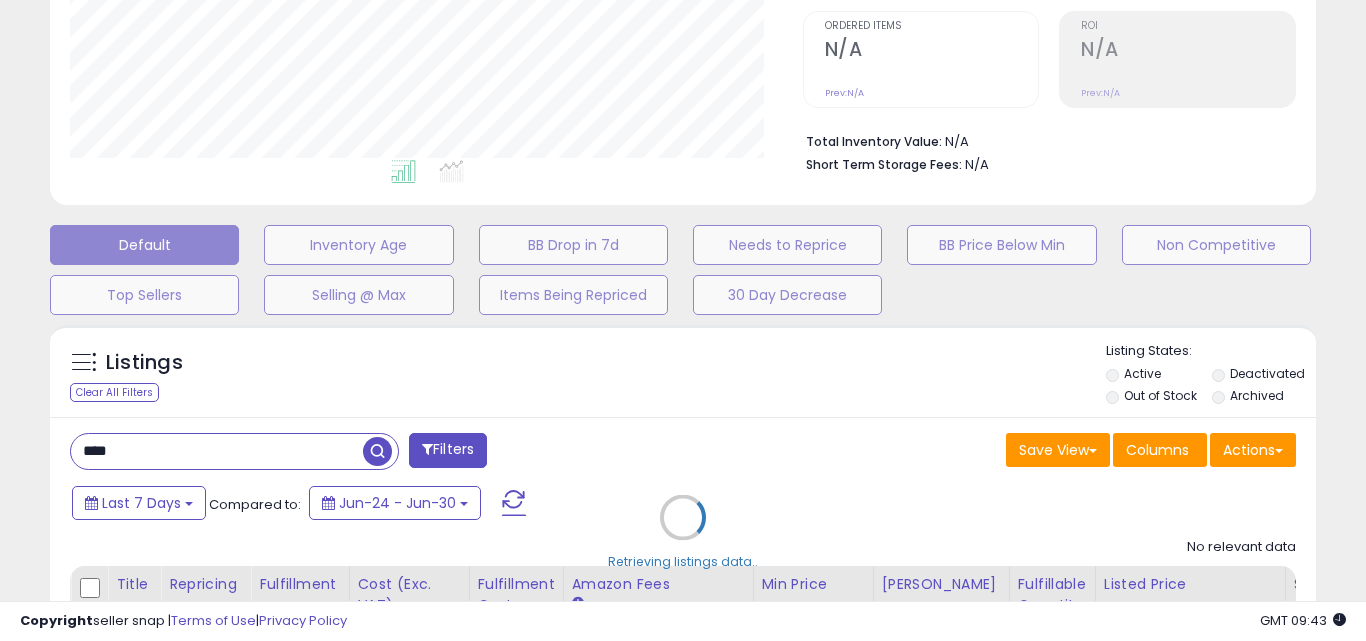 scroll, scrollTop: 999590, scrollLeft: 999267, axis: both 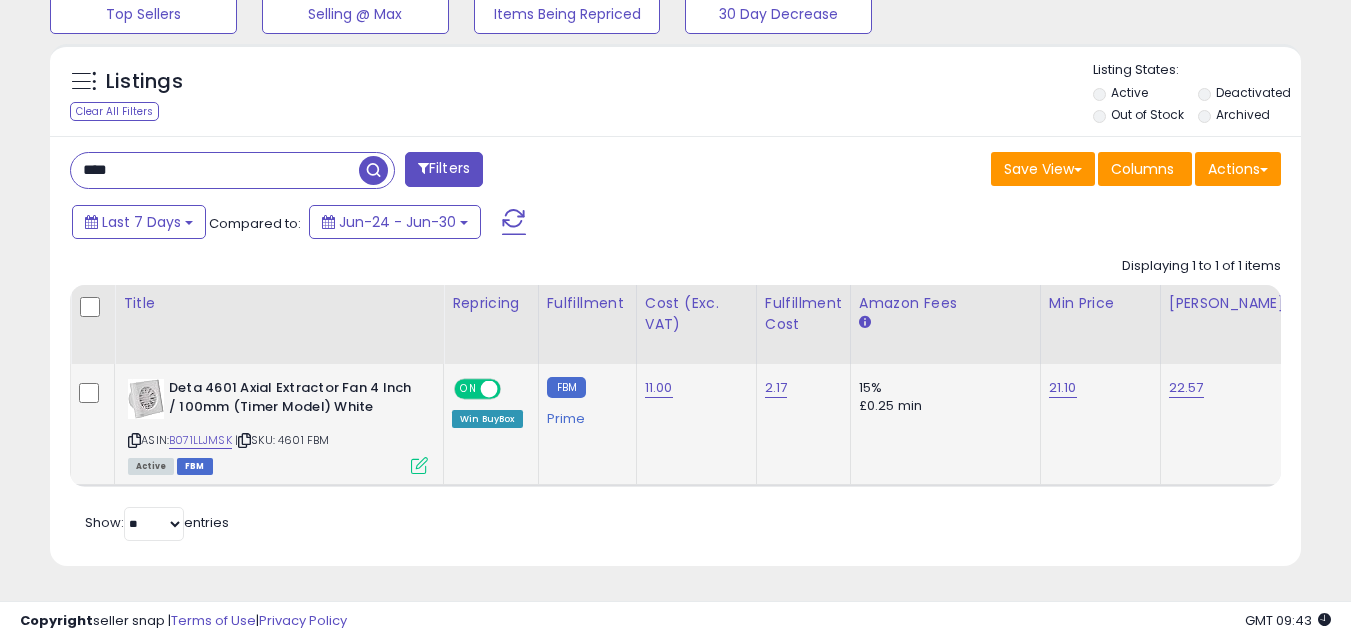 click on "Active FBM" at bounding box center [278, 465] 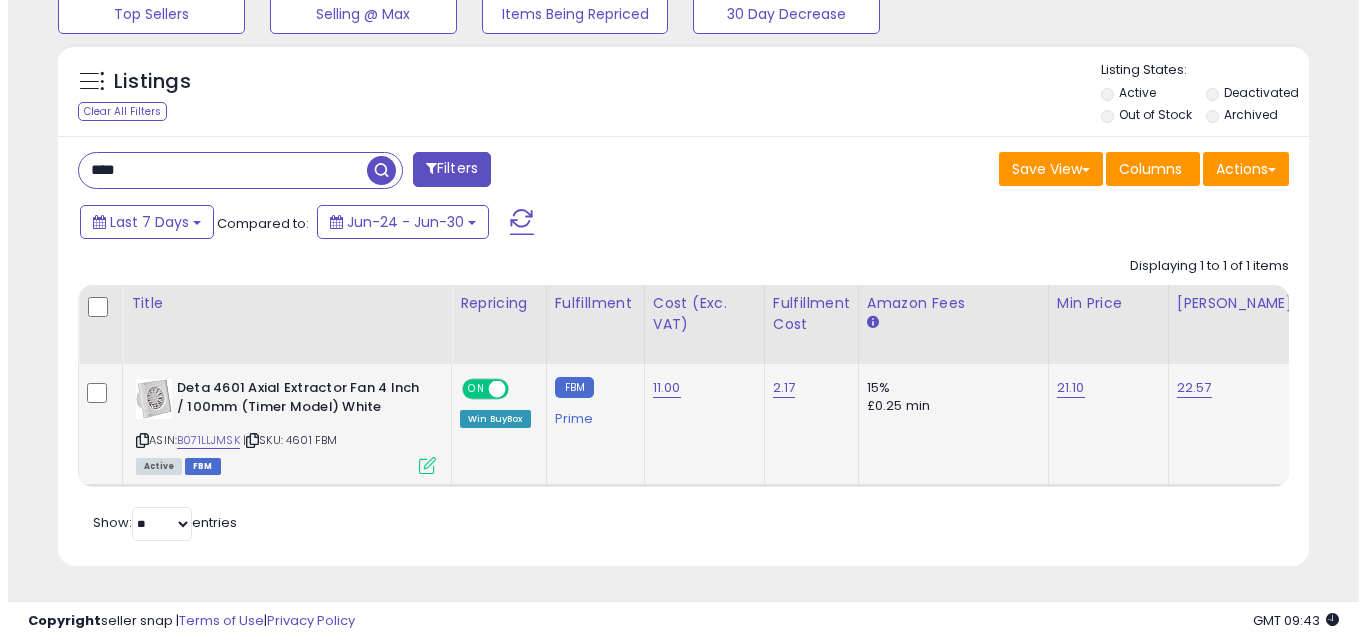 scroll, scrollTop: 999590, scrollLeft: 999267, axis: both 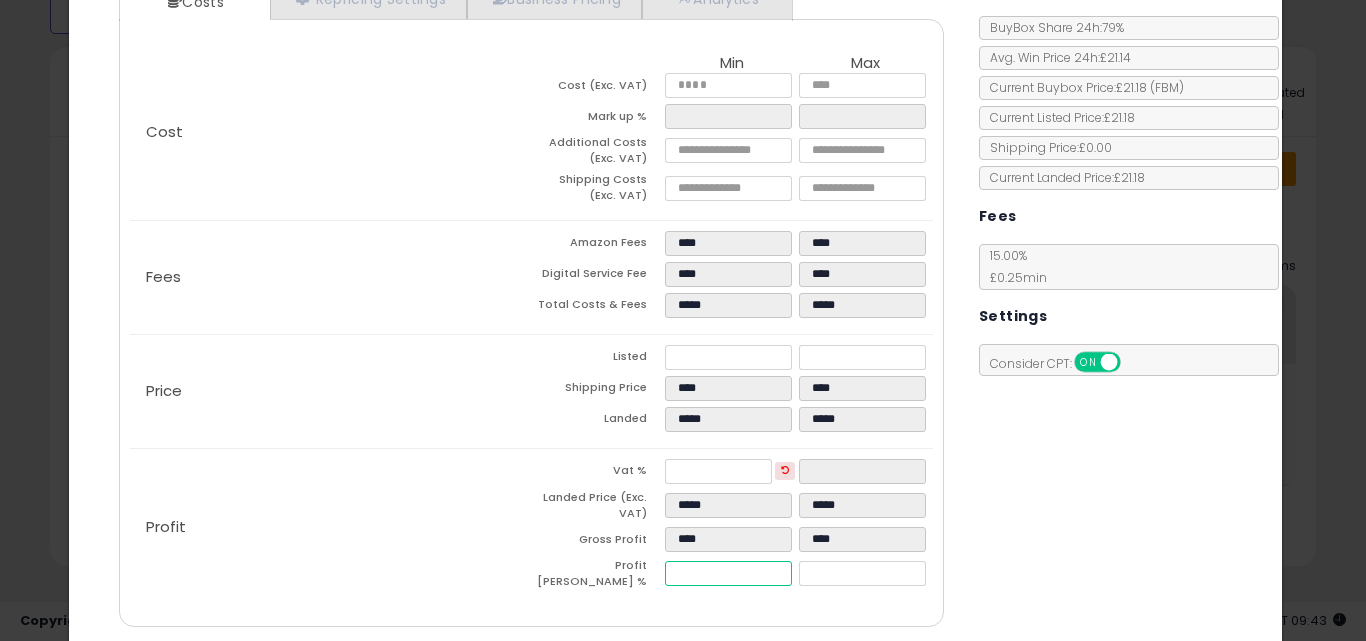 click on "****" at bounding box center (728, 573) 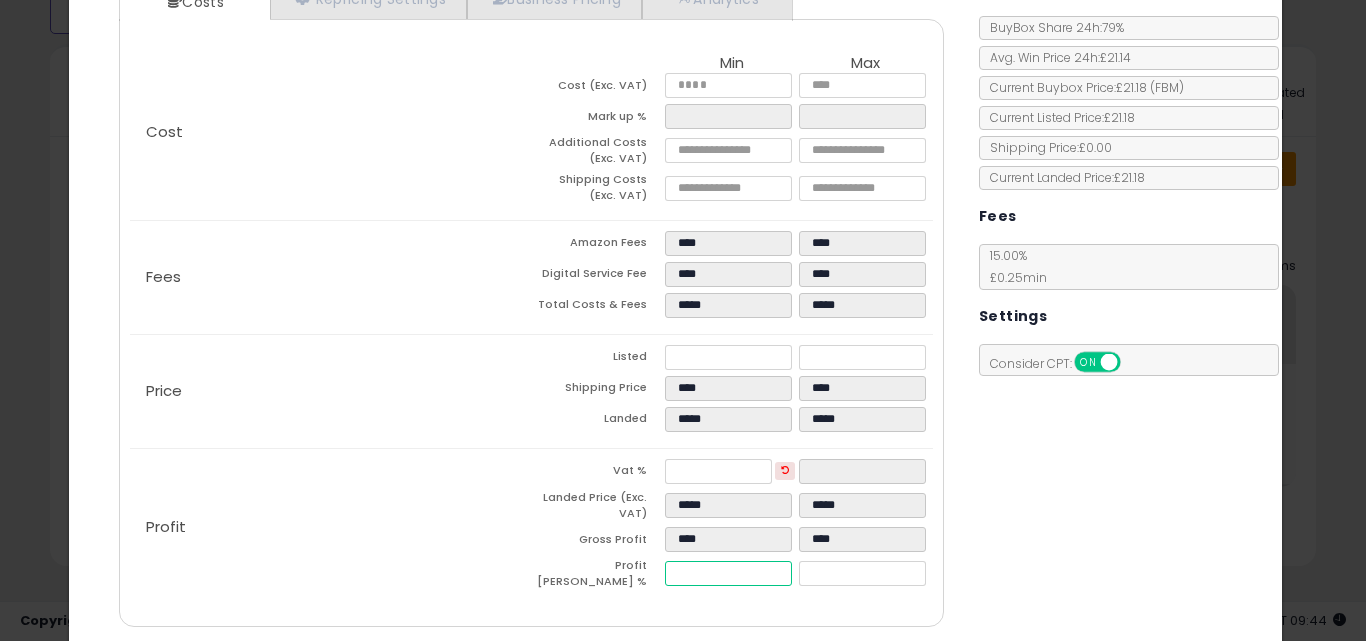 type on "*" 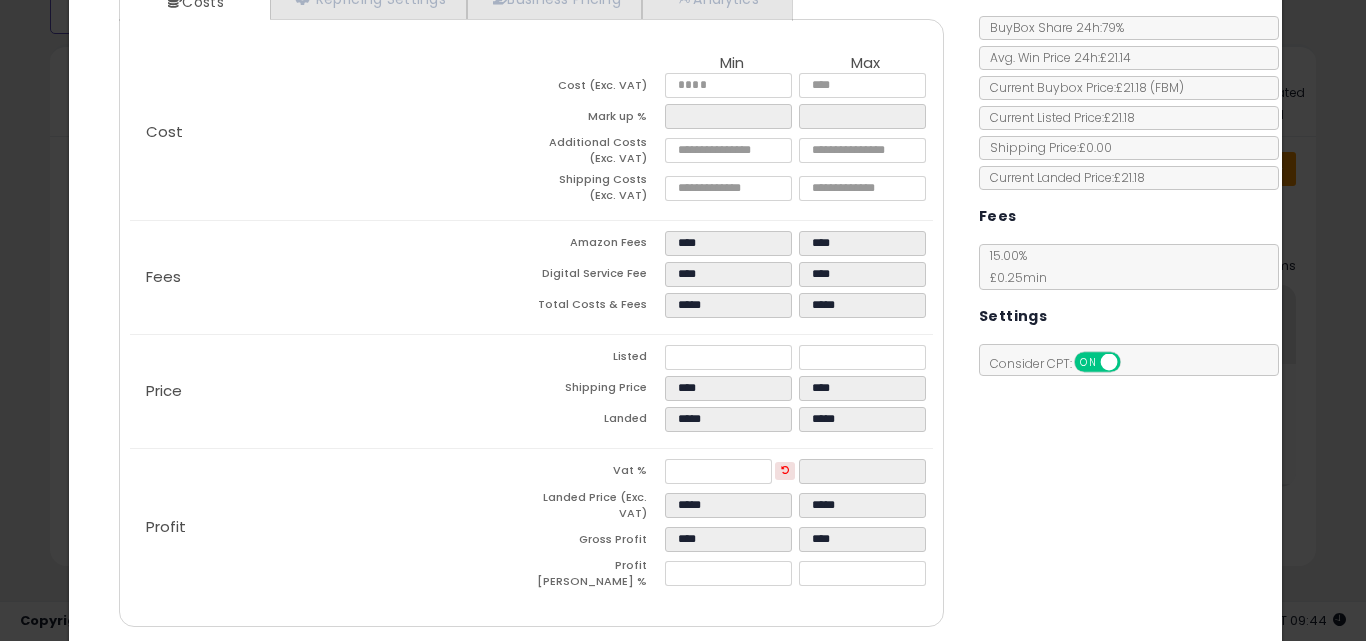 type on "****" 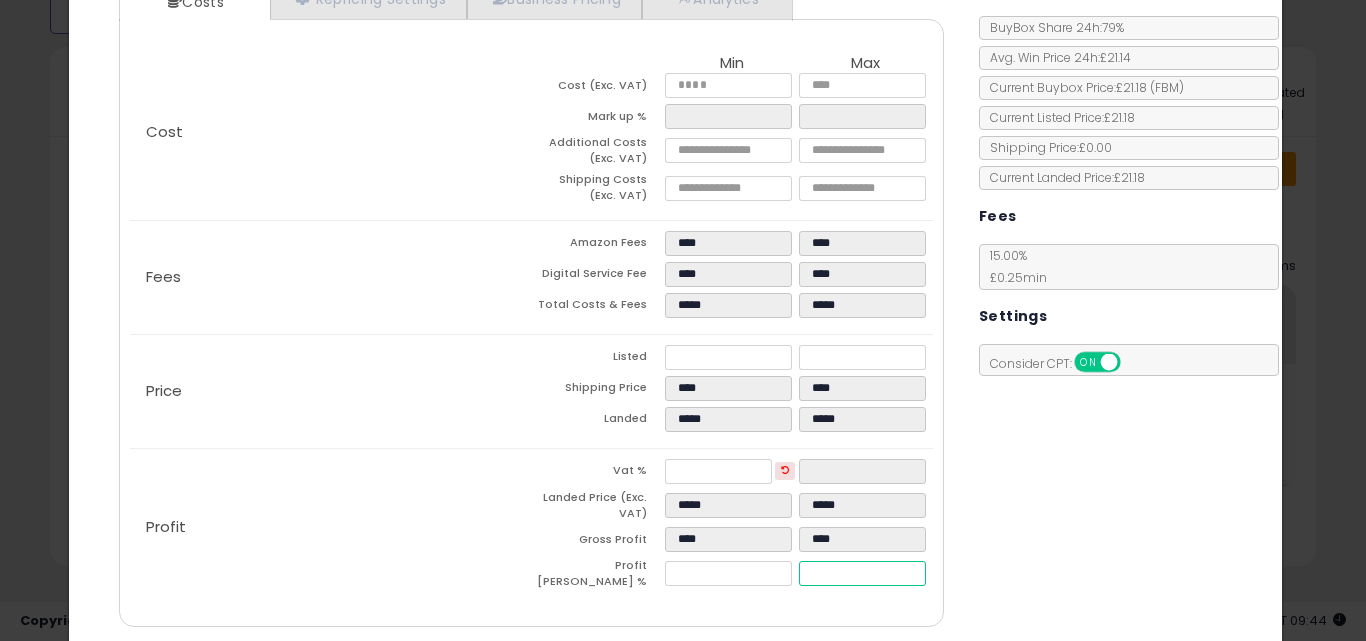 click on "*****" at bounding box center (862, 573) 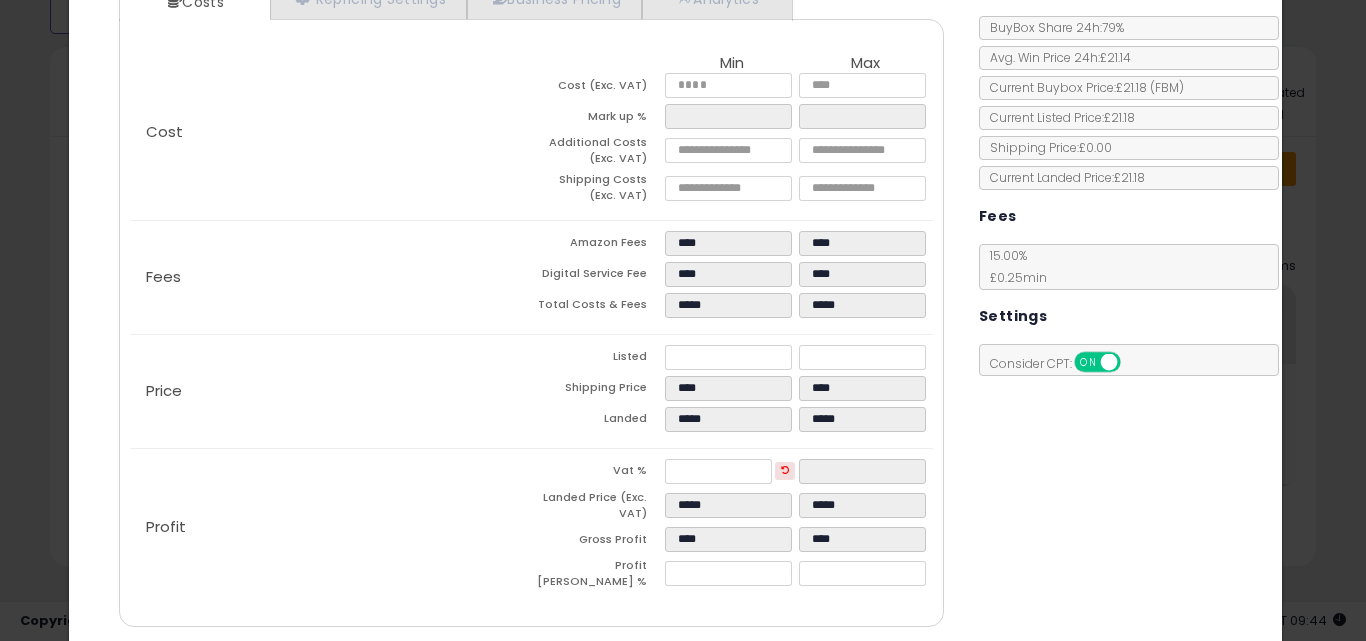 type on "****" 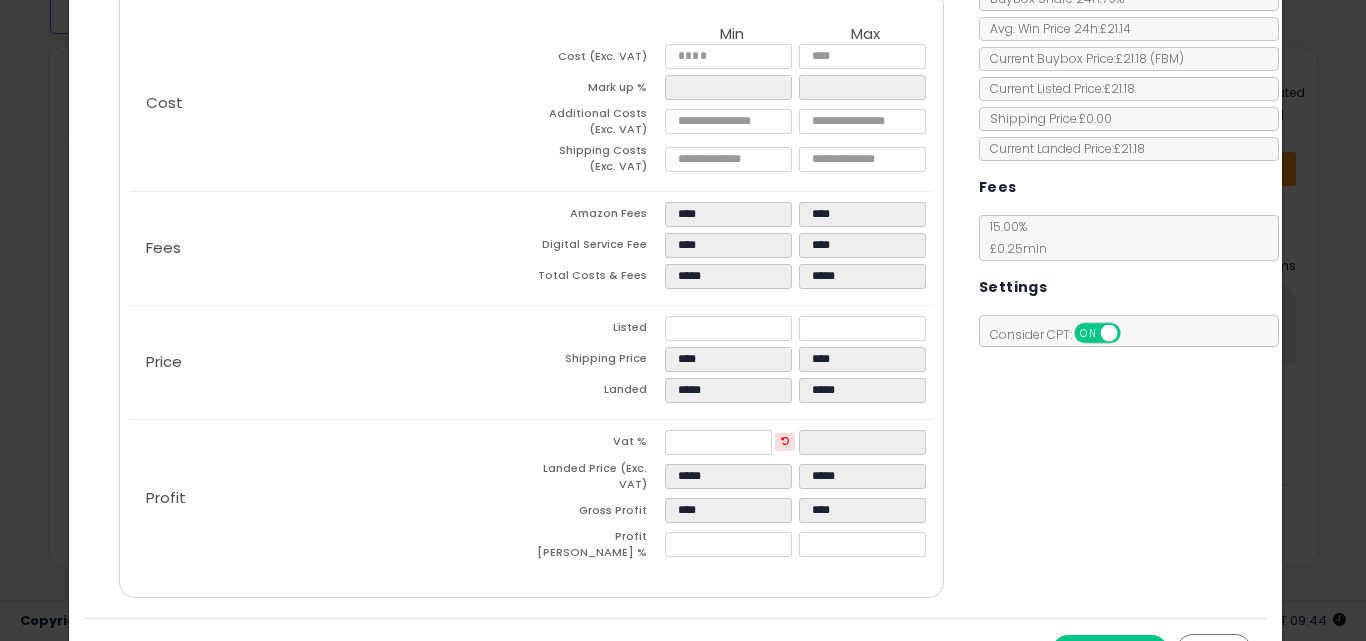 scroll, scrollTop: 253, scrollLeft: 0, axis: vertical 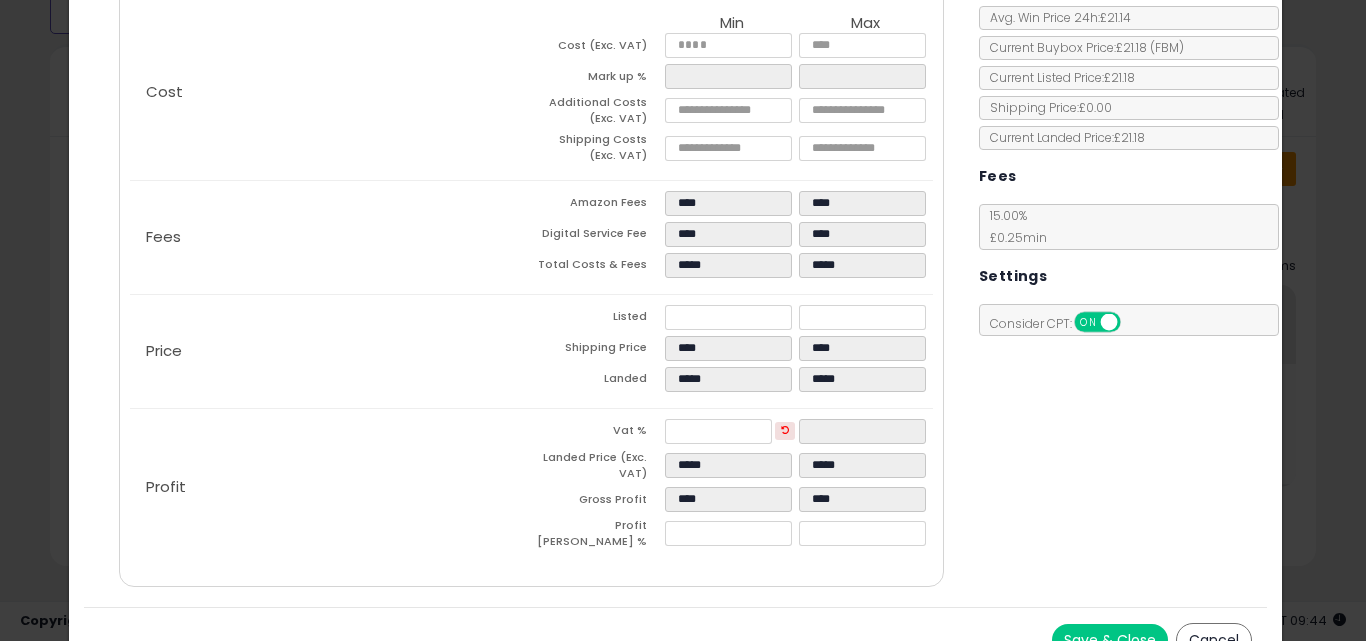 click on "Save & Close" at bounding box center [1110, 640] 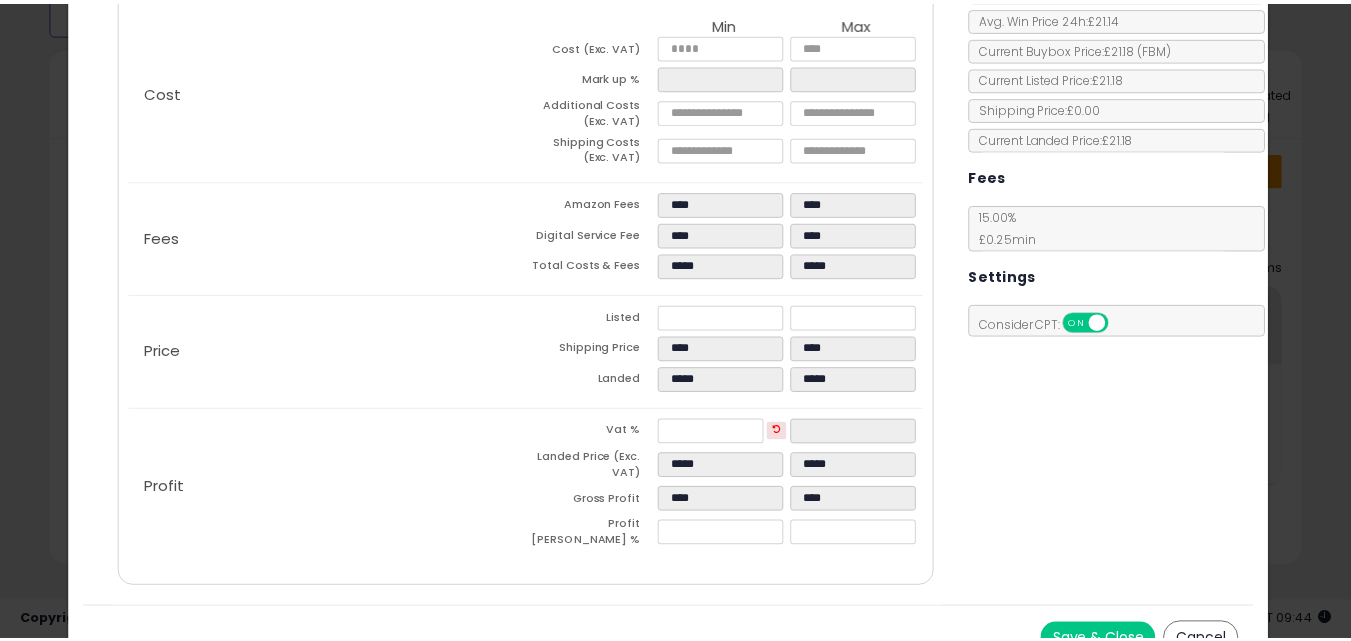 scroll, scrollTop: 0, scrollLeft: 0, axis: both 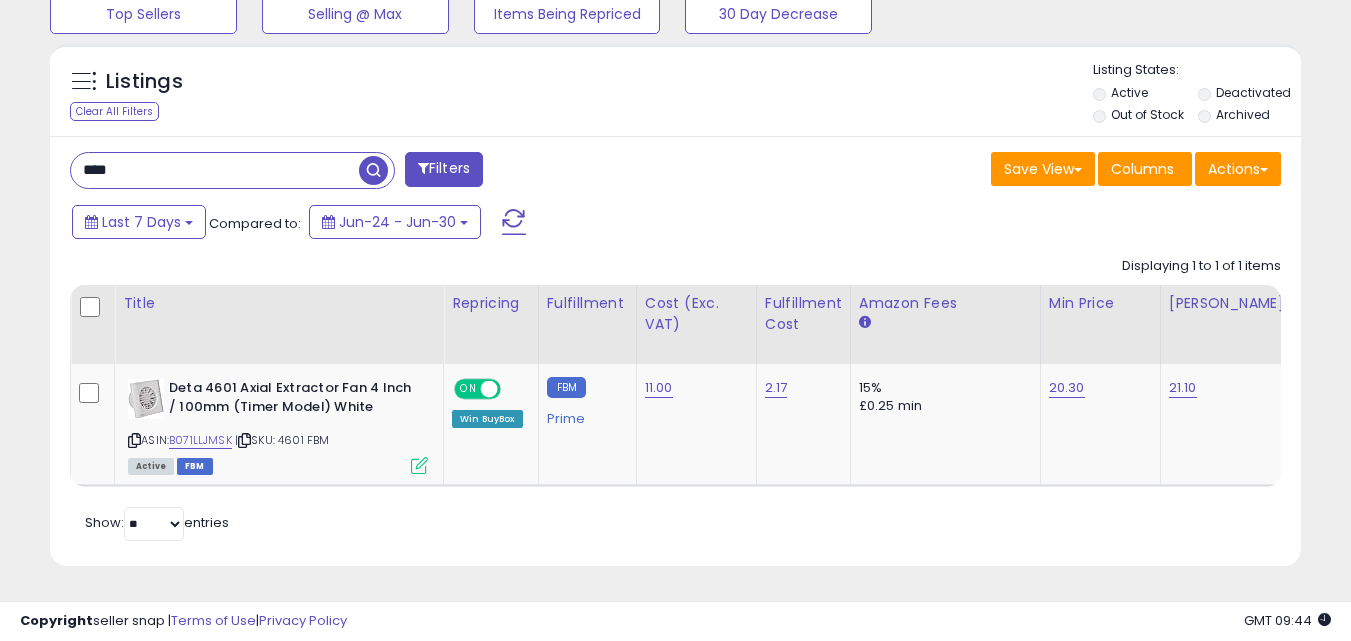 click on "****" at bounding box center [215, 170] 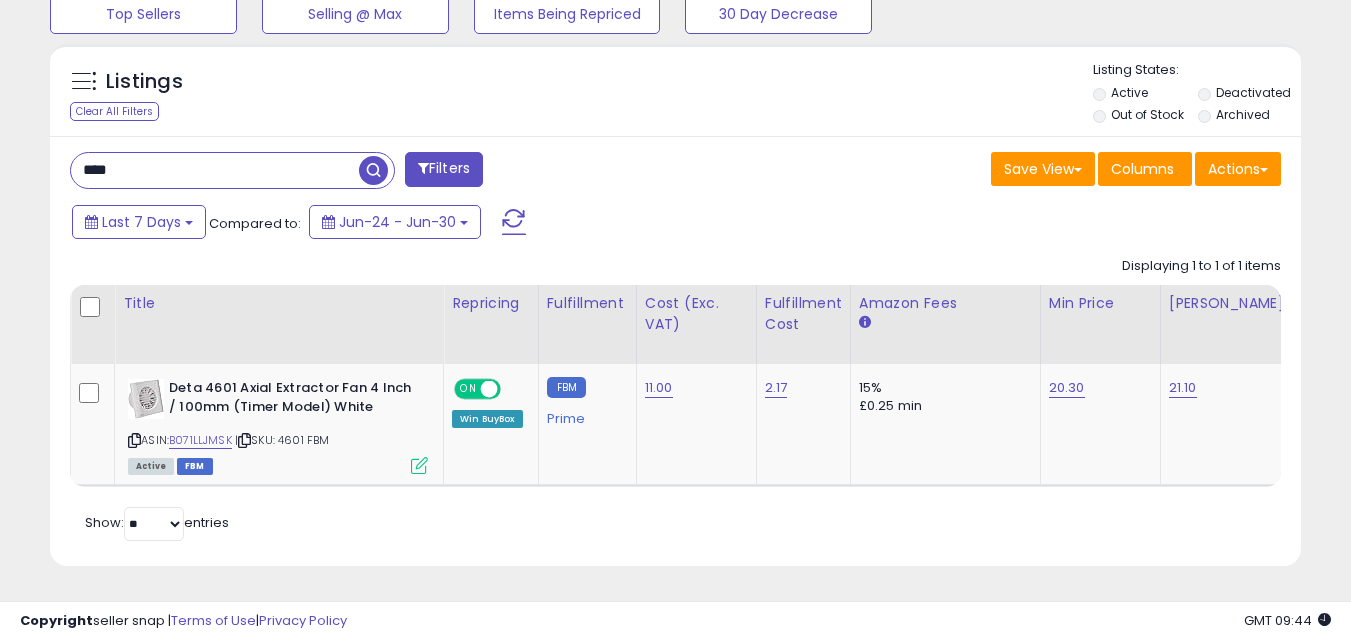 click on "****" at bounding box center (215, 170) 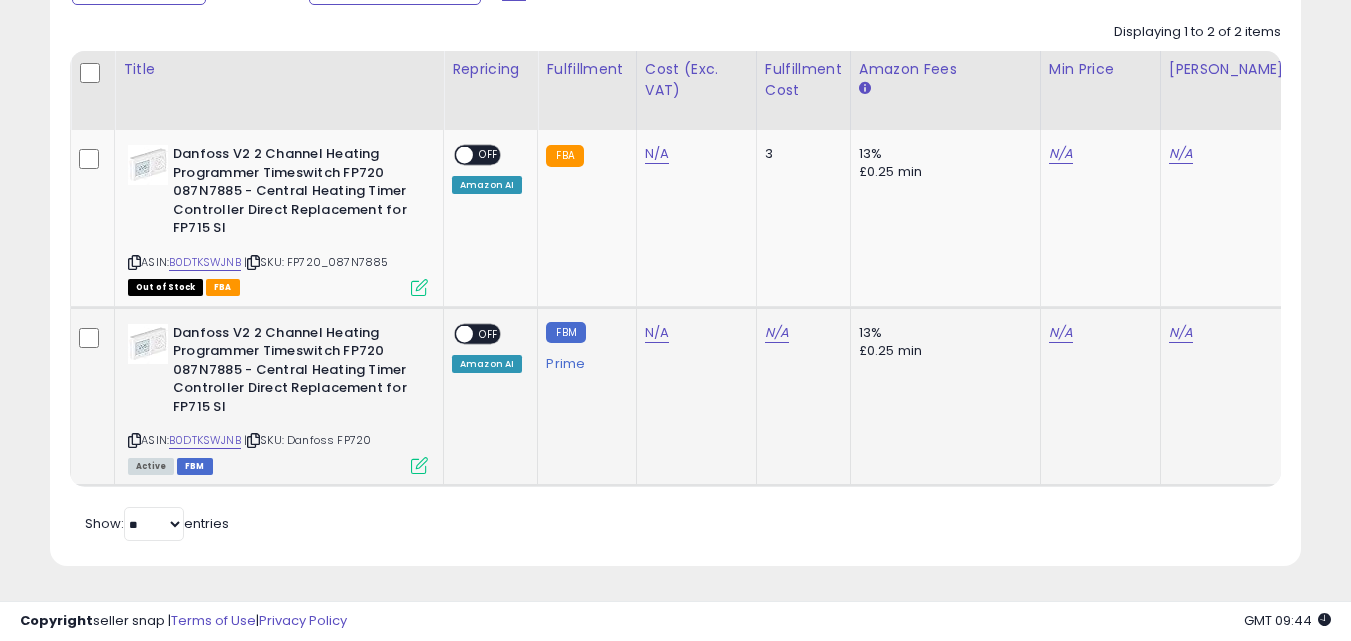 click on "Danfoss V2 2 Channel Heating Programmer Timeswitch FP720 087N7885 - Central Heating Timer Controller Direct Replacement for FP715 SI  ASIN:  B0DTKSWJNB    |   SKU: Danfoss FP720 Active FBM" 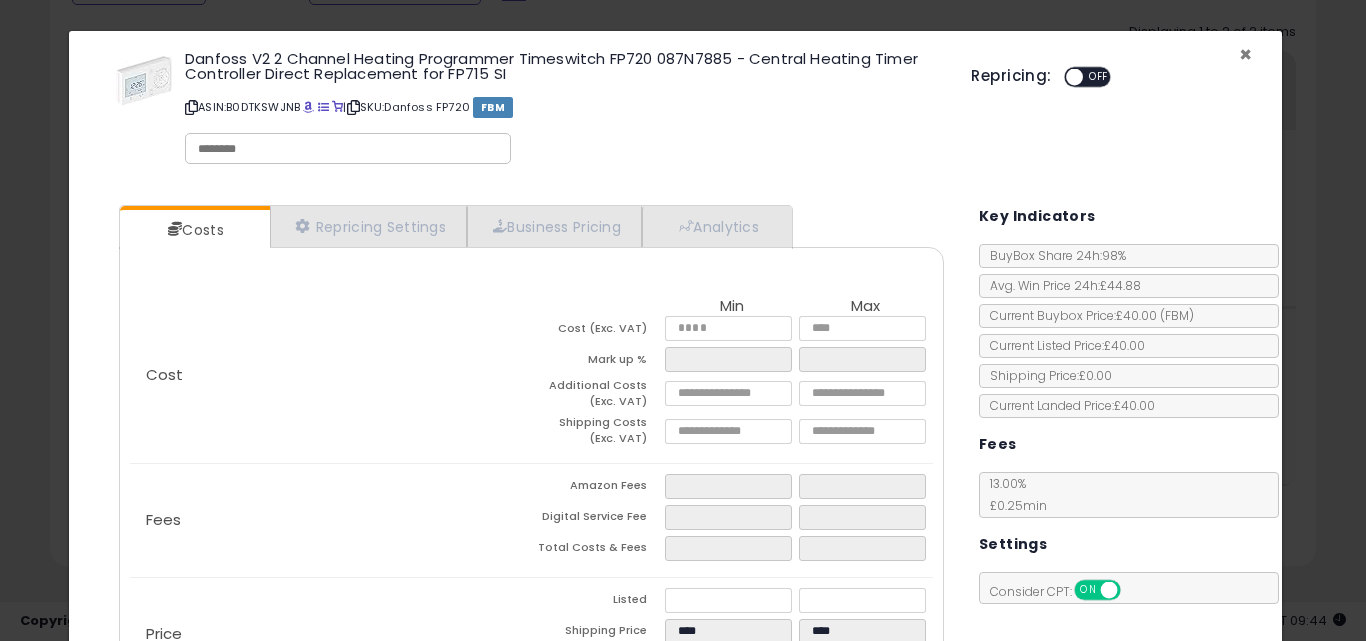 click on "×" at bounding box center (1245, 54) 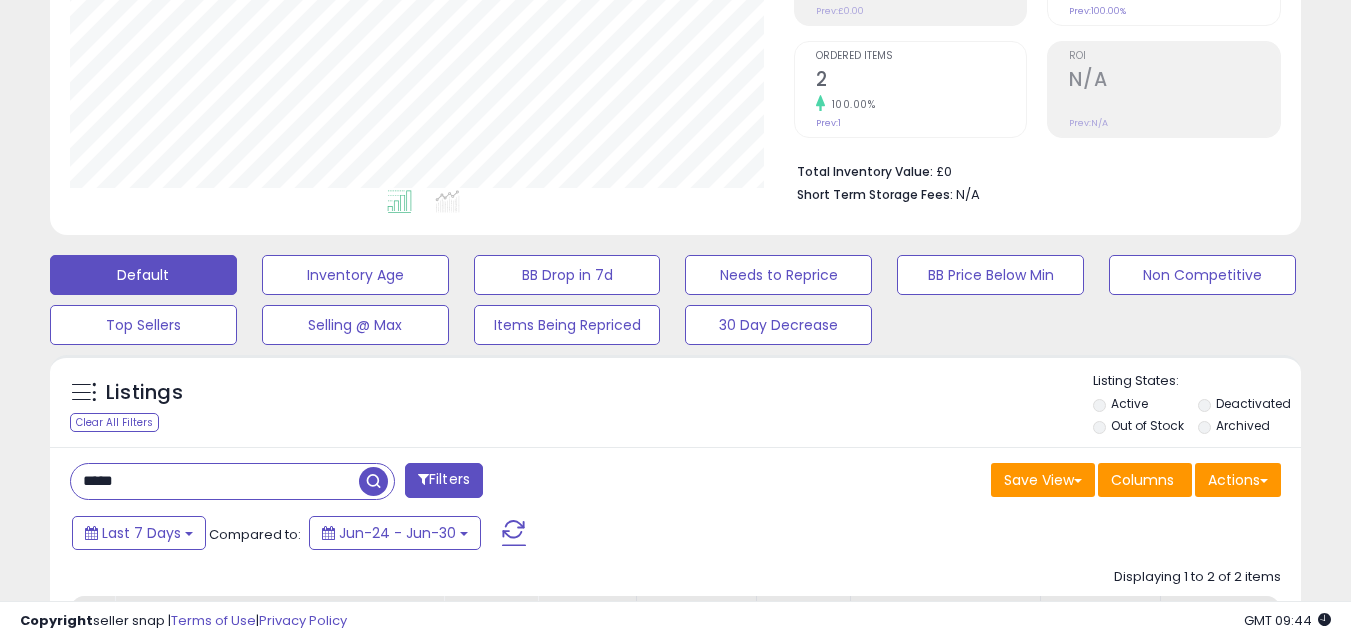 click on "*****" at bounding box center [215, 481] 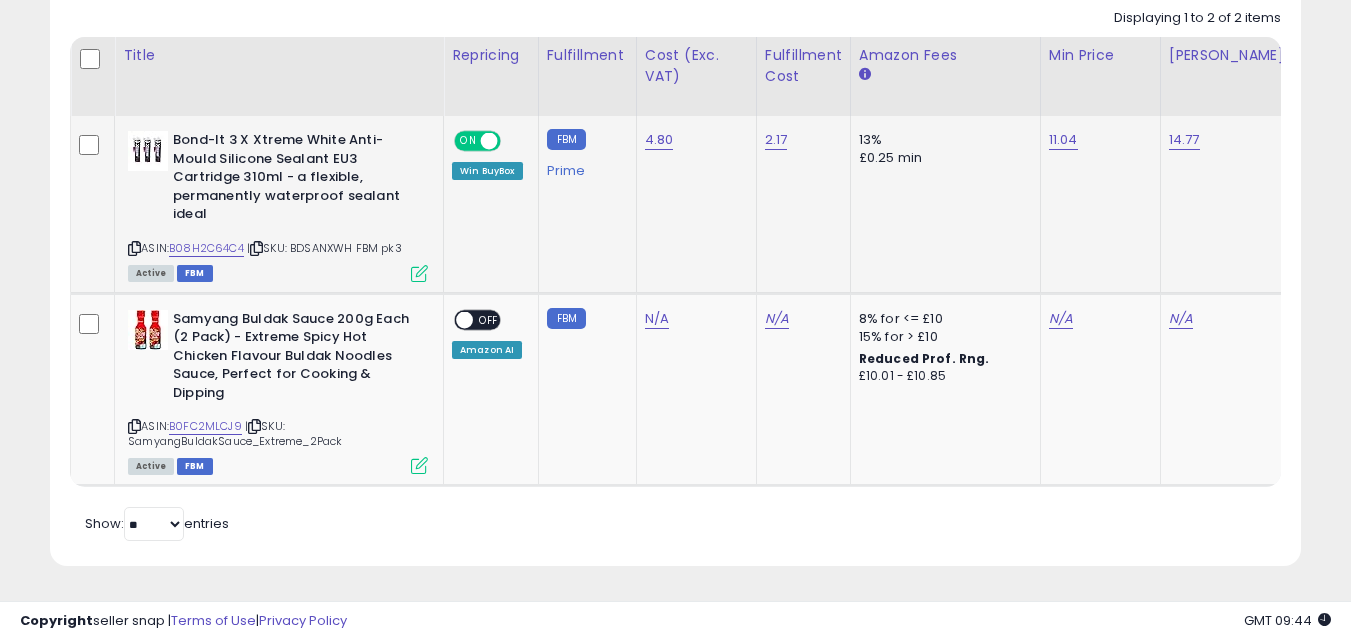 click at bounding box center [419, 273] 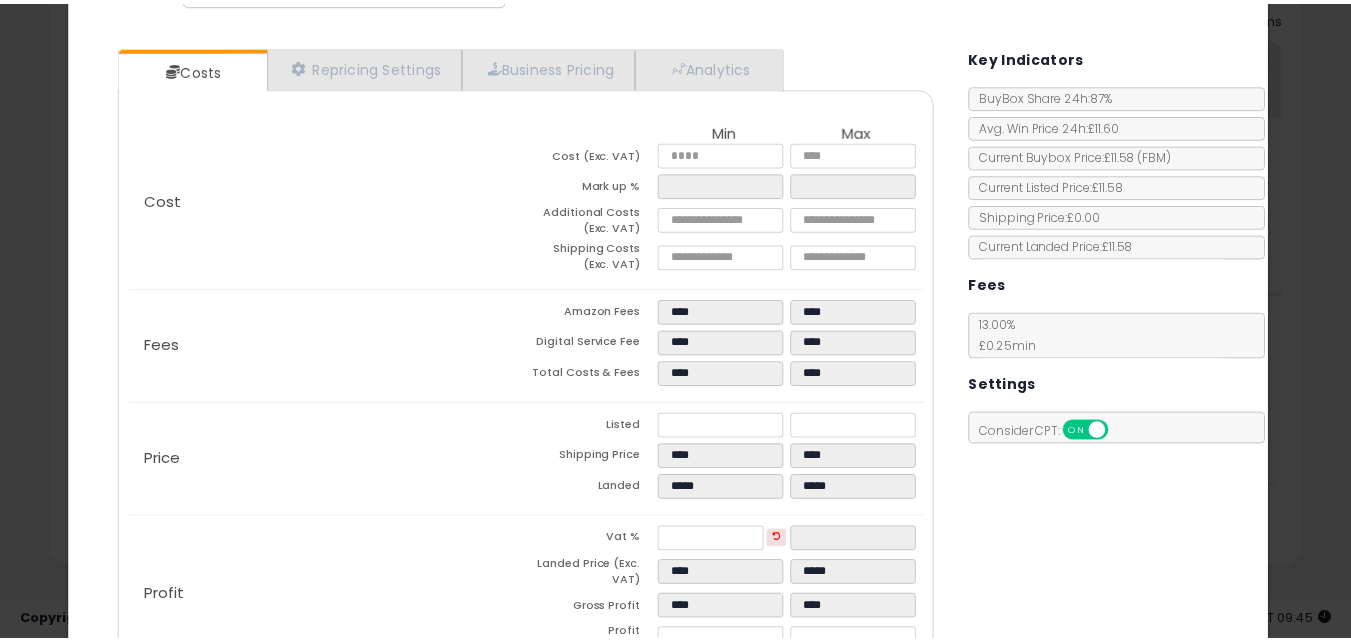 scroll, scrollTop: 0, scrollLeft: 0, axis: both 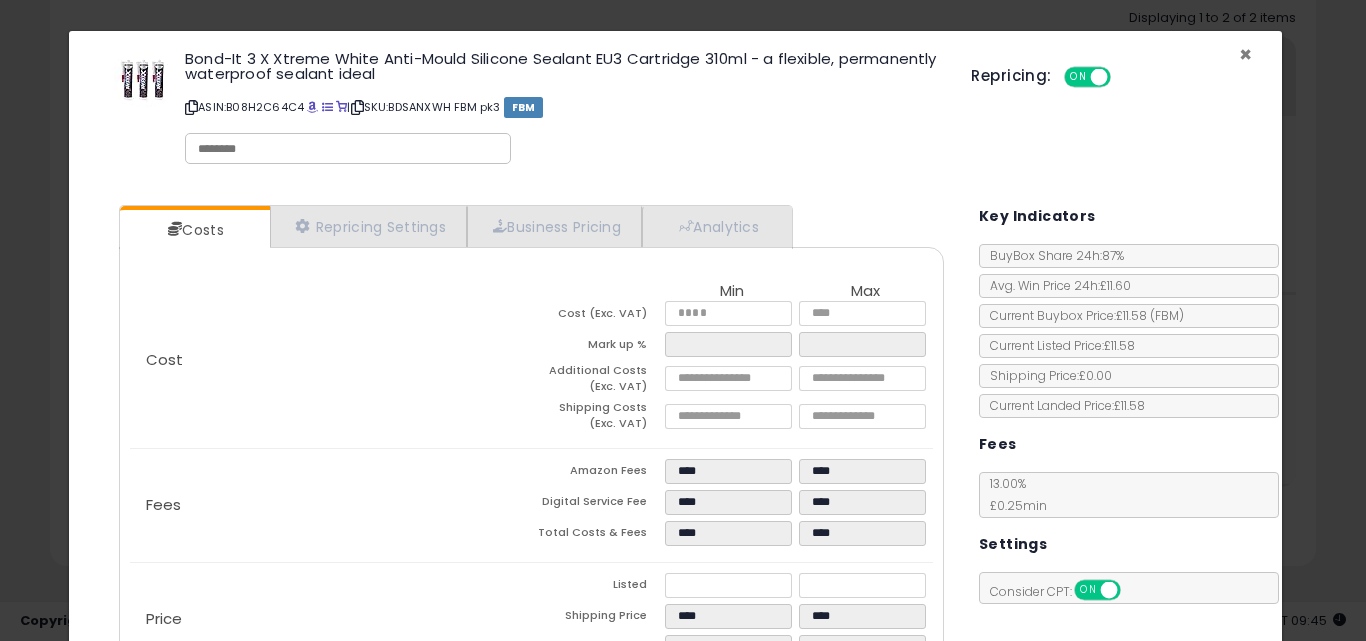 click on "×" at bounding box center (1245, 54) 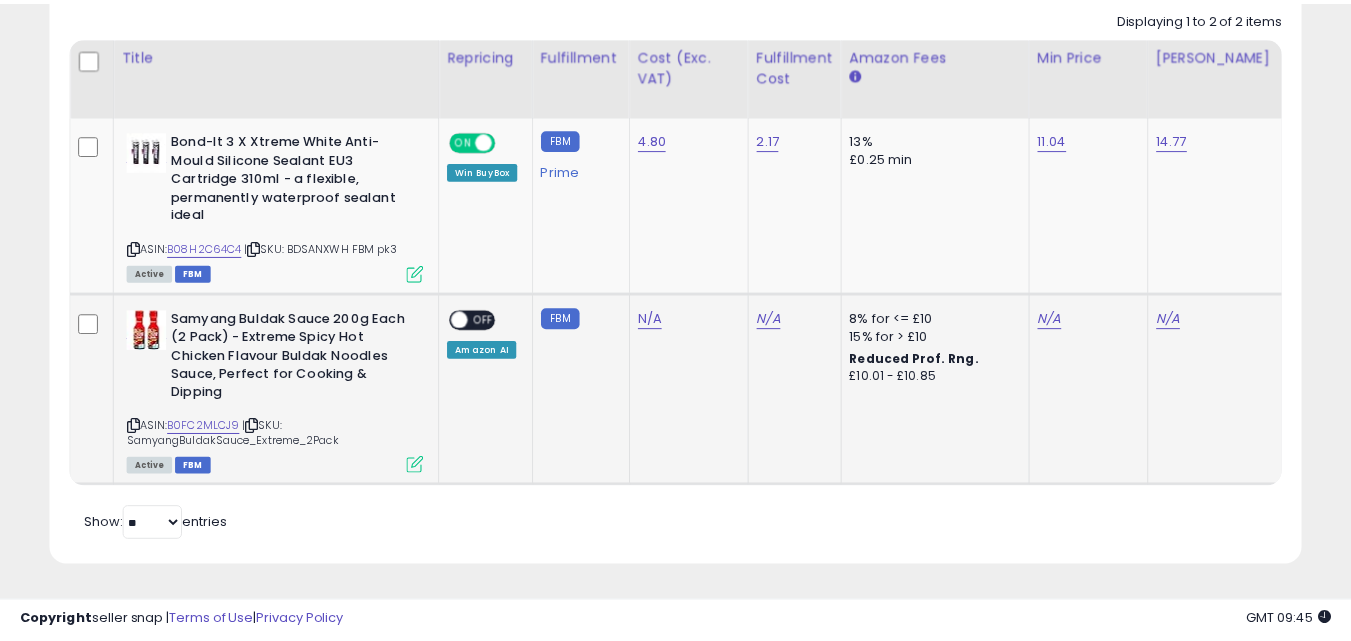 scroll, scrollTop: 410, scrollLeft: 724, axis: both 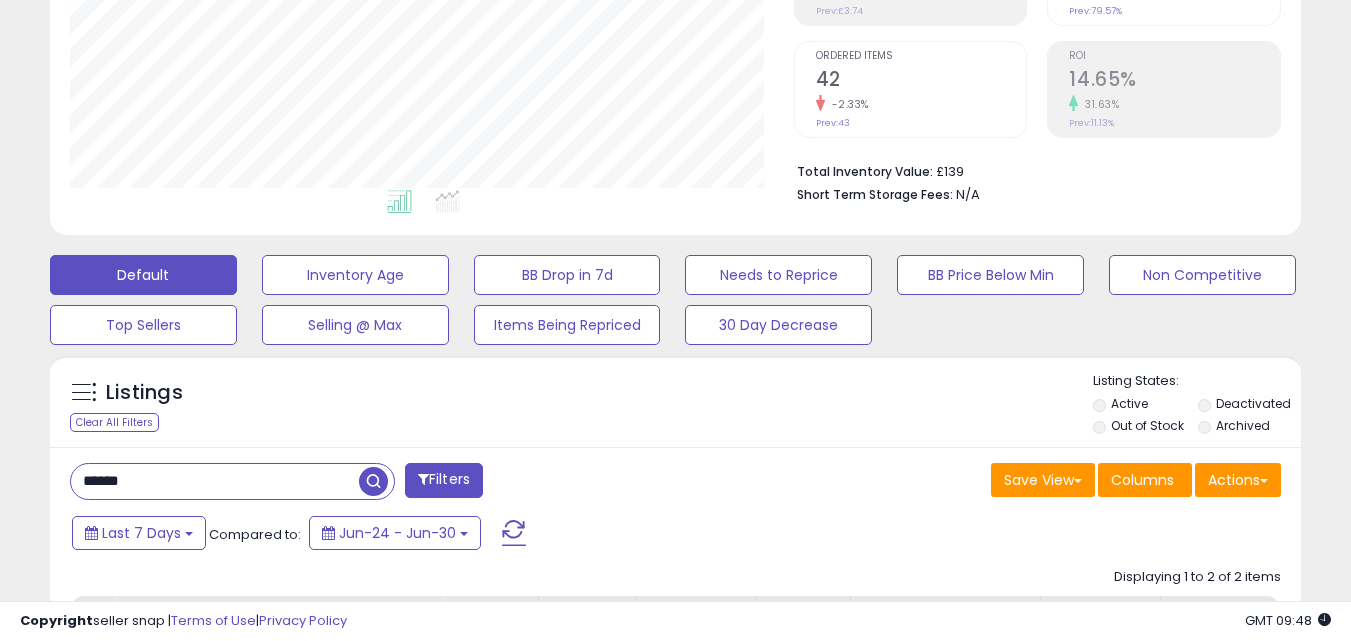 click on "******" at bounding box center (215, 481) 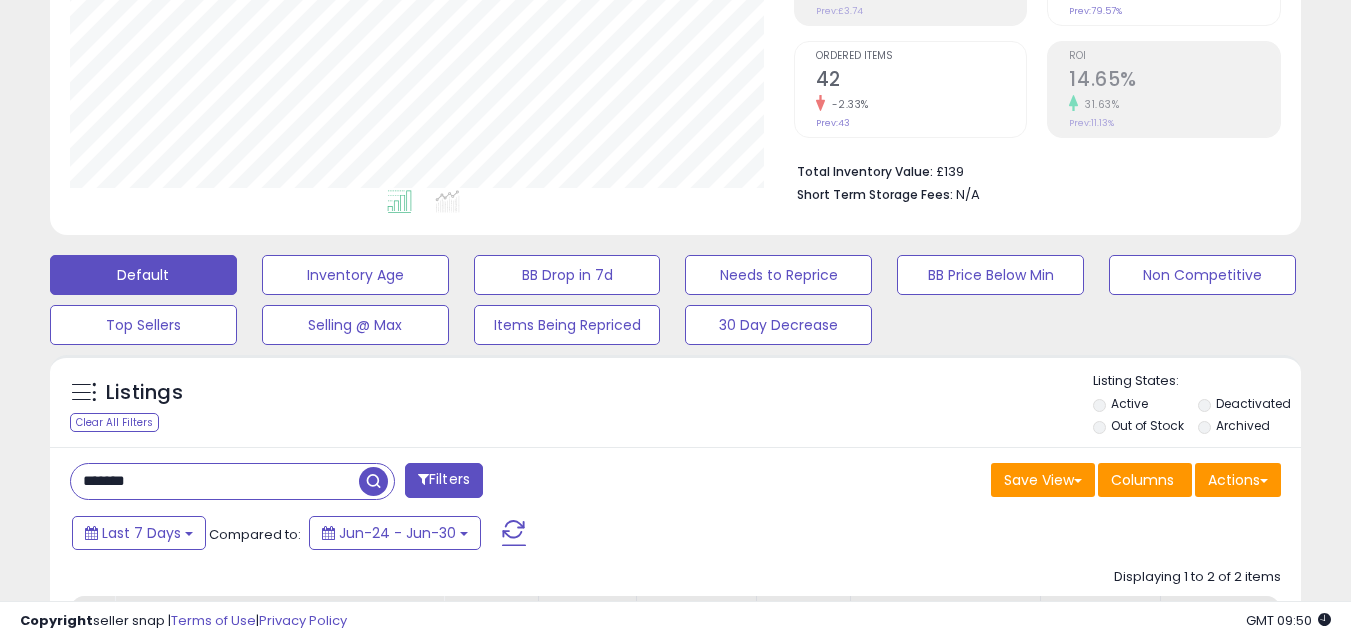 type on "*******" 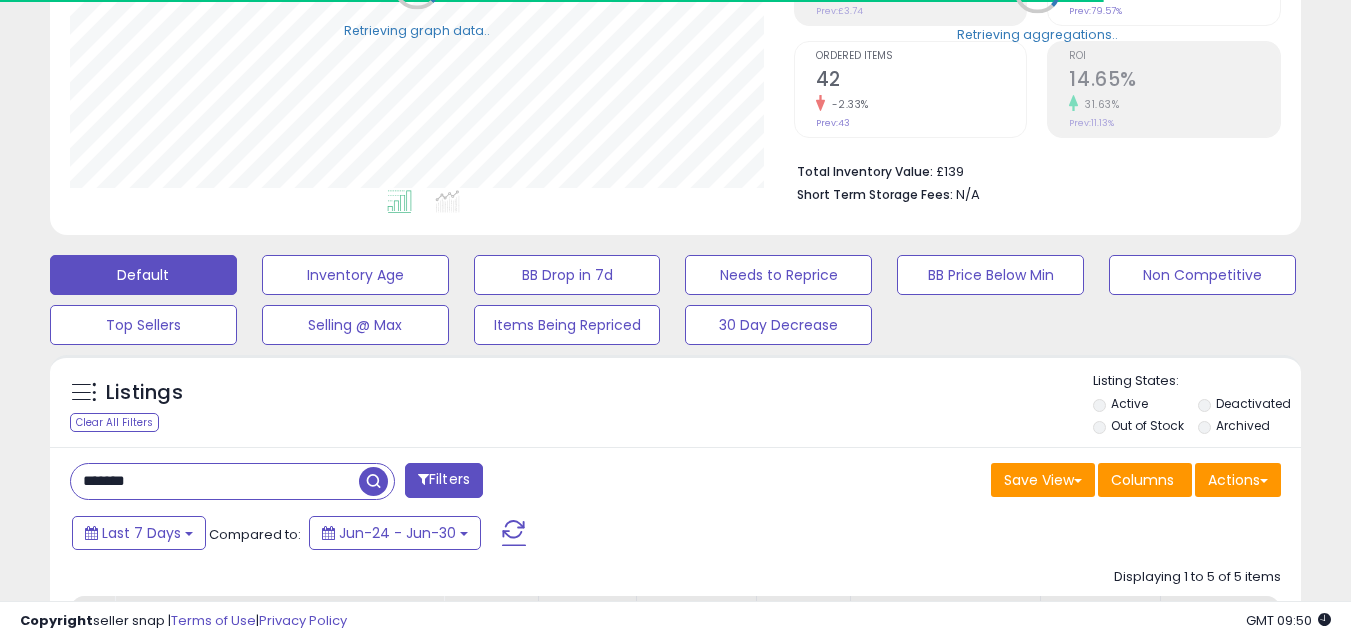scroll, scrollTop: 410, scrollLeft: 724, axis: both 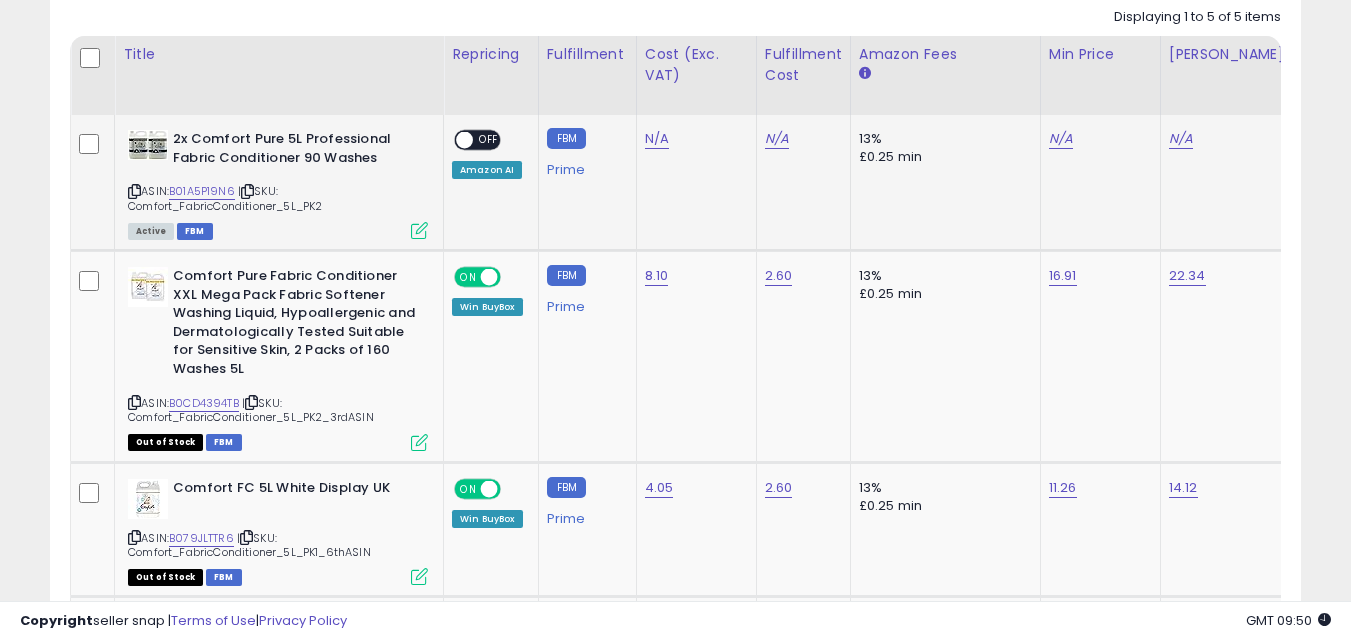 click at bounding box center (419, 230) 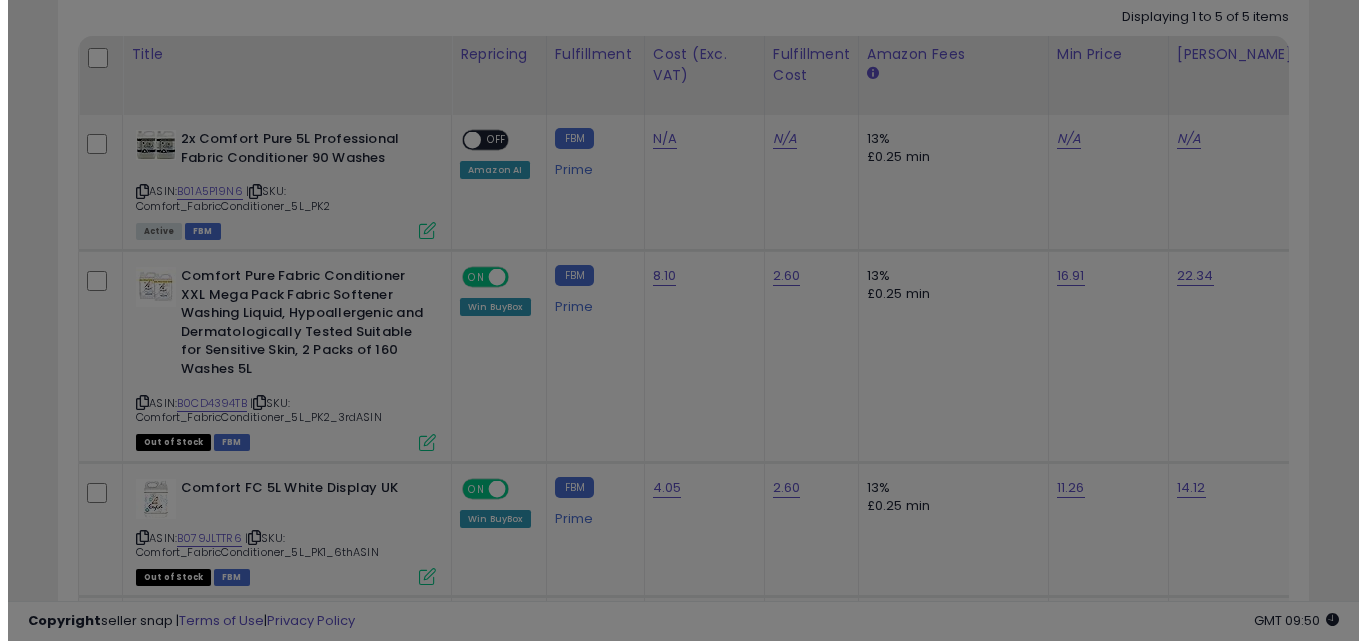 scroll, scrollTop: 999590, scrollLeft: 999267, axis: both 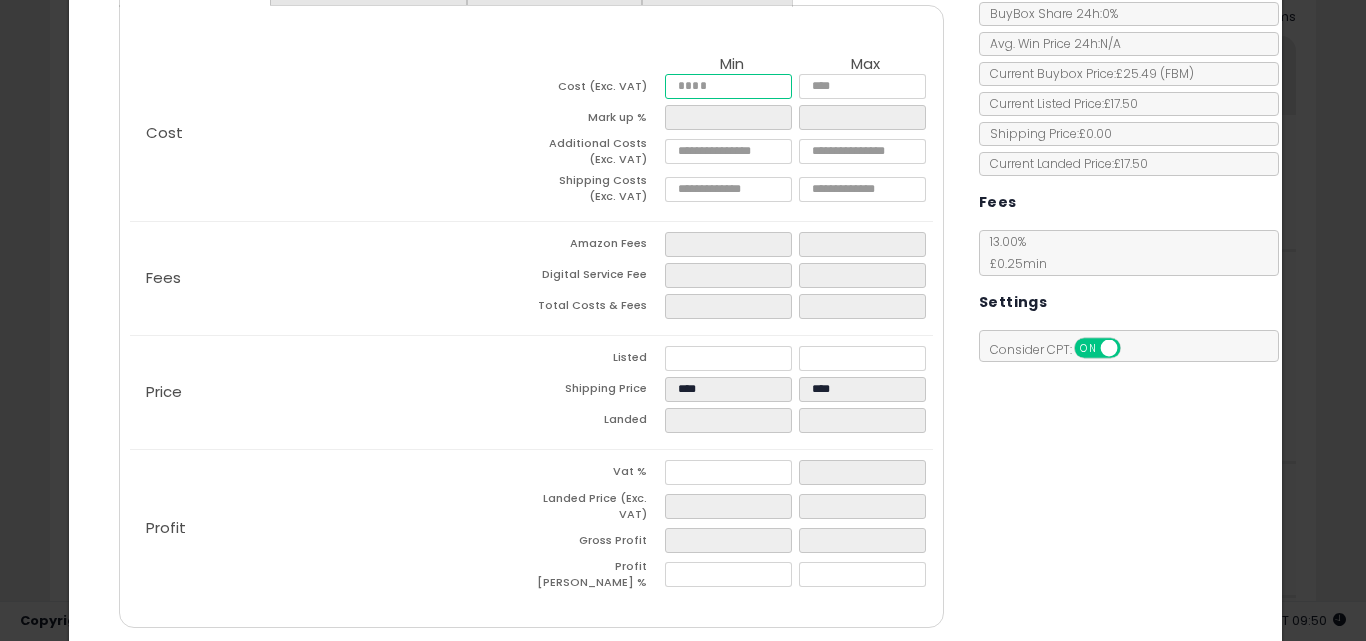 click at bounding box center (728, 86) 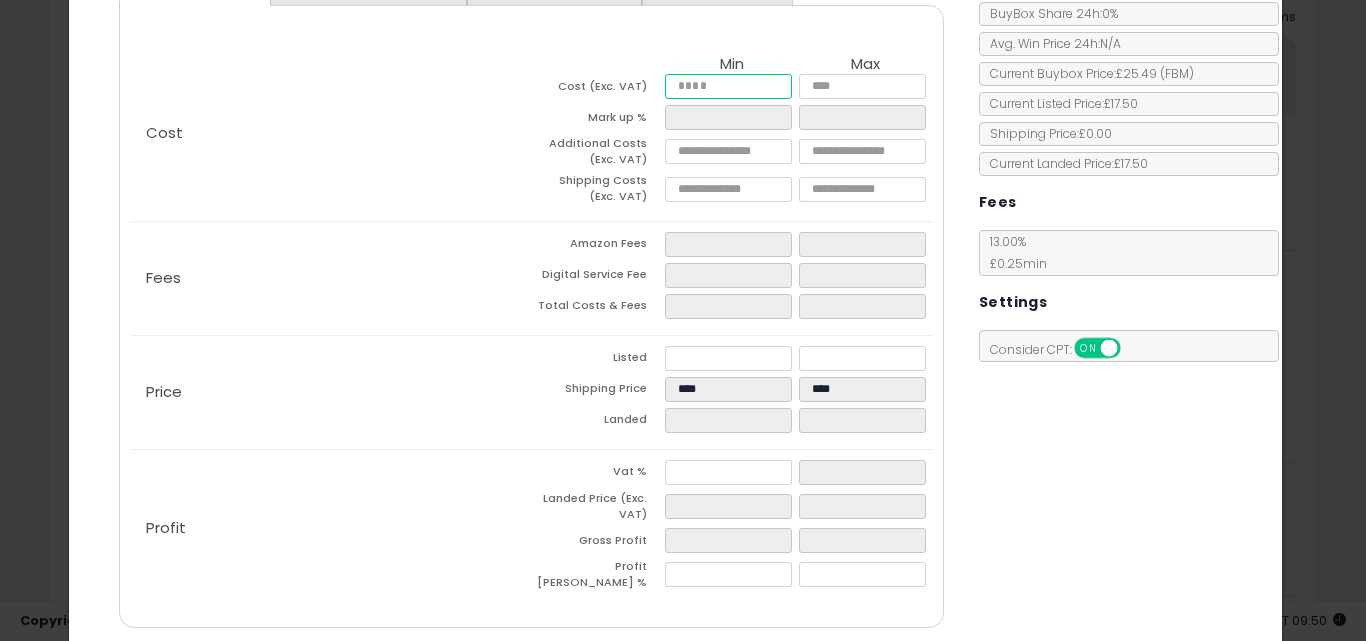 type on "*" 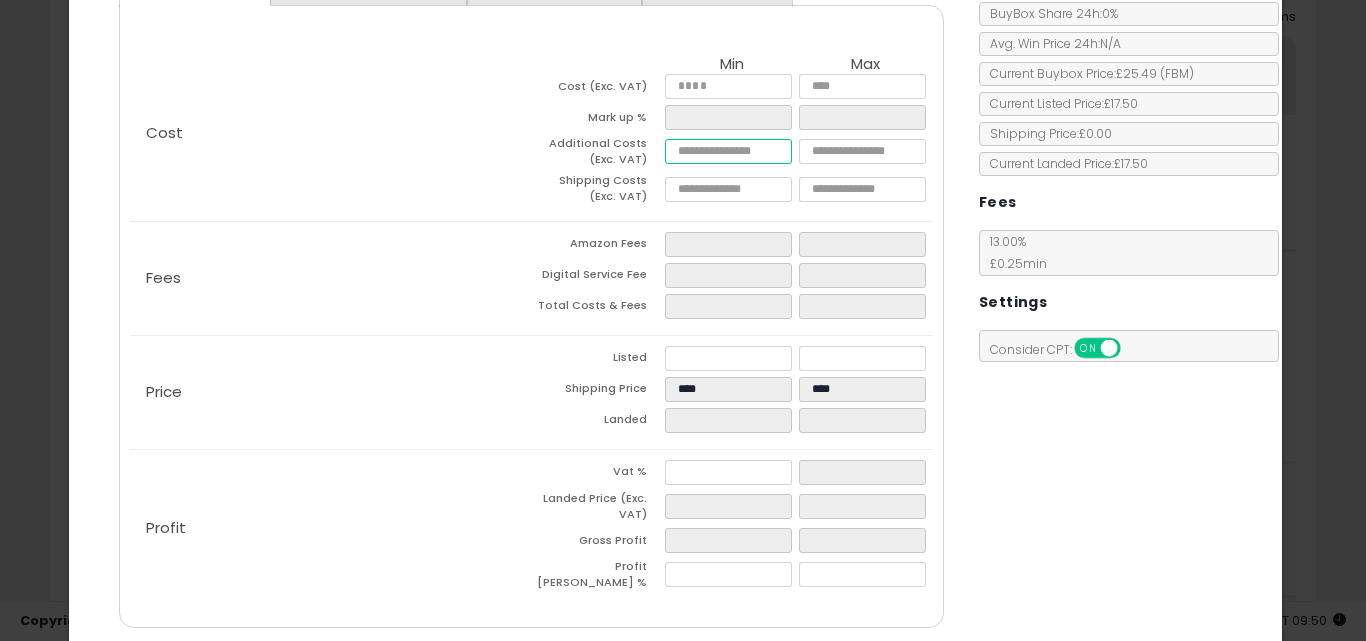 type on "*****" 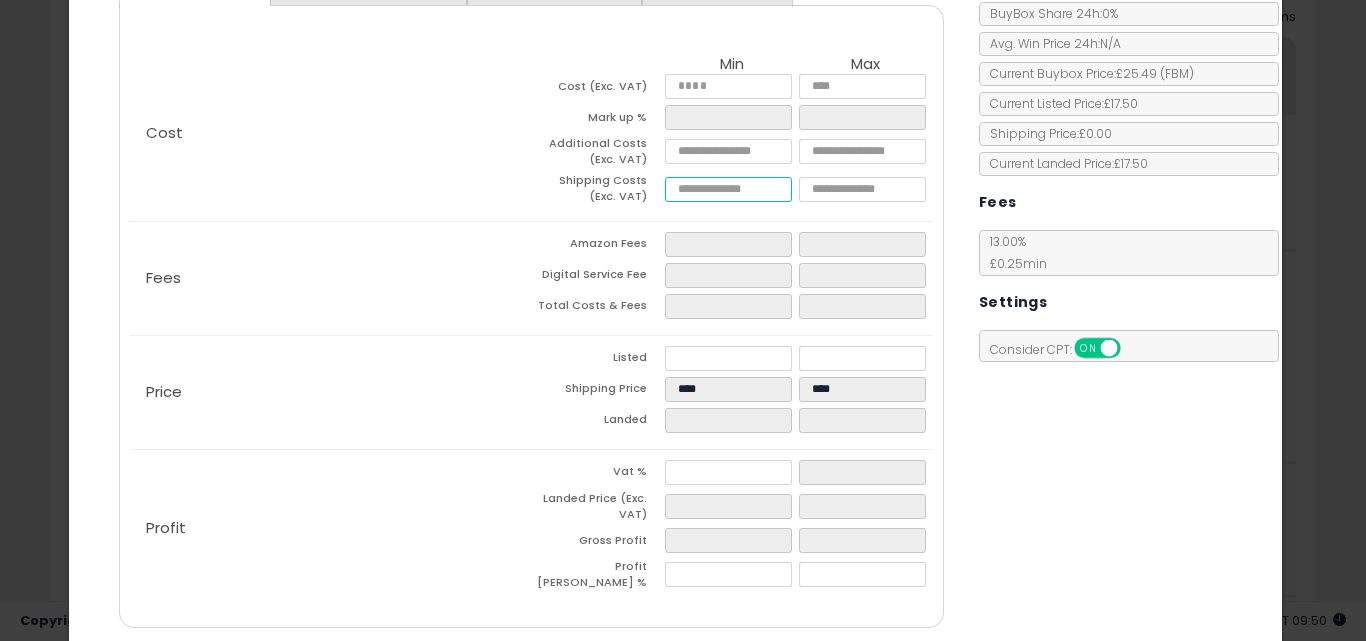 type on "****" 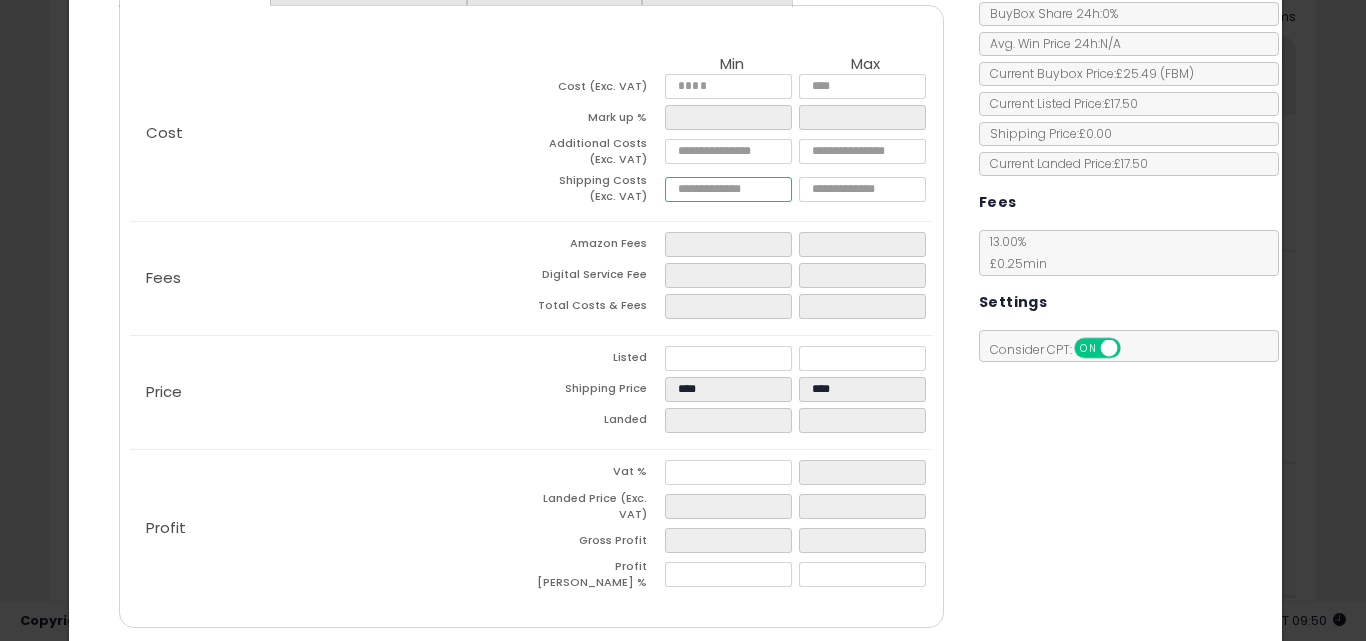 type on "*" 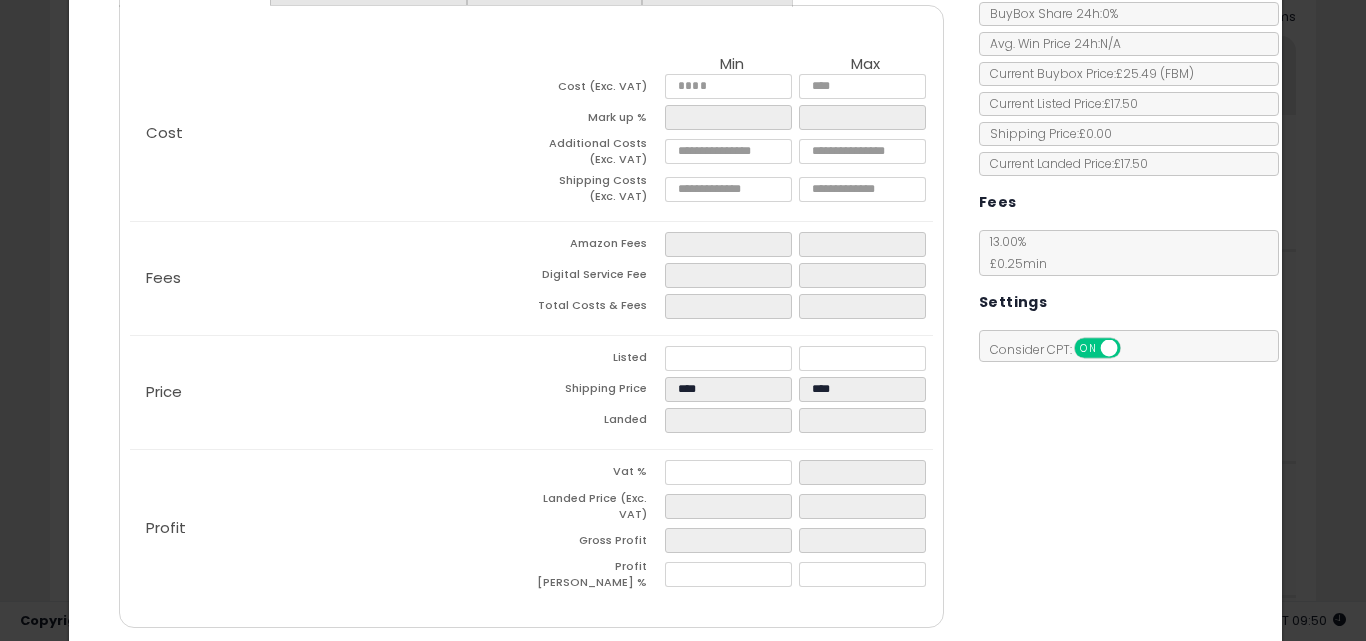 type on "****" 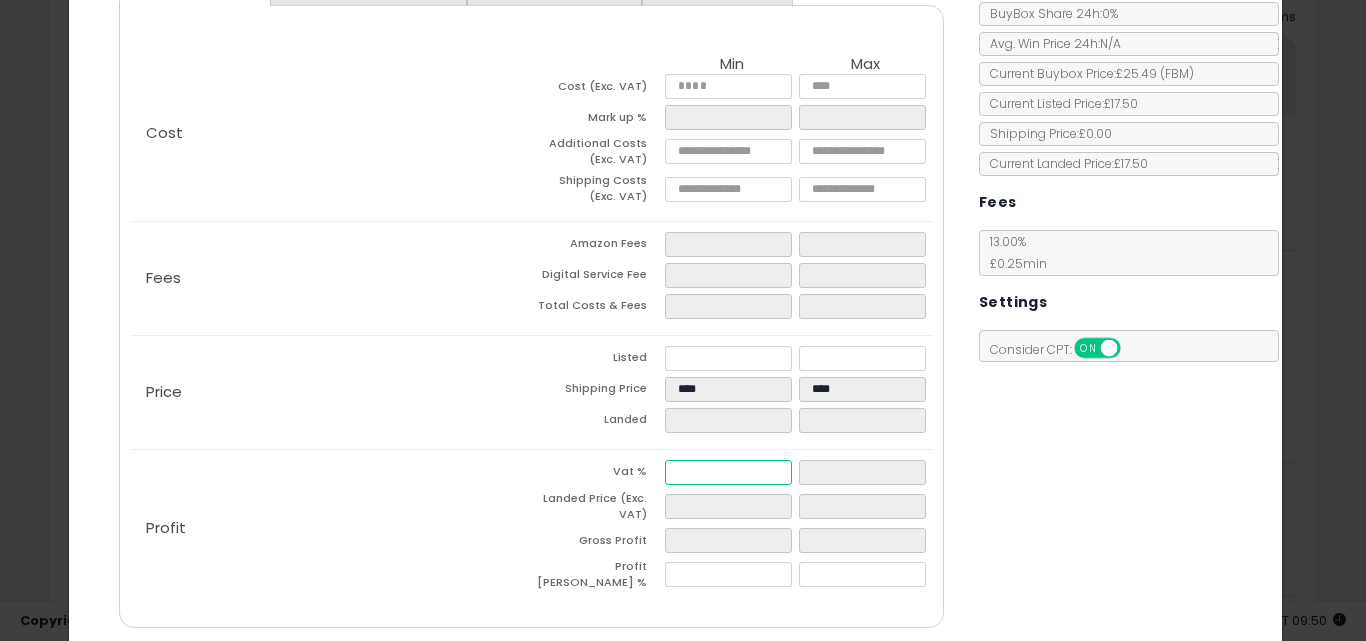 click at bounding box center [728, 472] 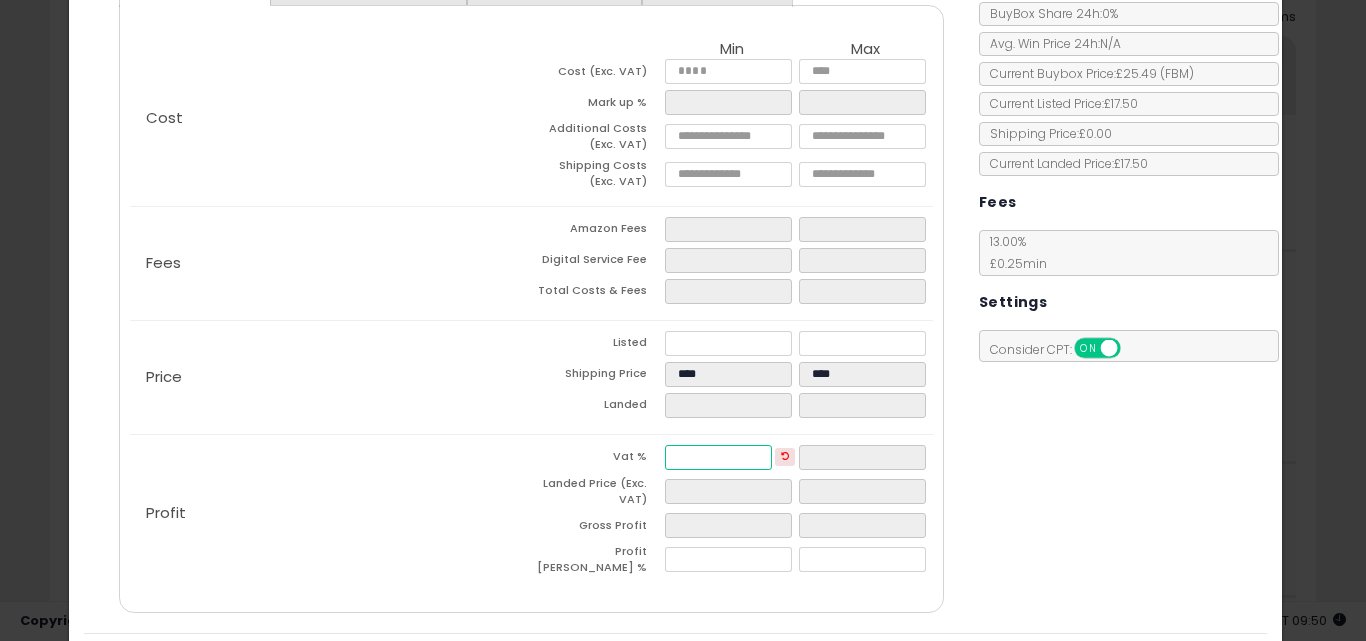 type on "**" 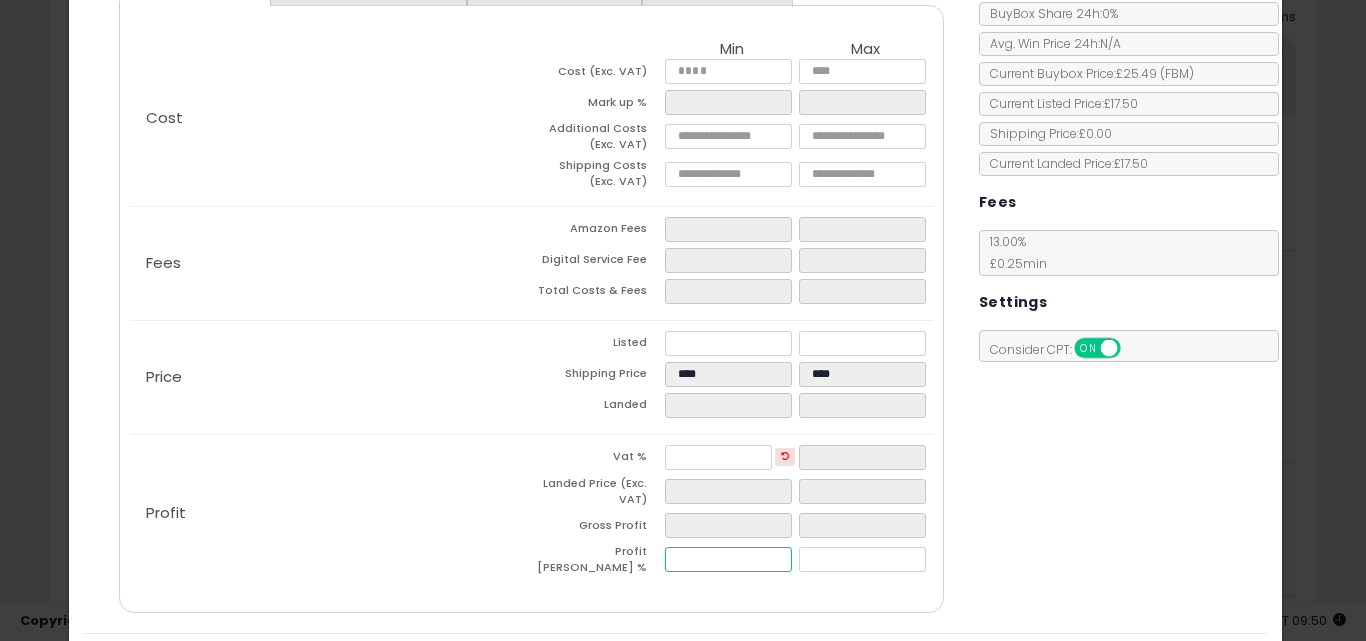 click at bounding box center (728, 559) 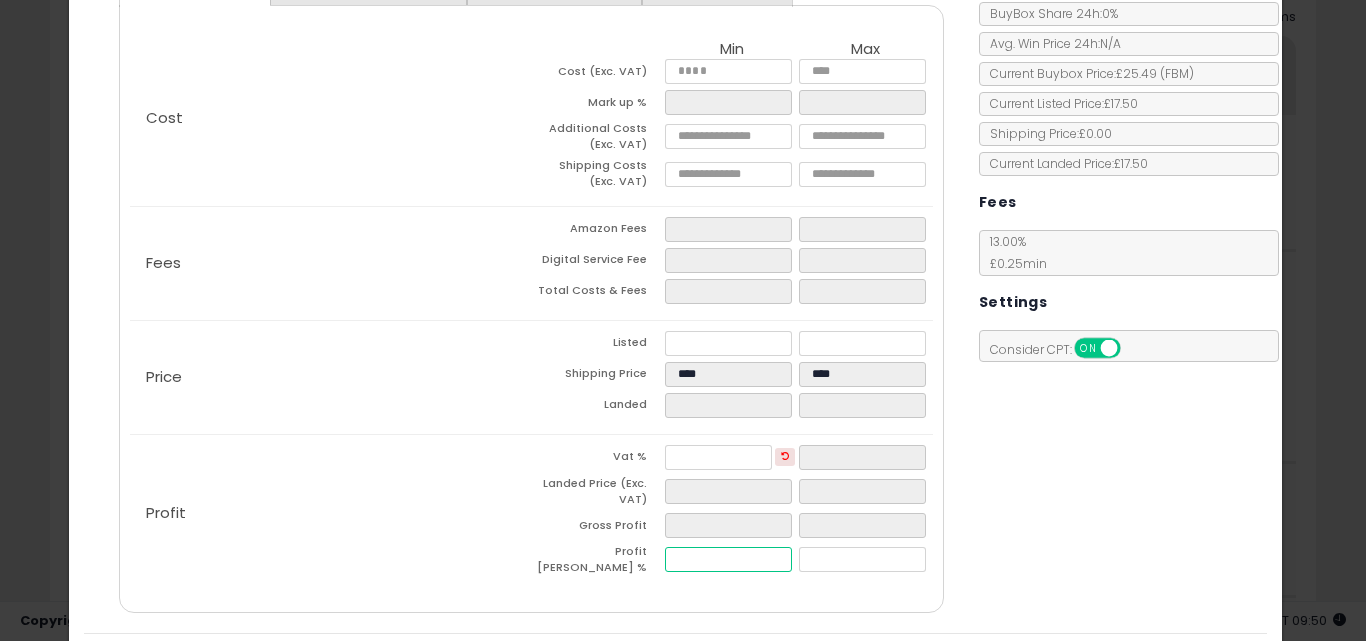 type on "*" 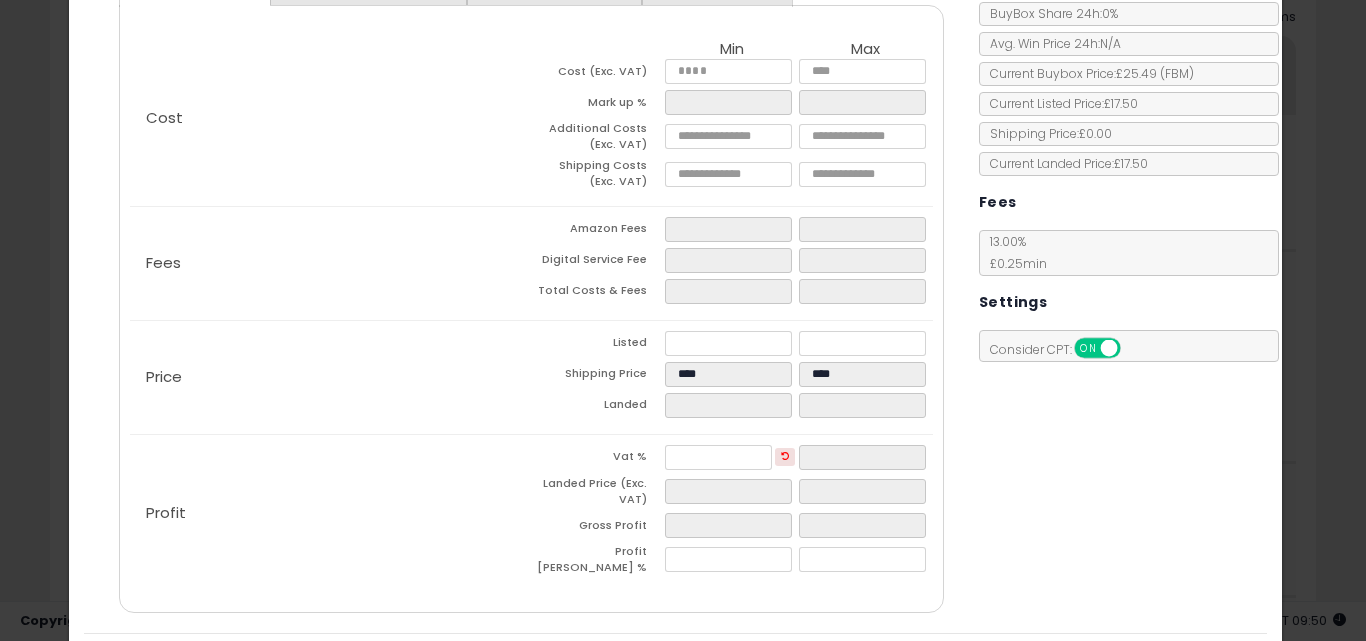 type on "****" 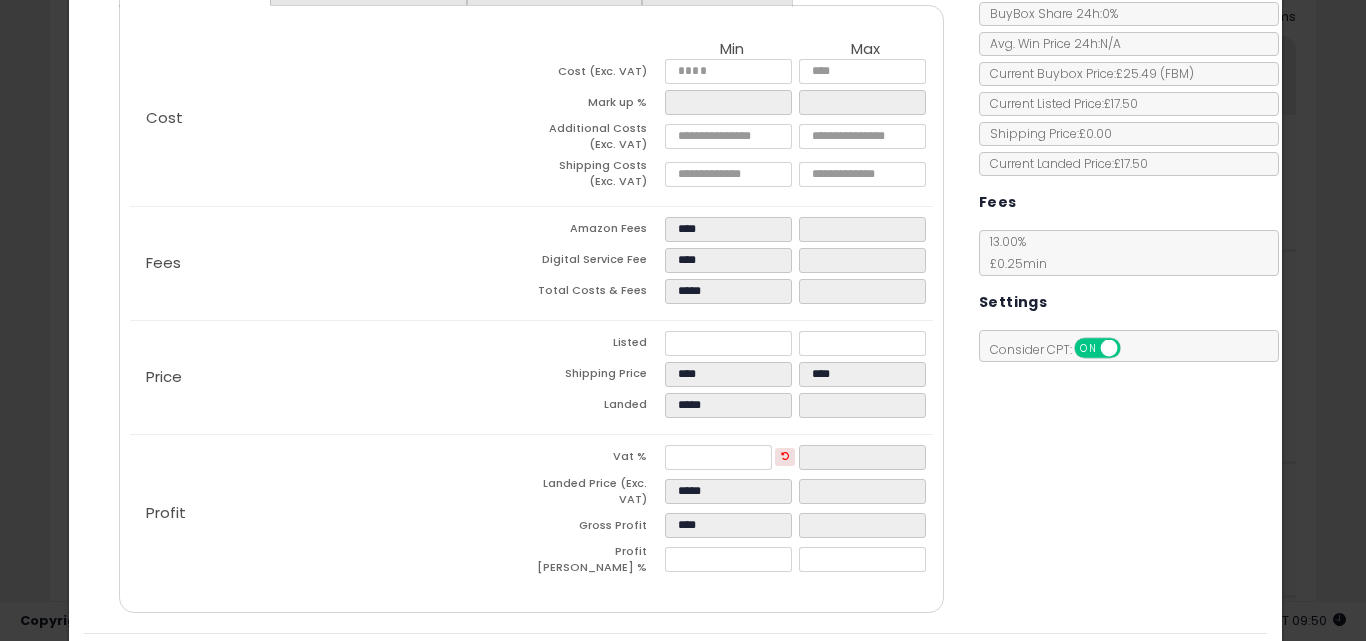 click on "Costs
Repricing Settings
Business Pricing
Analytics
Cost" at bounding box center [531, 290] 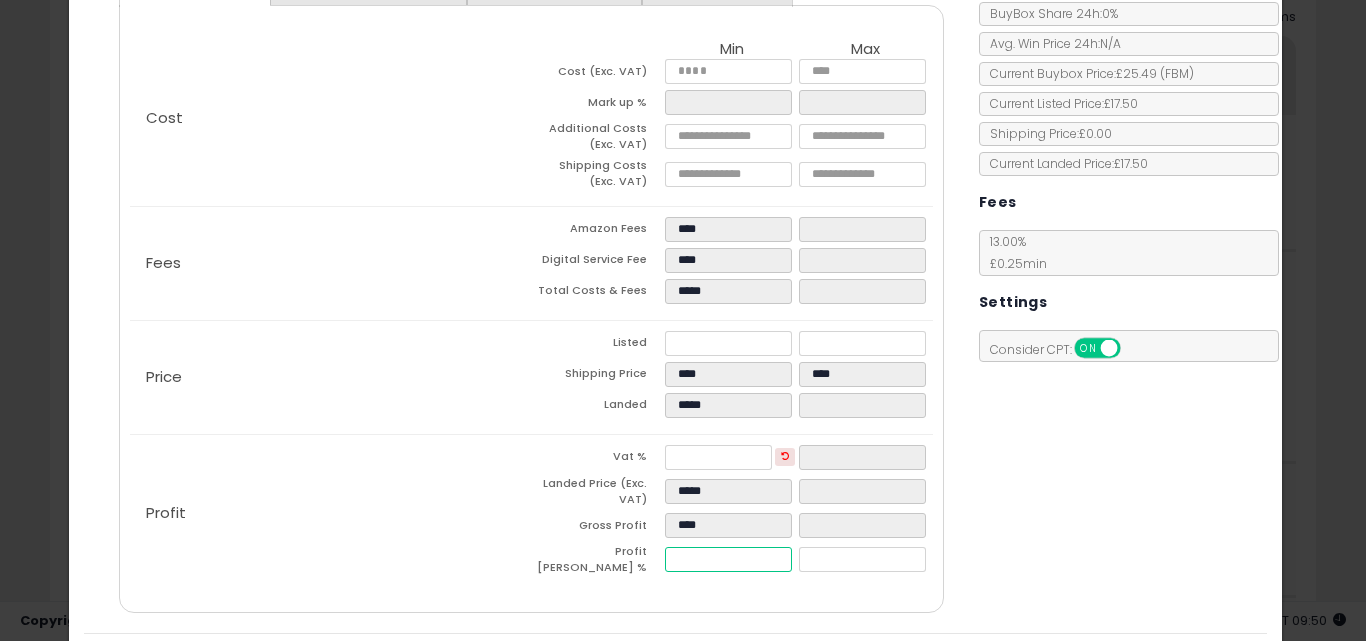 click on "****" at bounding box center [728, 559] 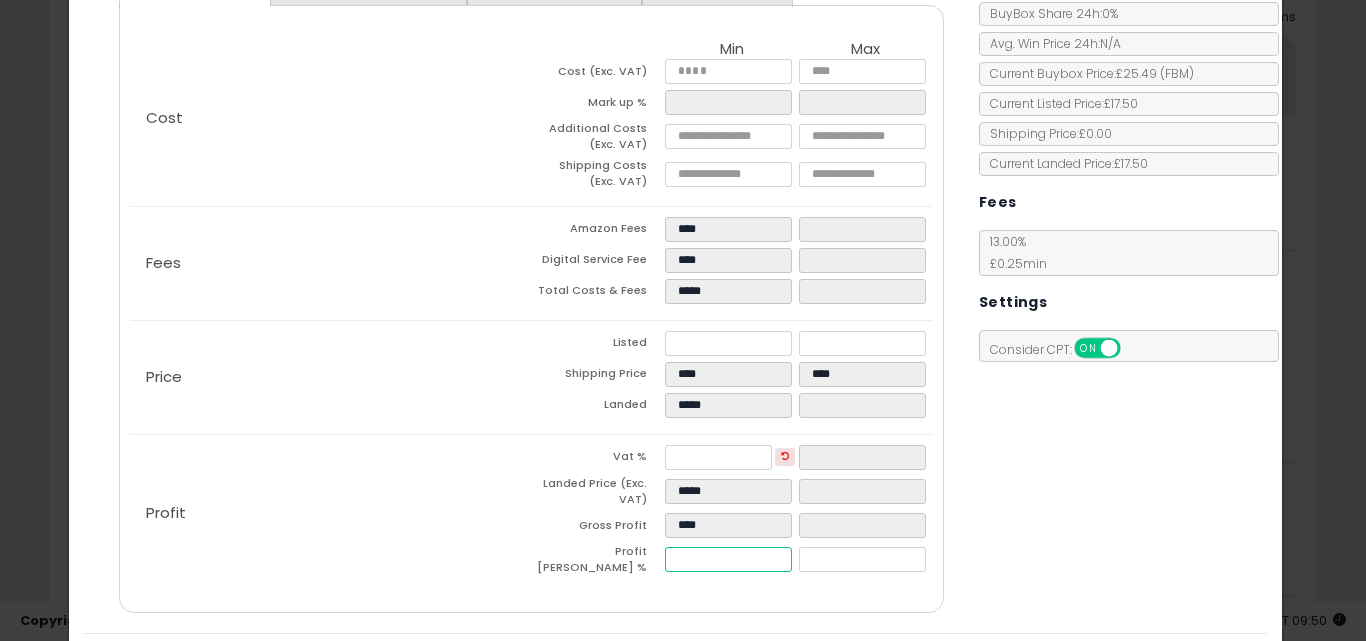 type on "**" 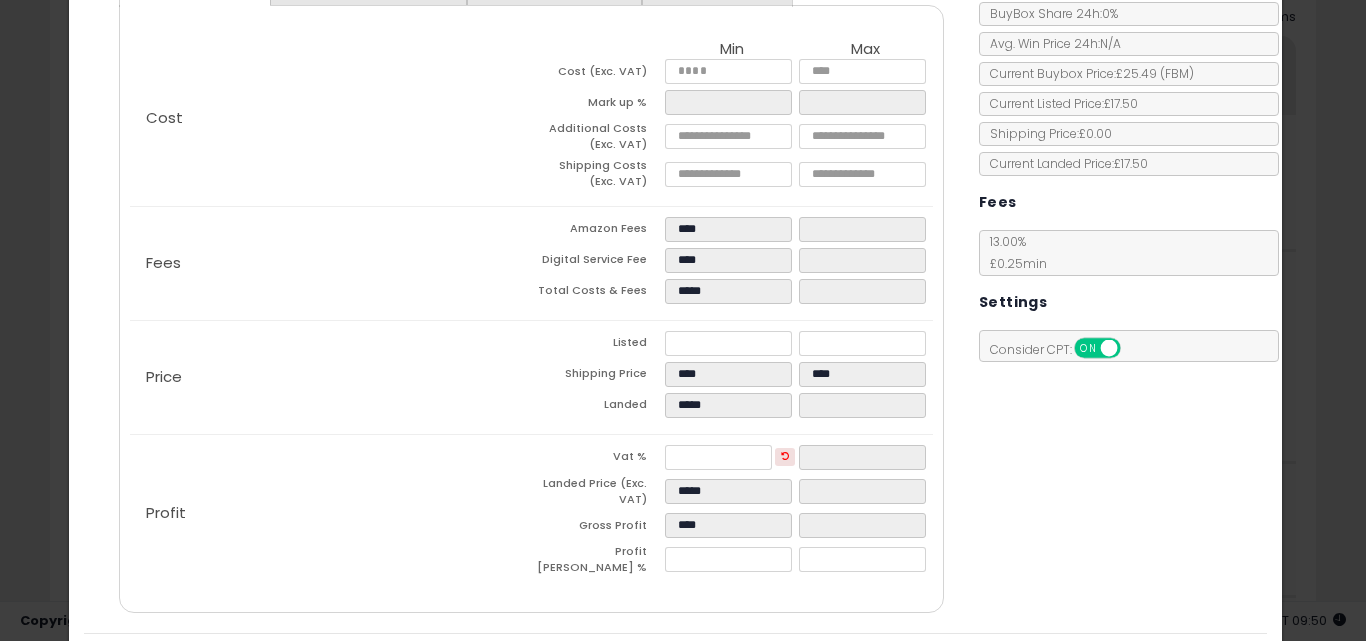 type on "*****" 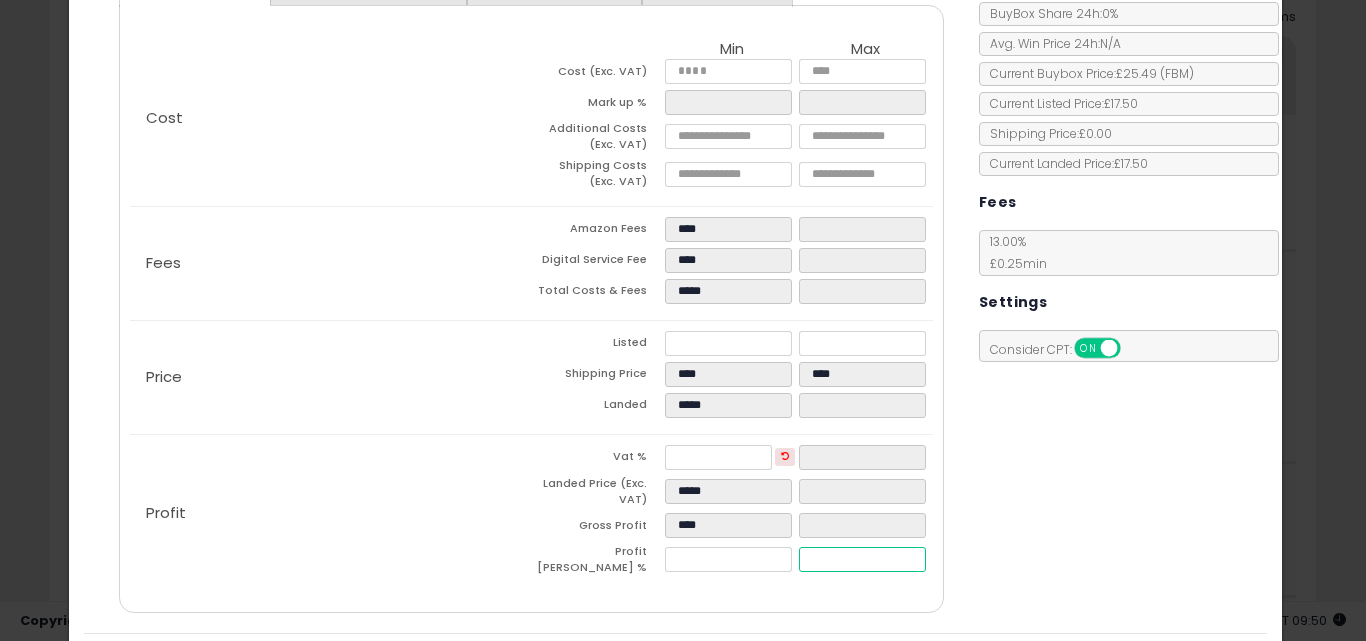 click at bounding box center [862, 559] 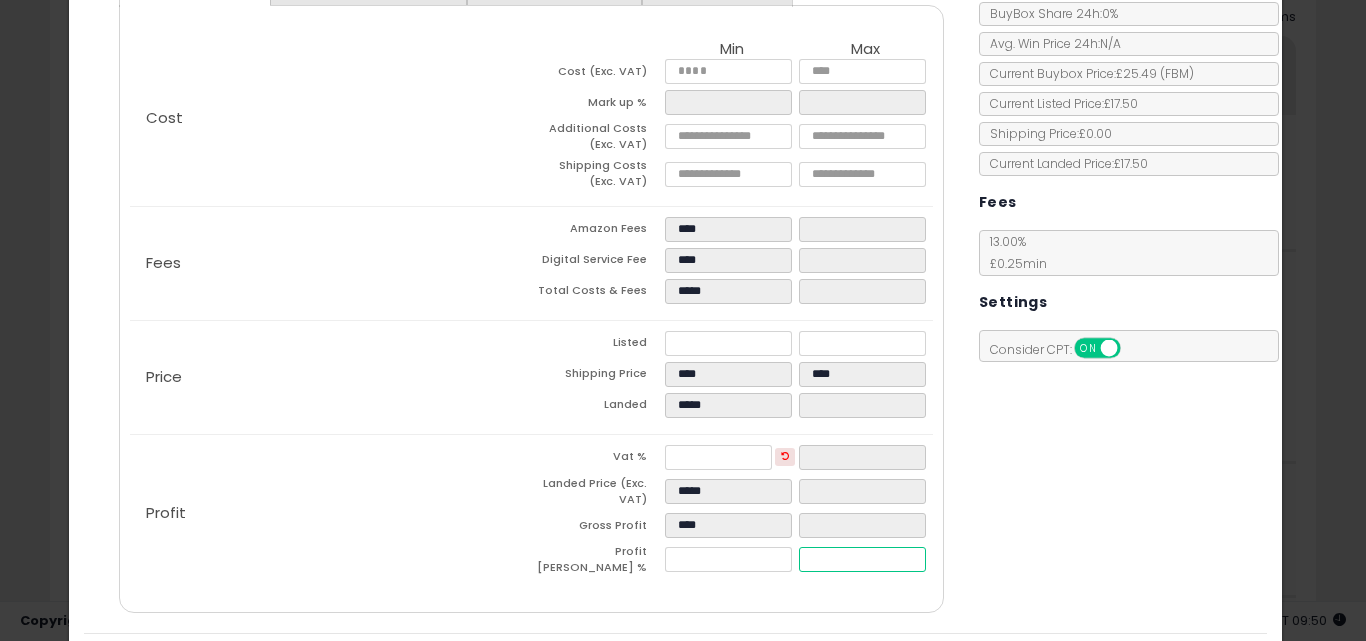 type on "**" 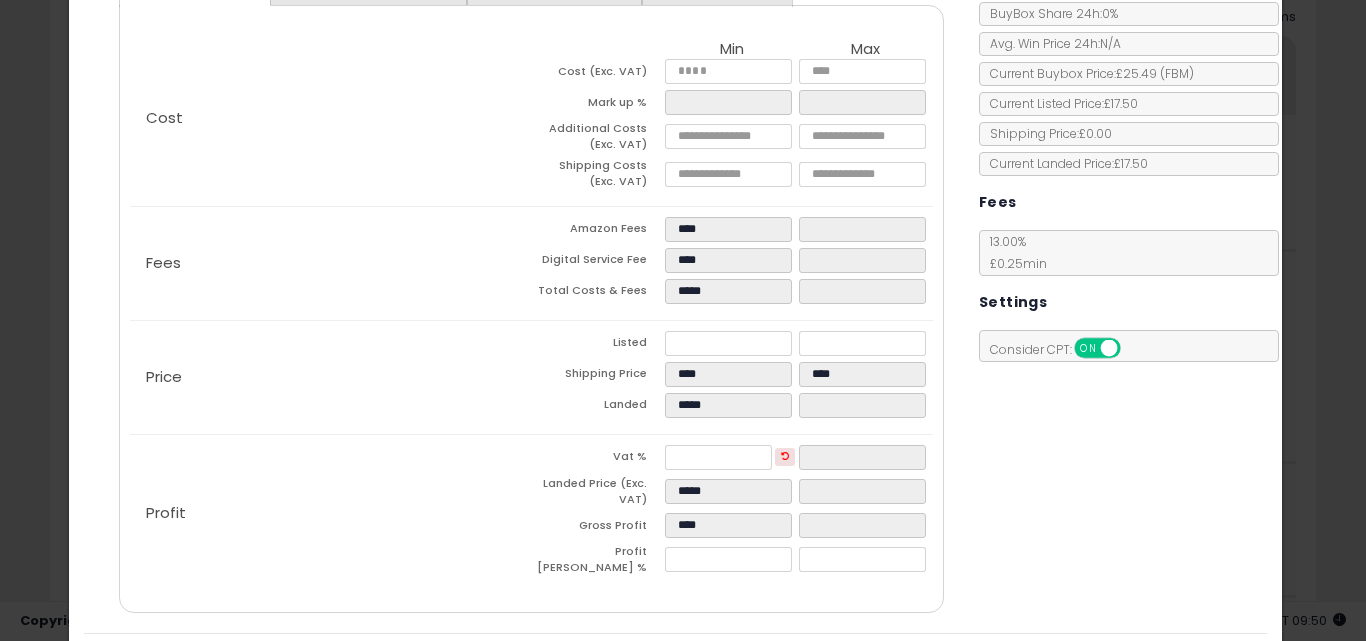 type on "*****" 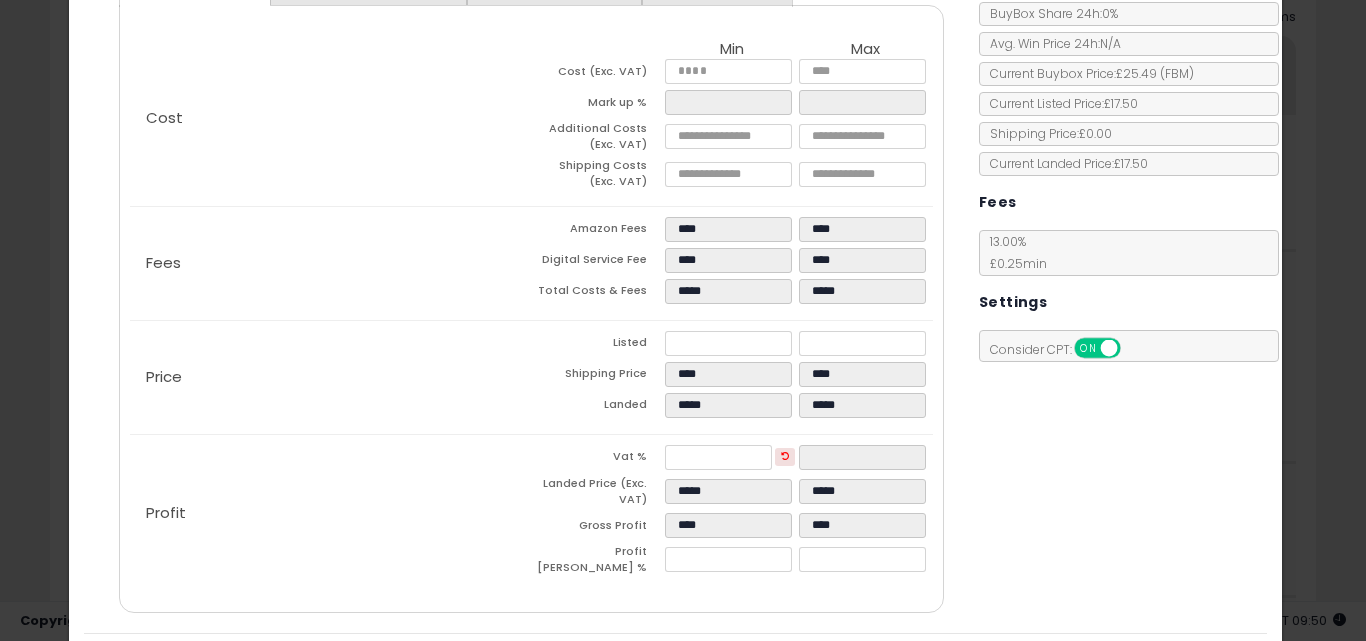click on "Costs
Repricing Settings
Business Pricing
Analytics
Cost" at bounding box center (676, 290) 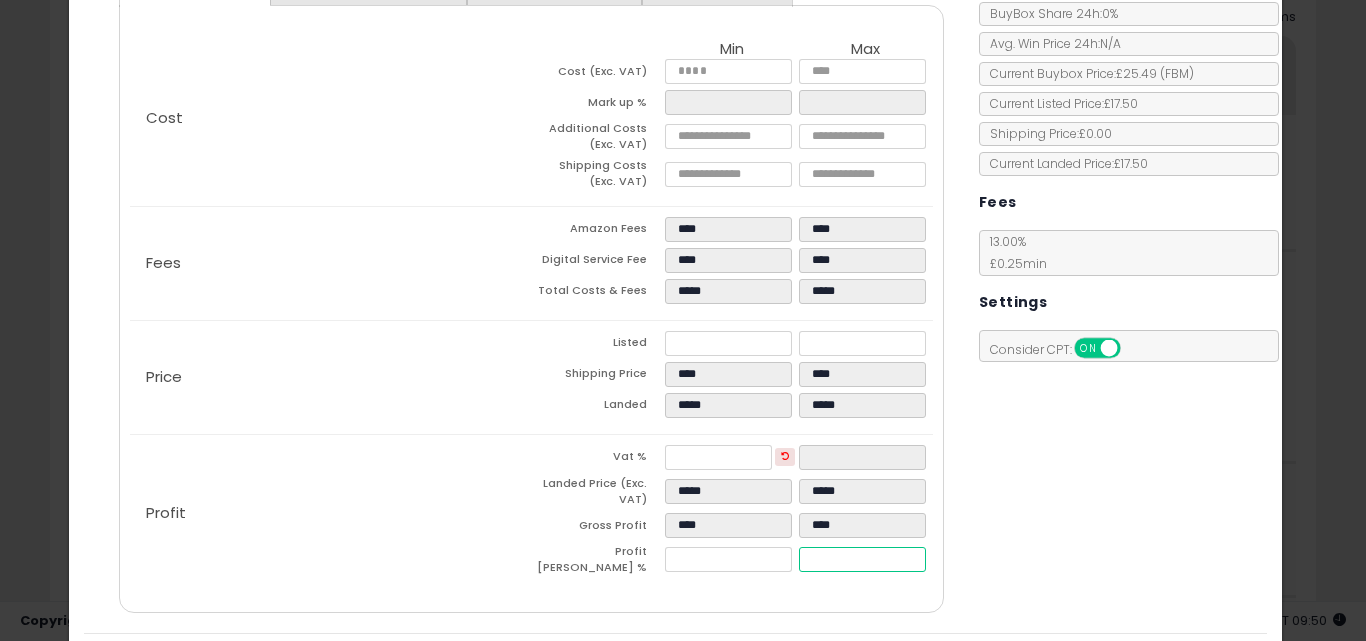 click on "*****" at bounding box center (862, 559) 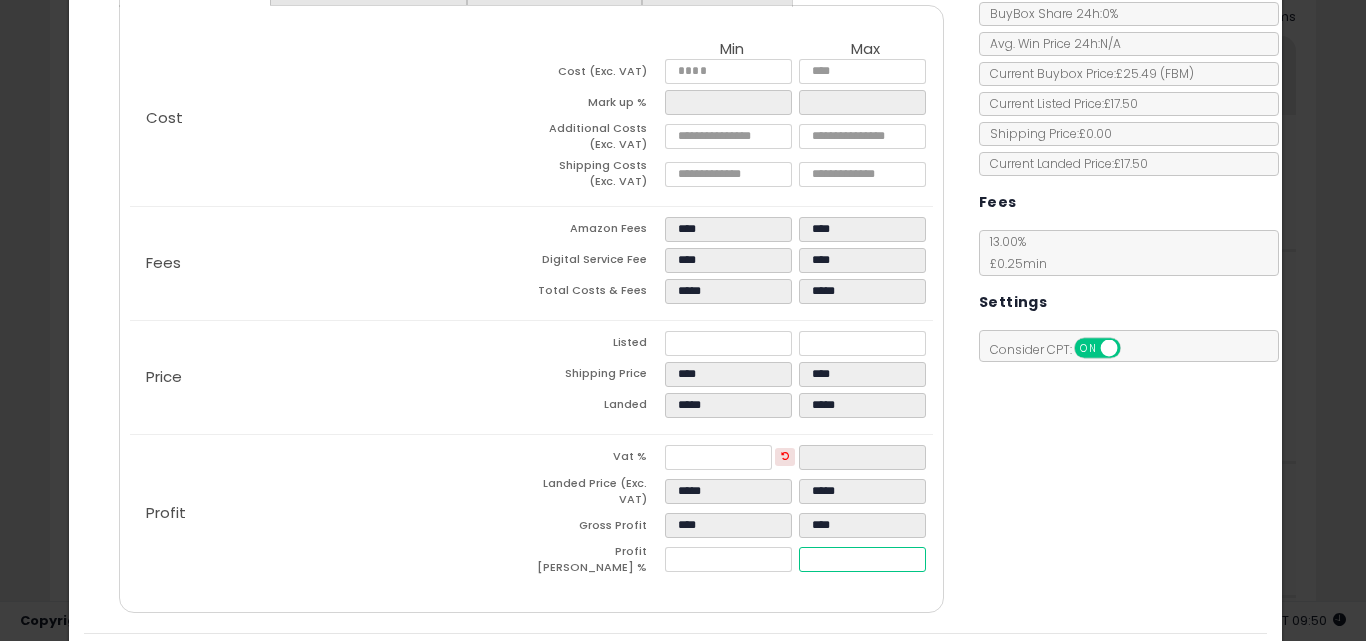type on "**" 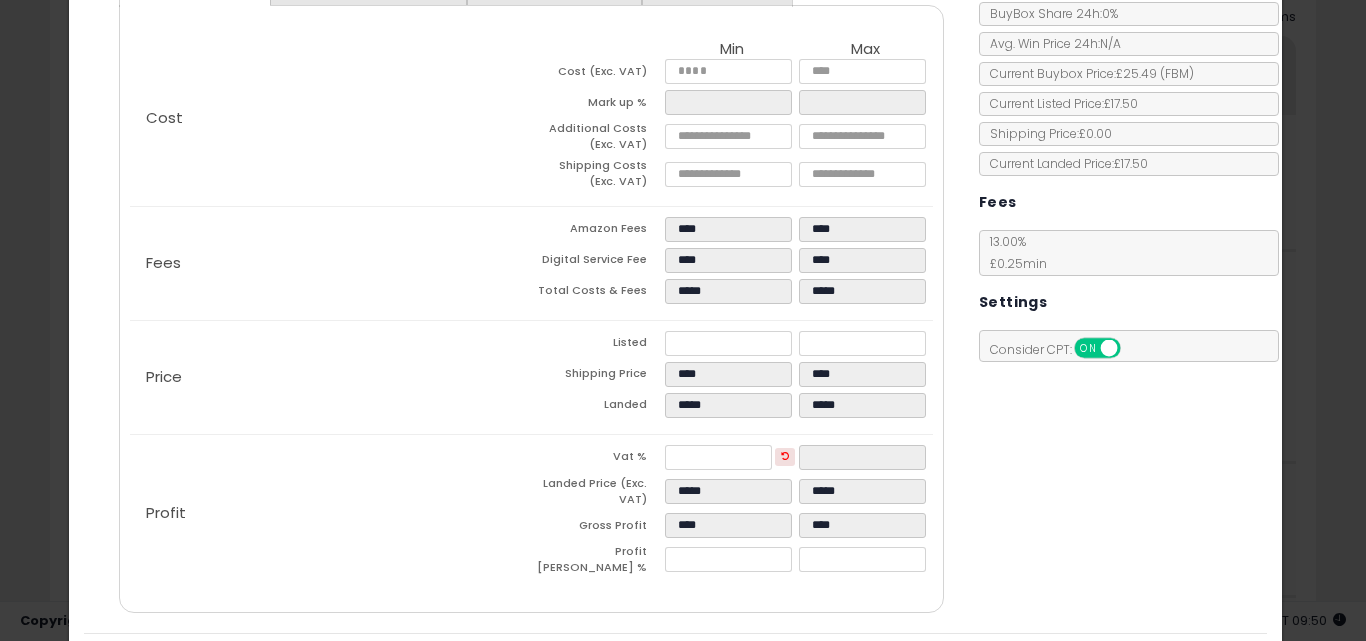type on "*****" 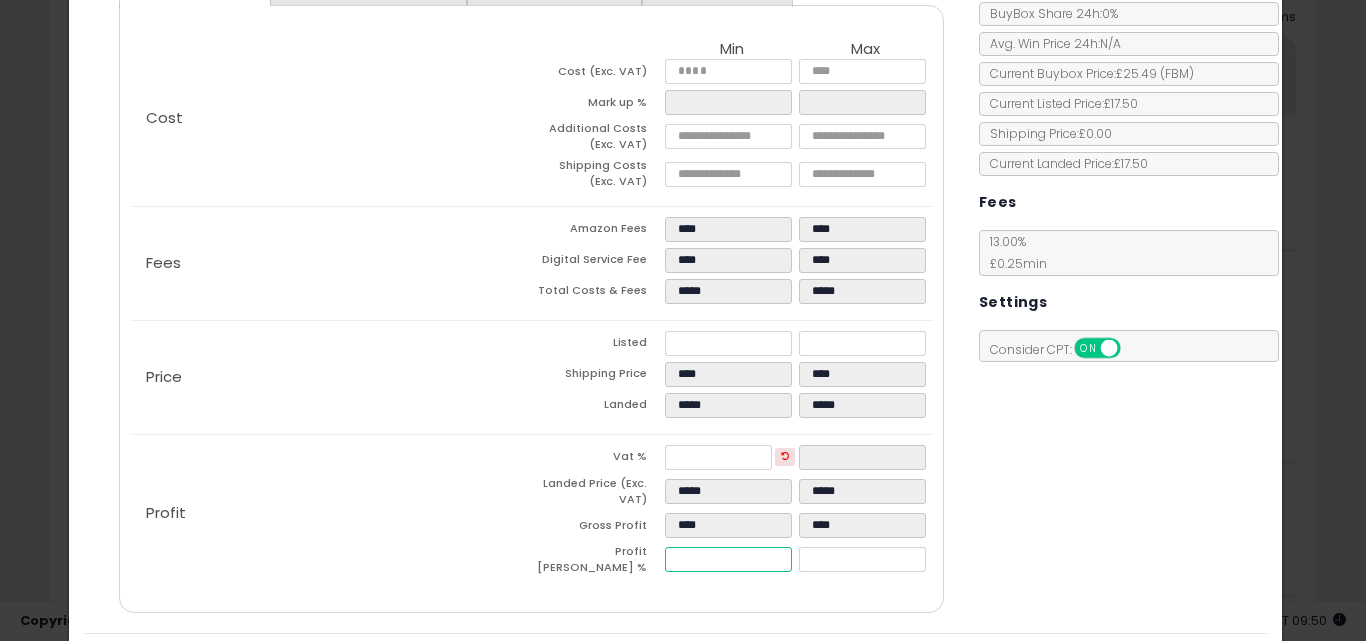 click on "*****" at bounding box center (728, 559) 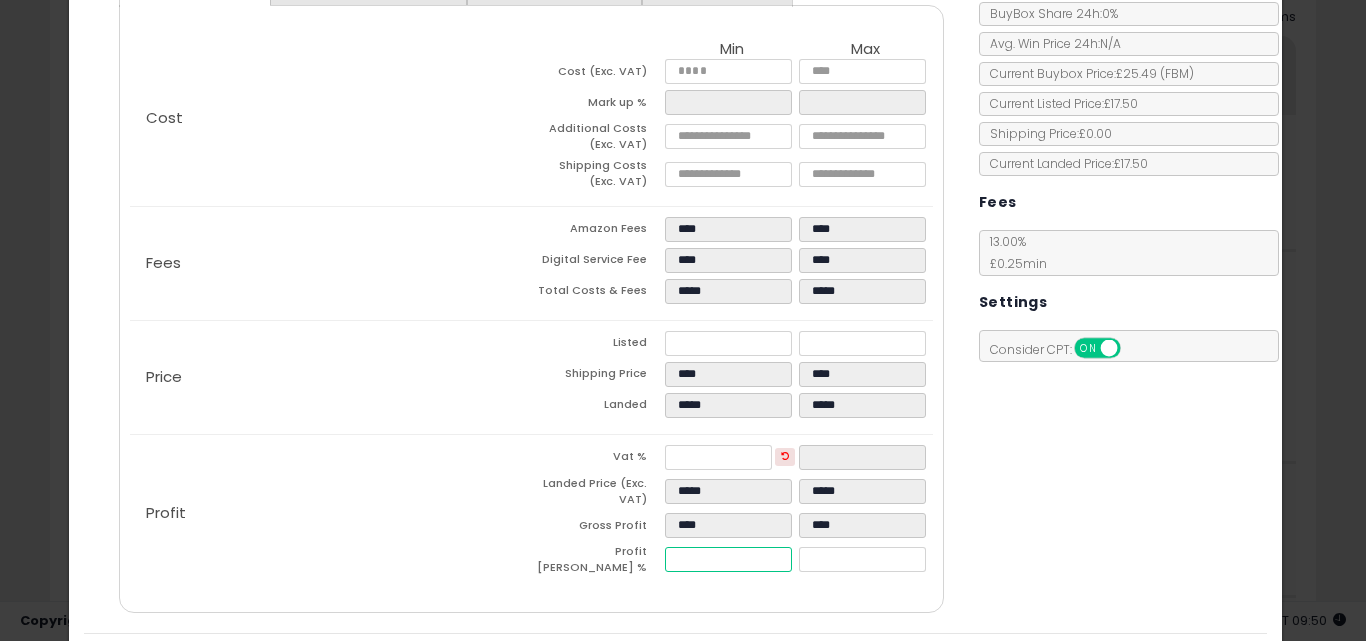 type on "**" 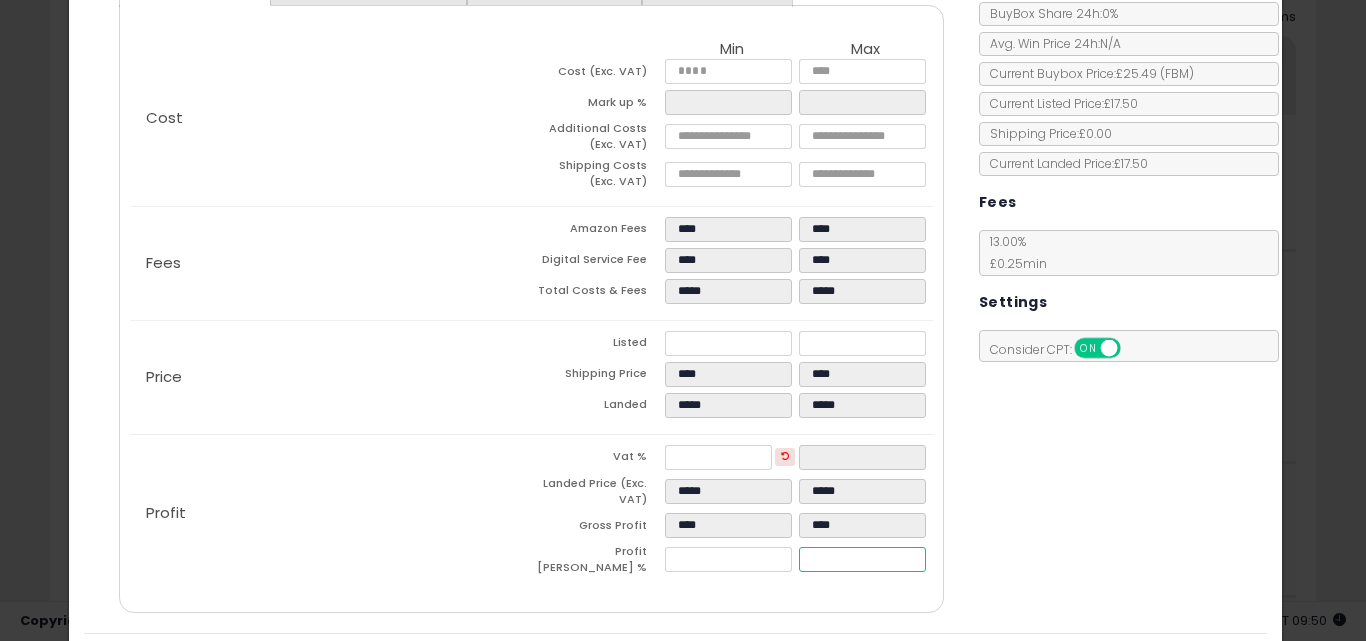 type on "*****" 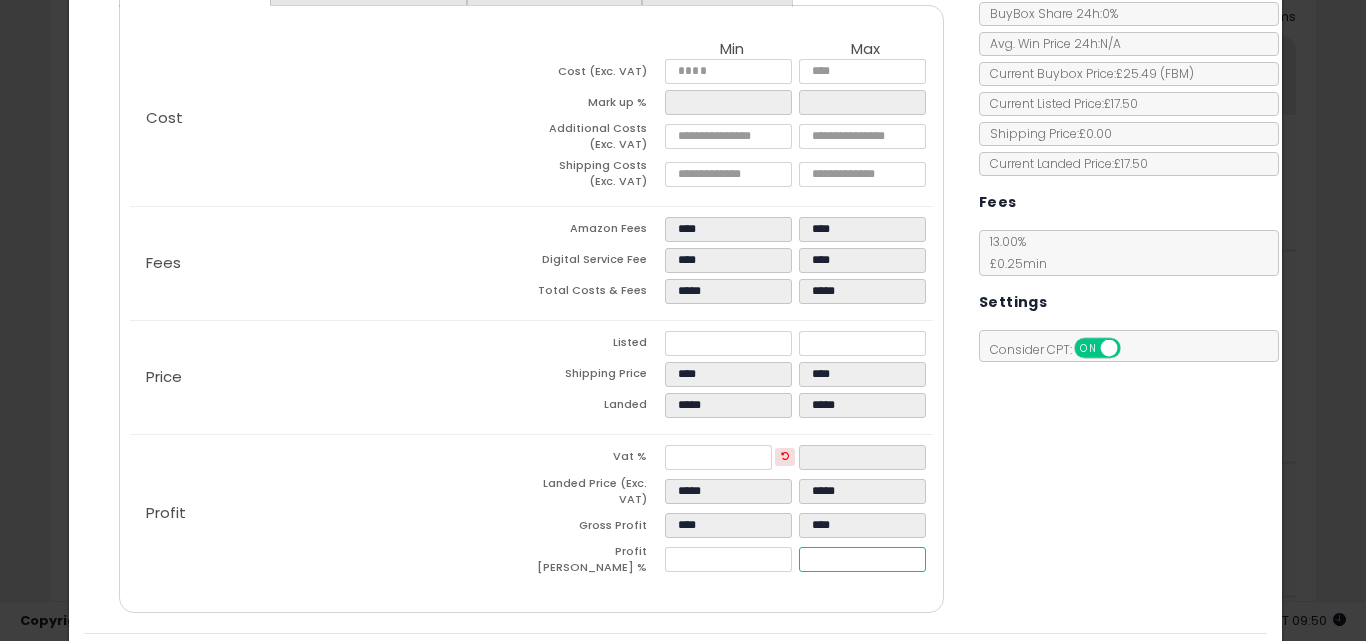 type on "**" 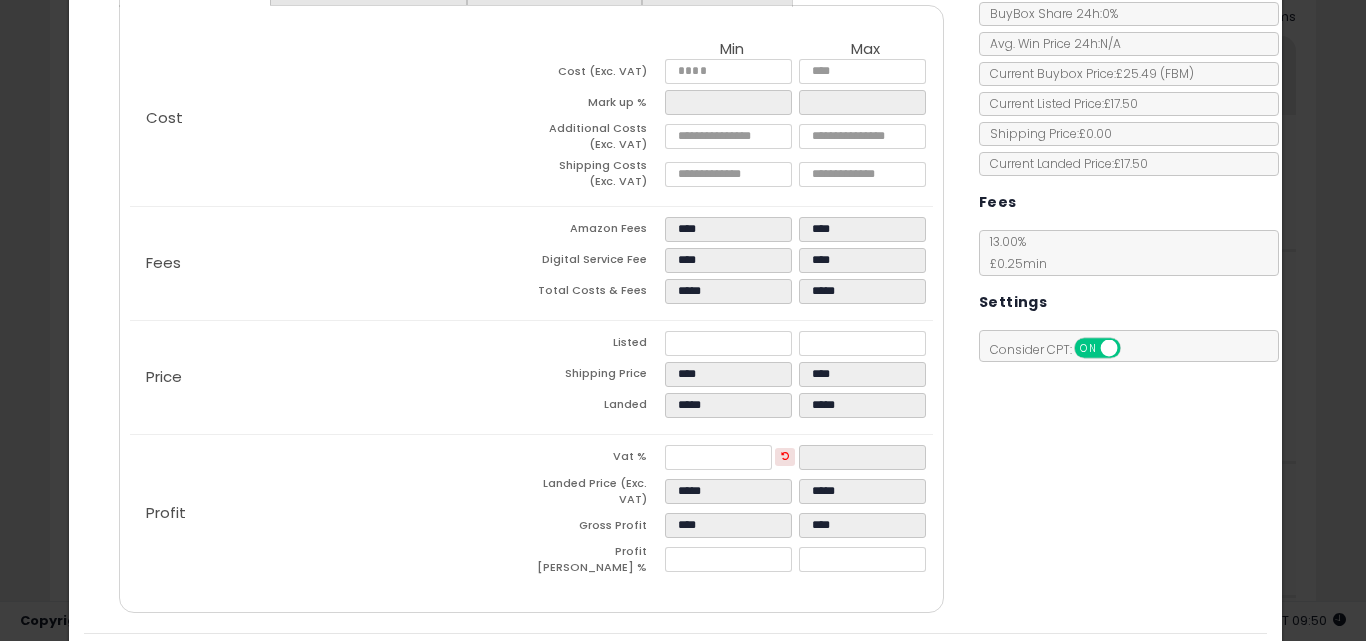 type on "*****" 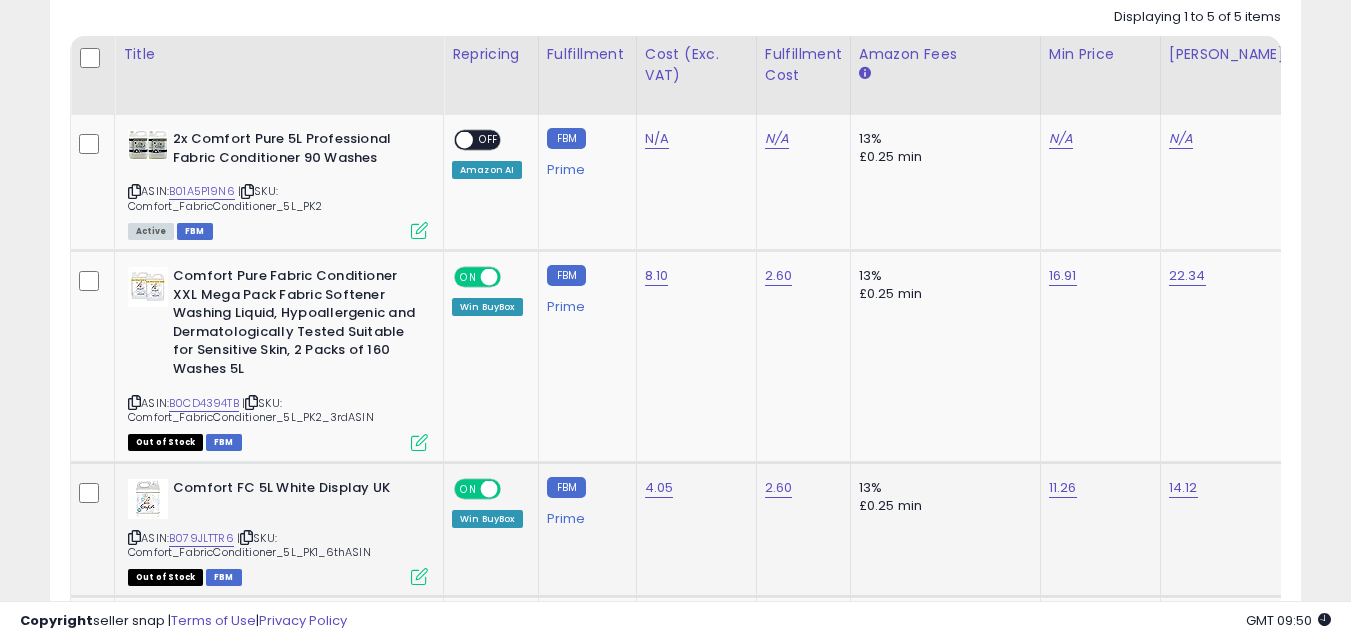 scroll, scrollTop: 410, scrollLeft: 724, axis: both 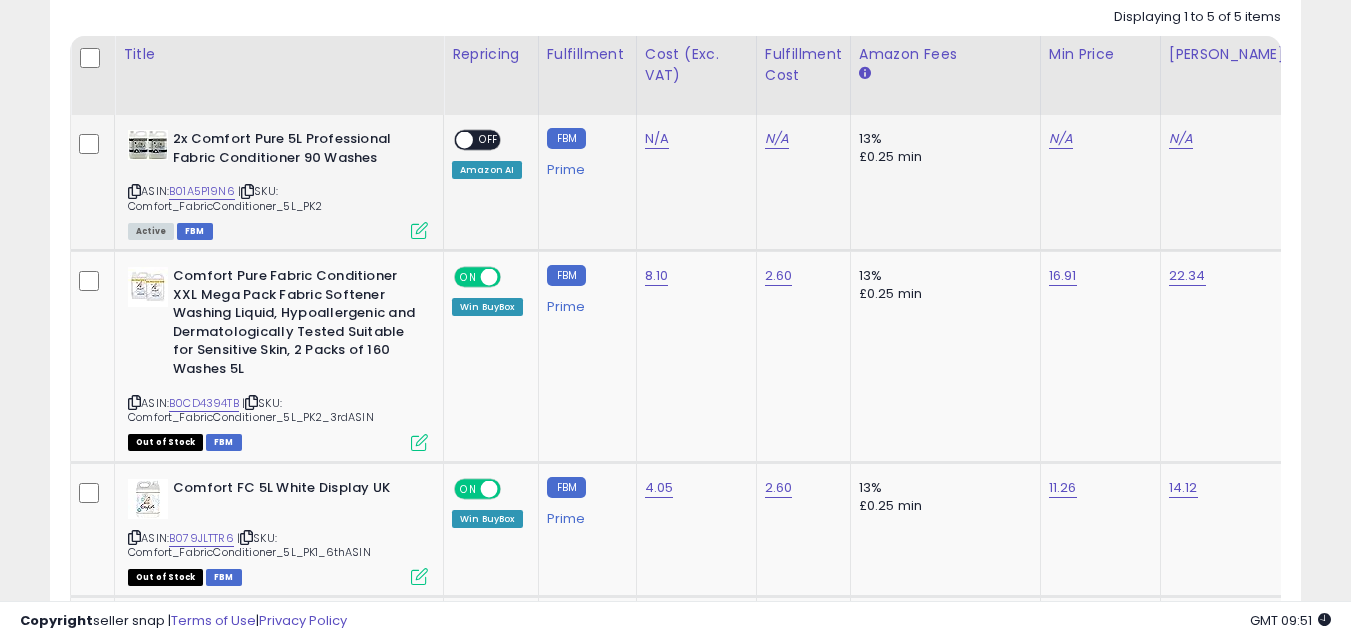 click at bounding box center (419, 230) 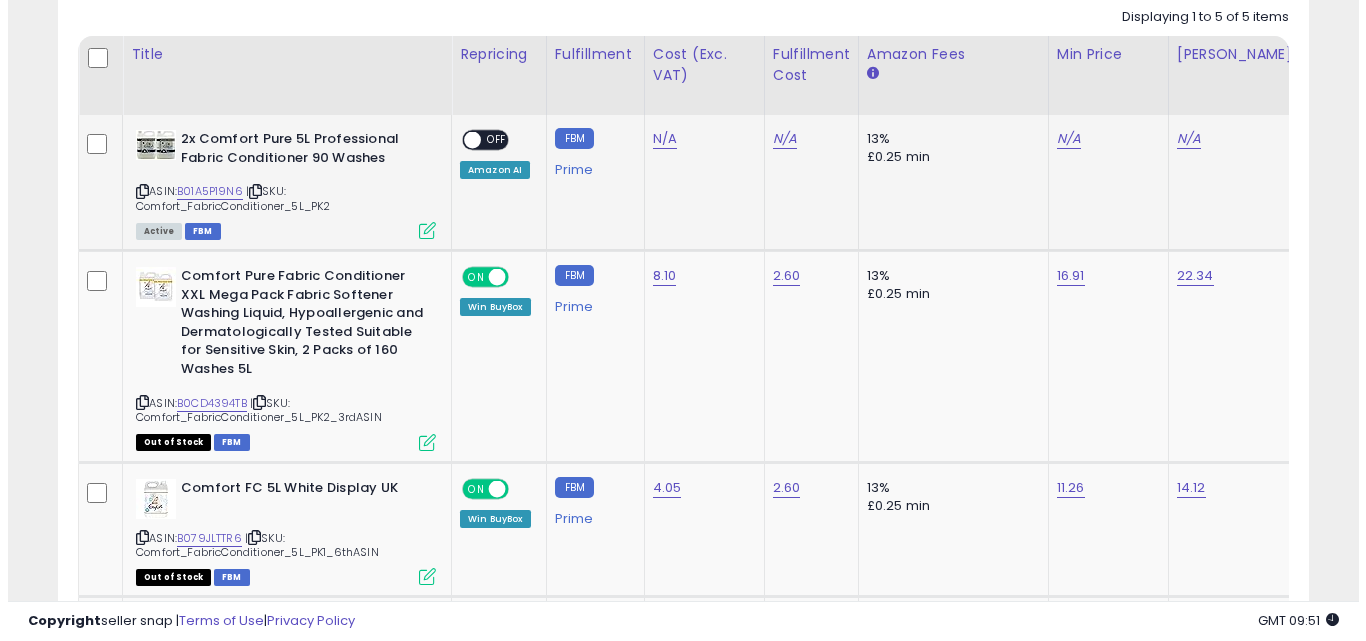 scroll, scrollTop: 999590, scrollLeft: 999267, axis: both 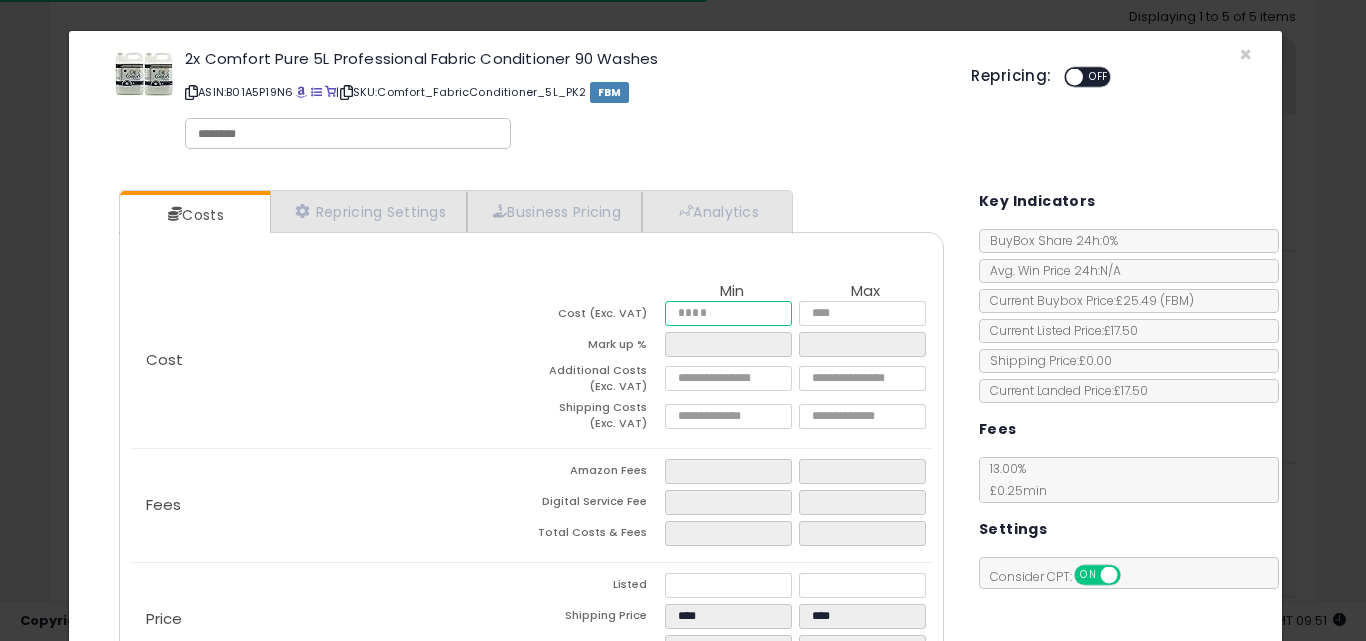 click at bounding box center [728, 313] 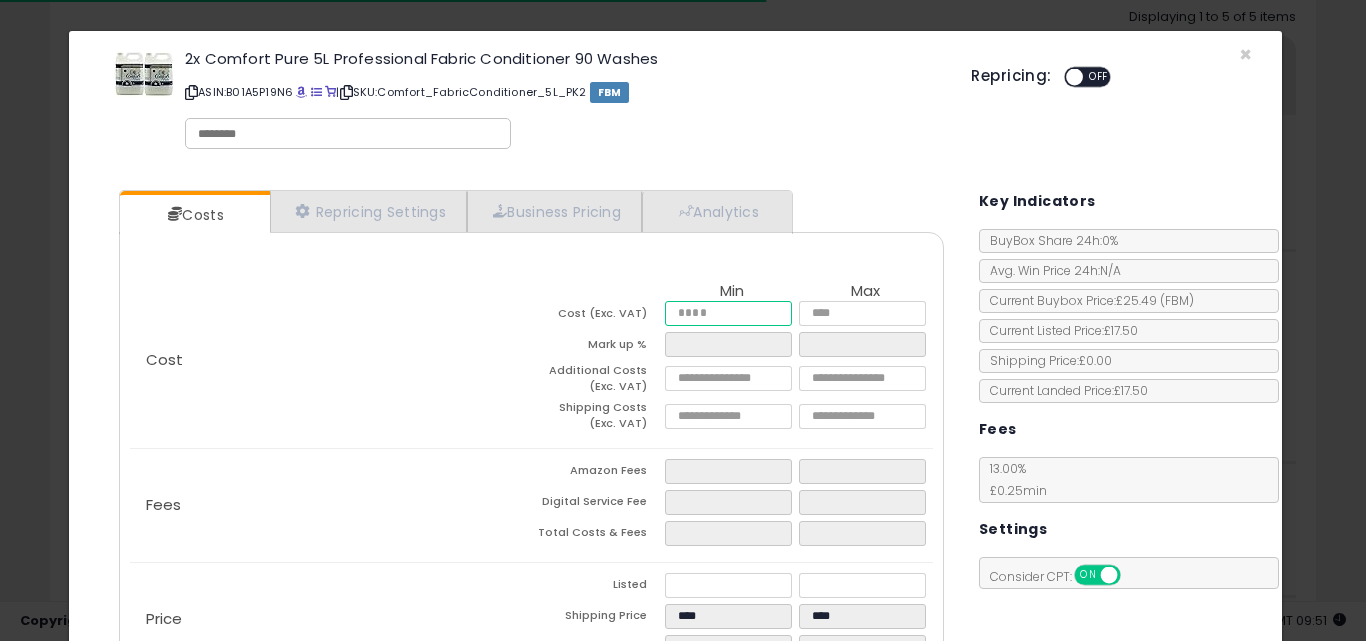 type on "**" 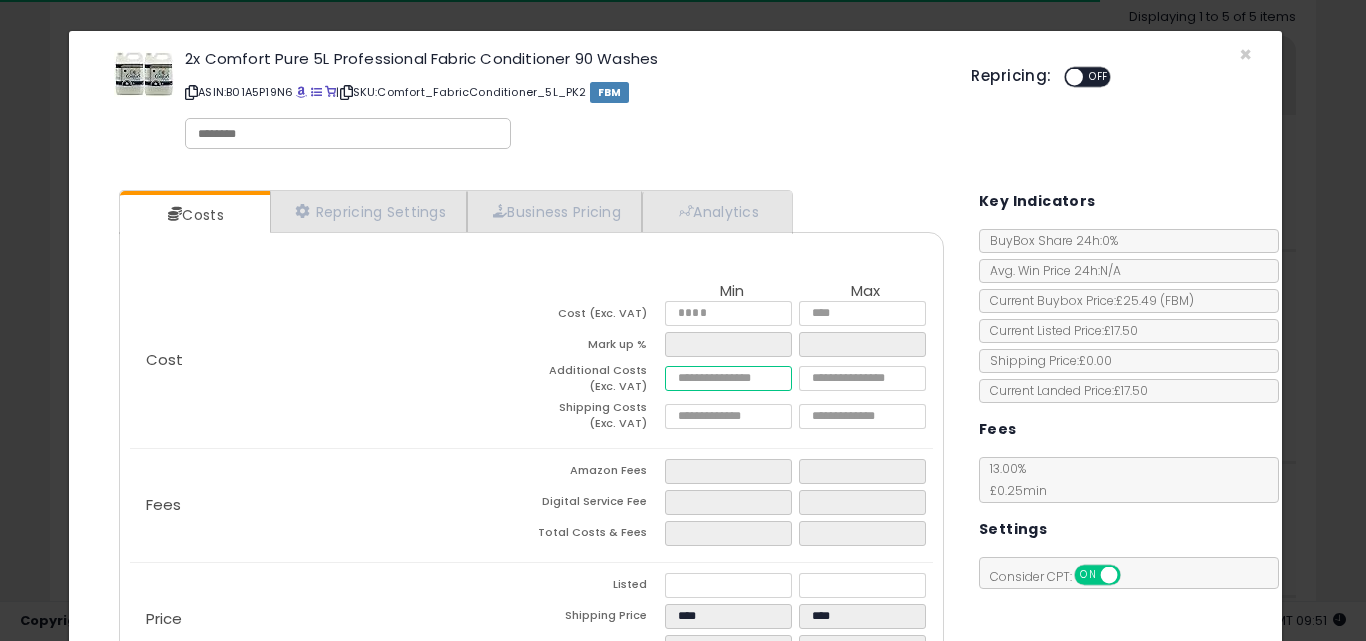 type on "*****" 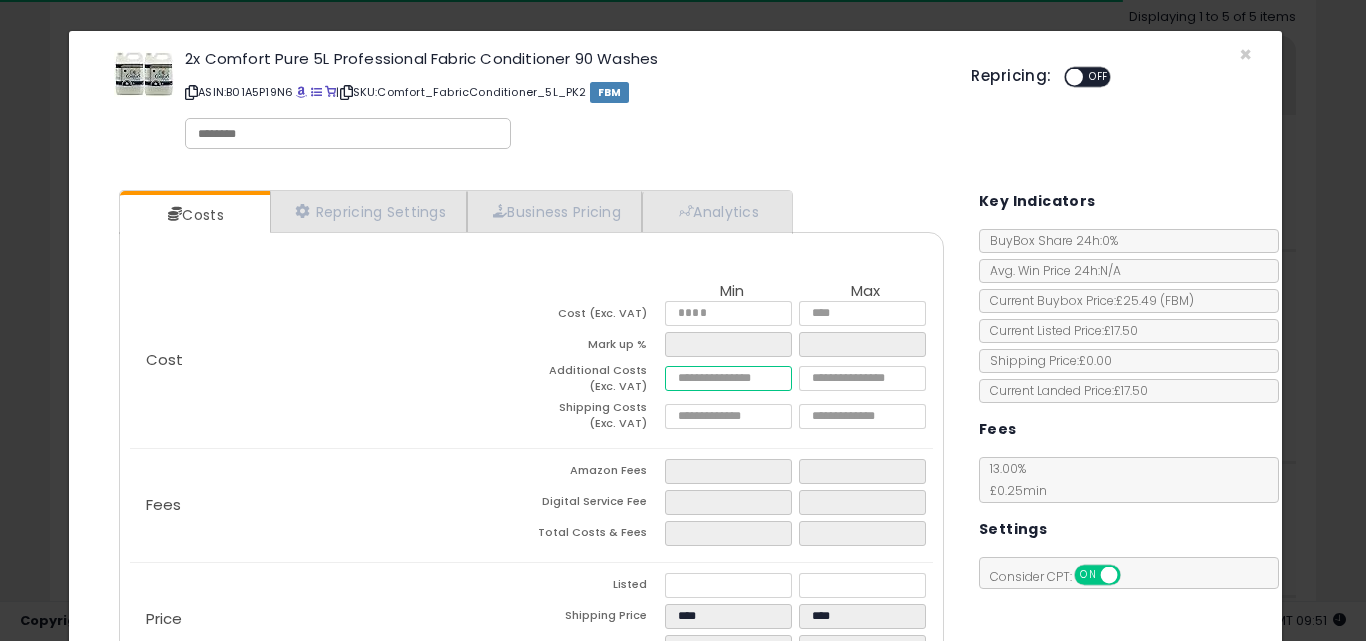 click at bounding box center (728, 378) 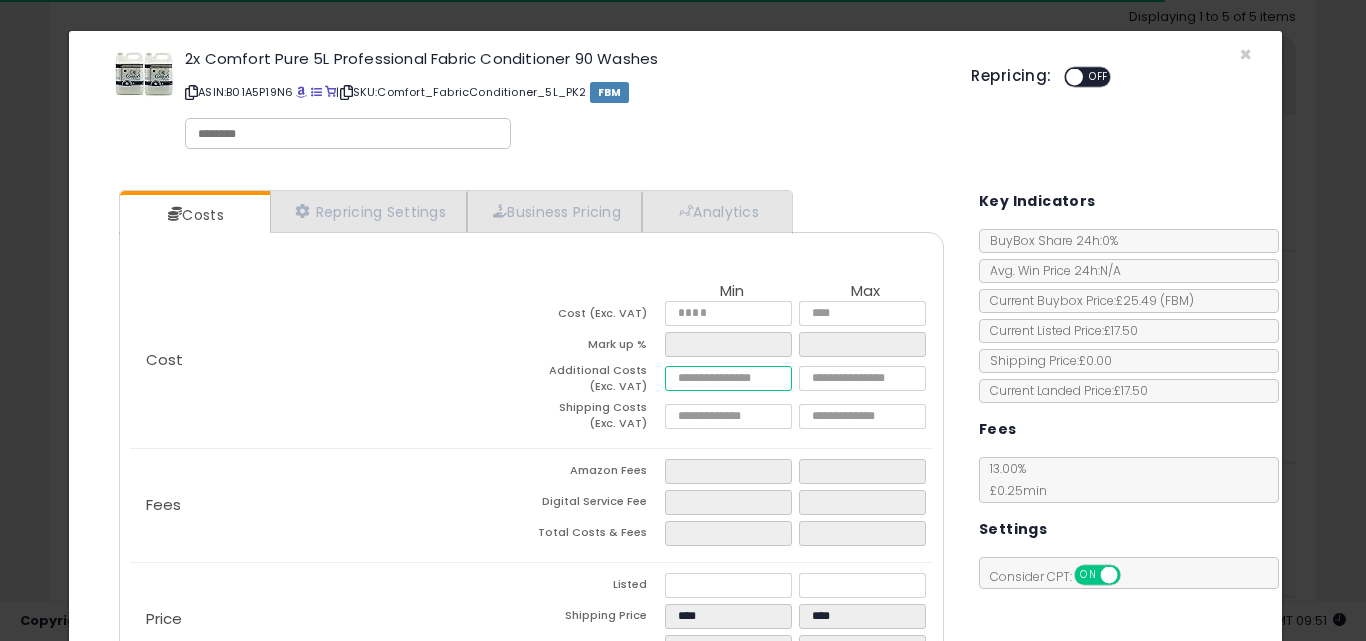 type on "*" 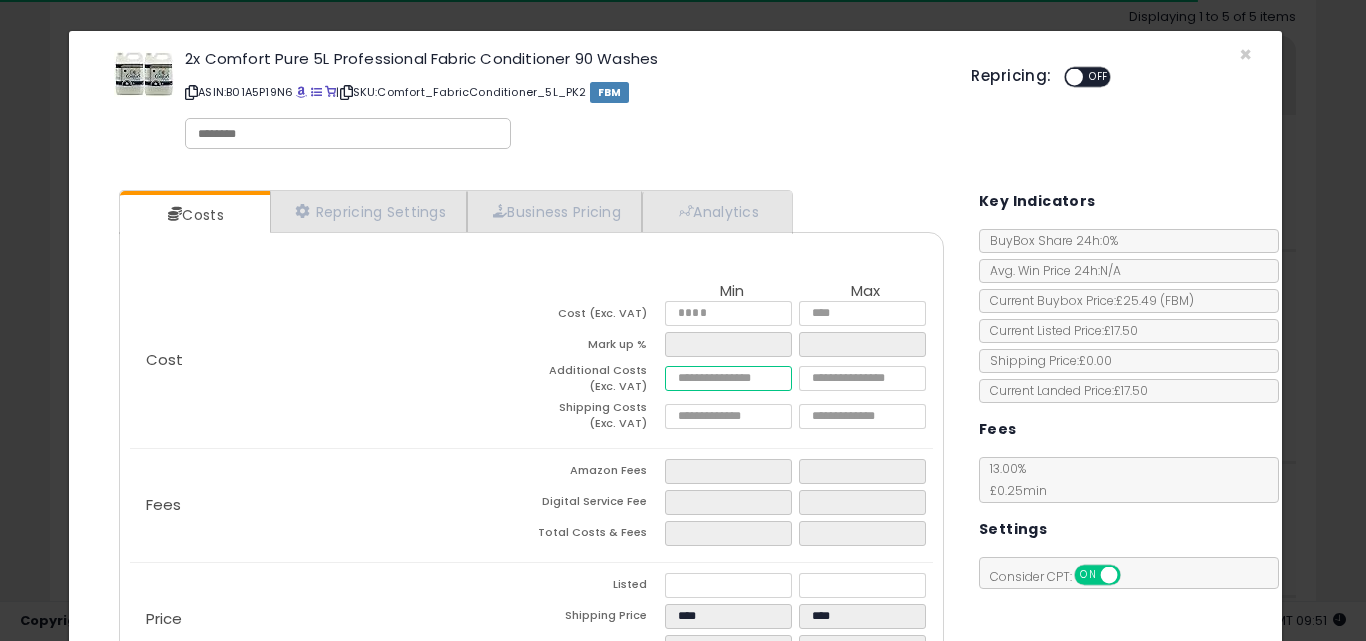 type on "***" 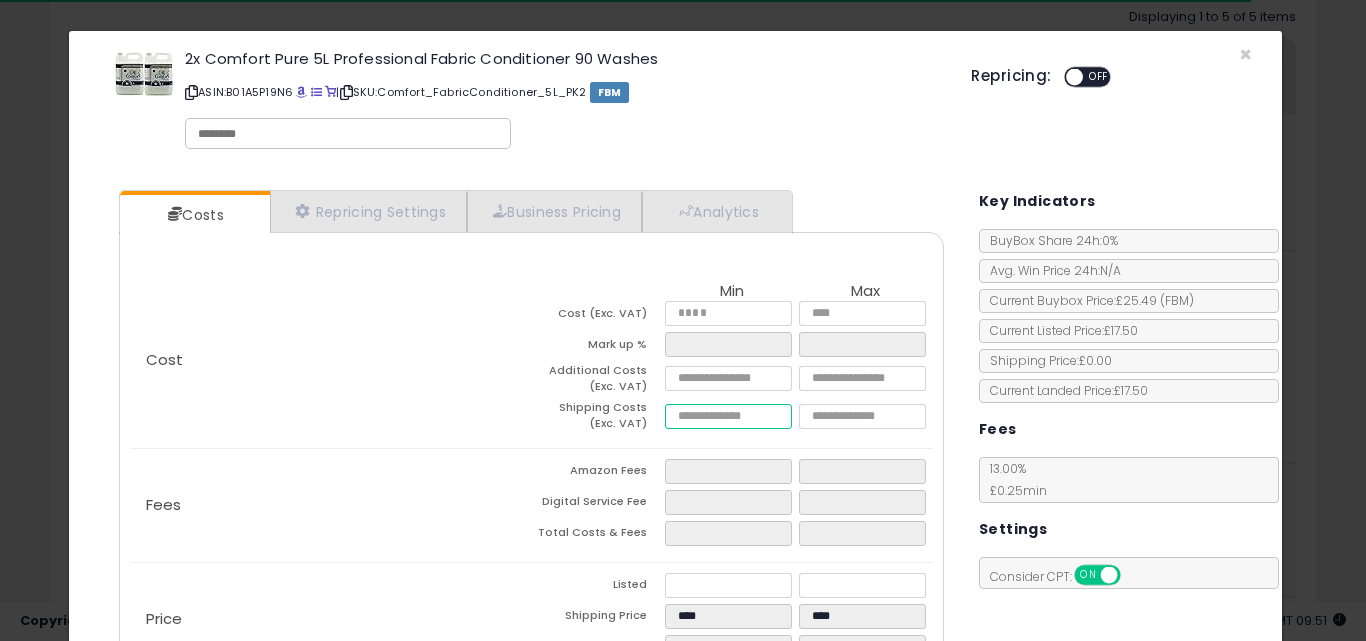 type on "****" 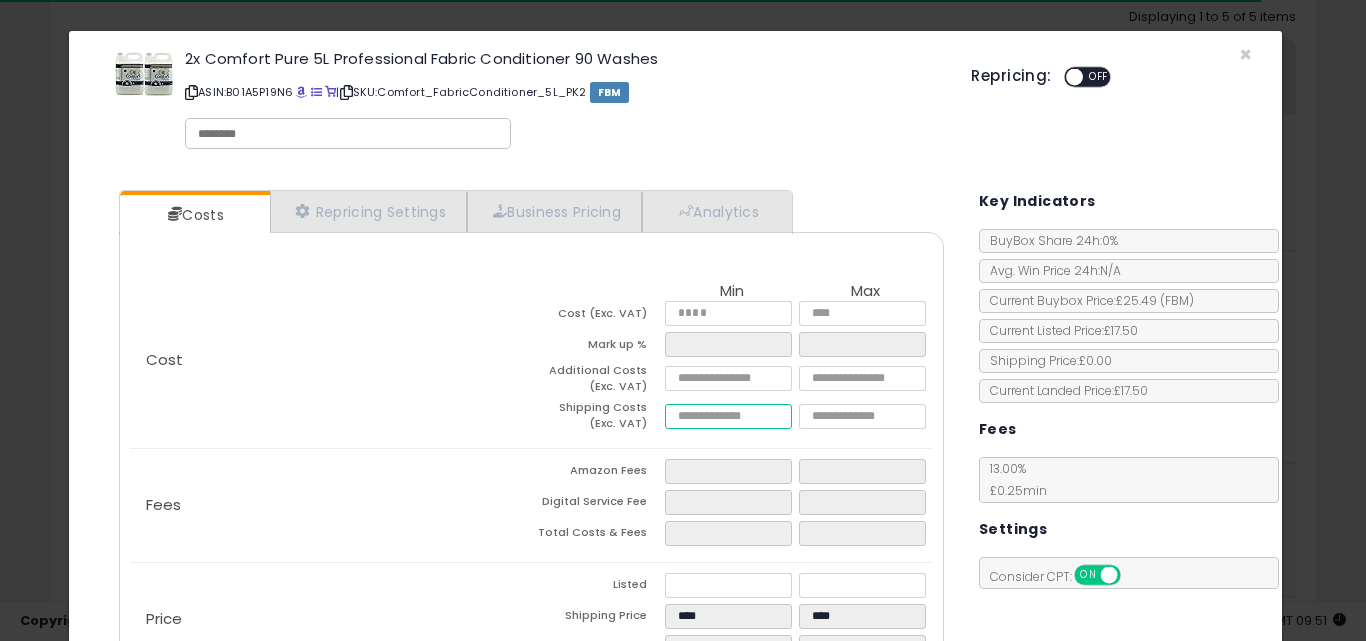 click at bounding box center [728, 416] 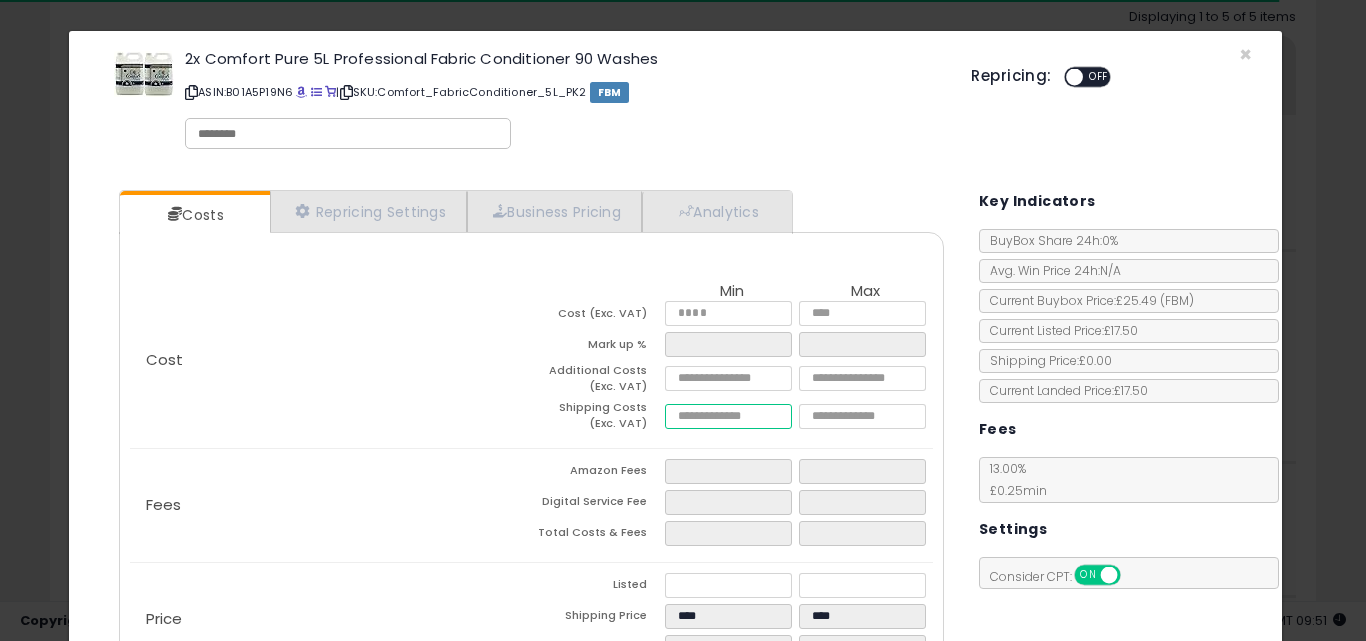 type on "*" 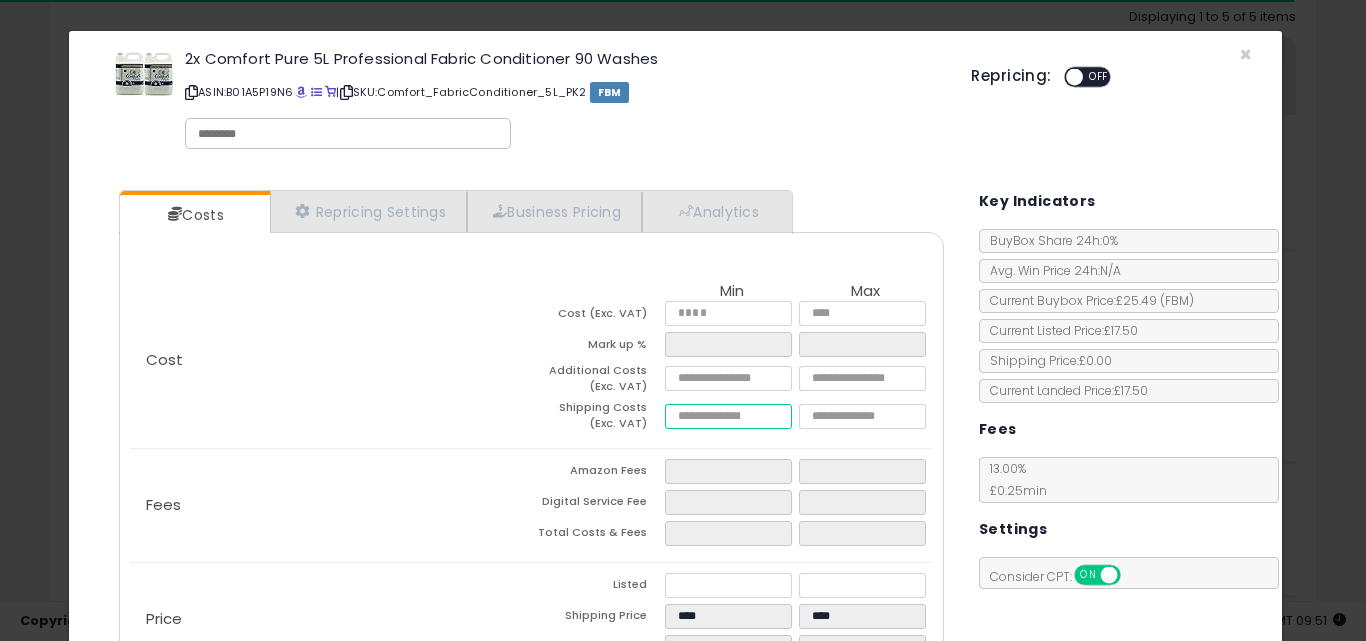 type on "***" 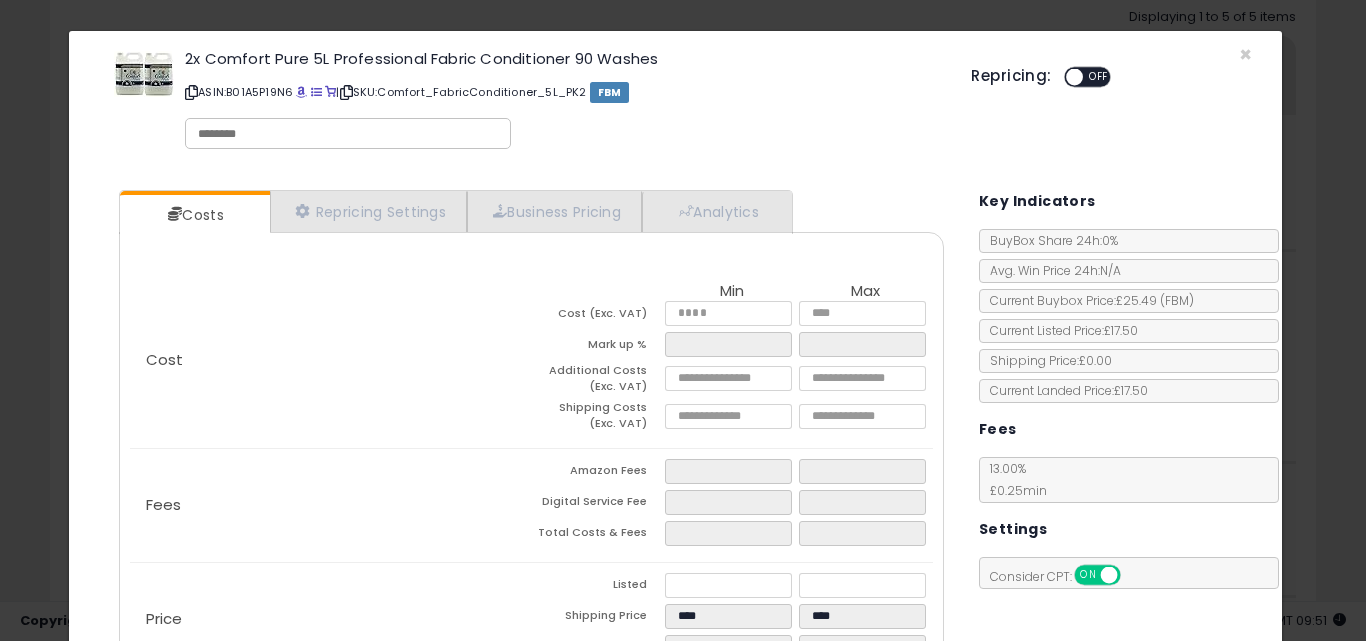 type on "****" 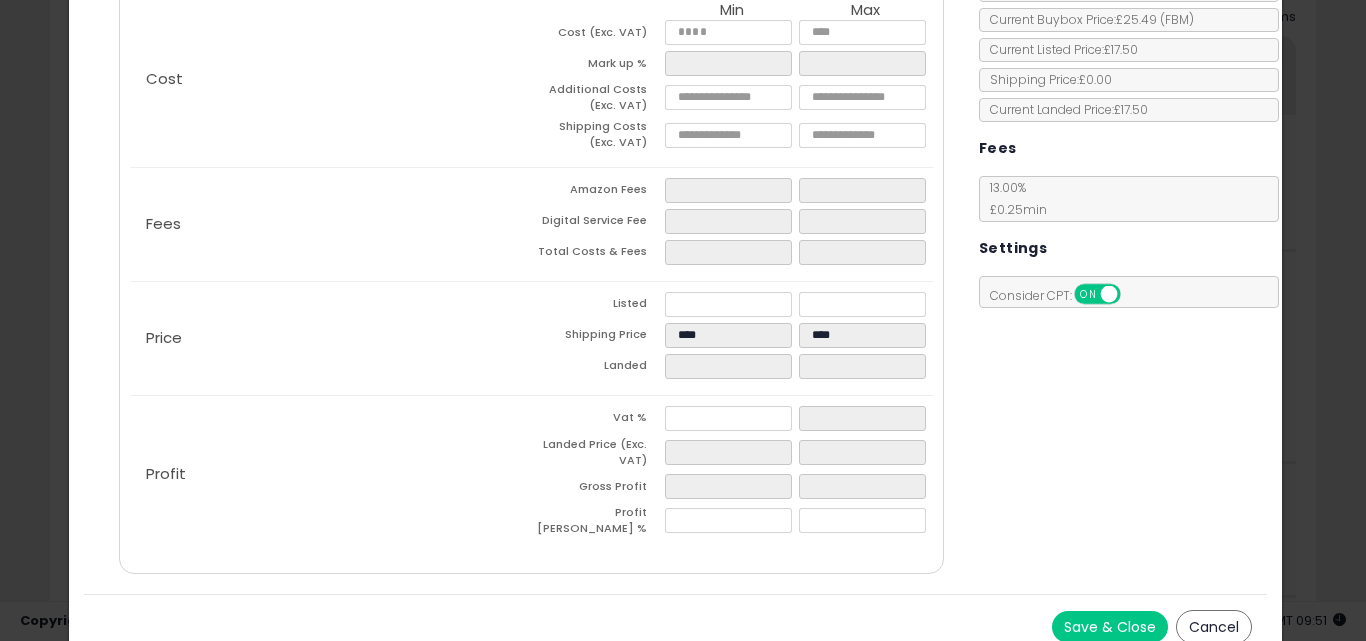 scroll, scrollTop: 292, scrollLeft: 0, axis: vertical 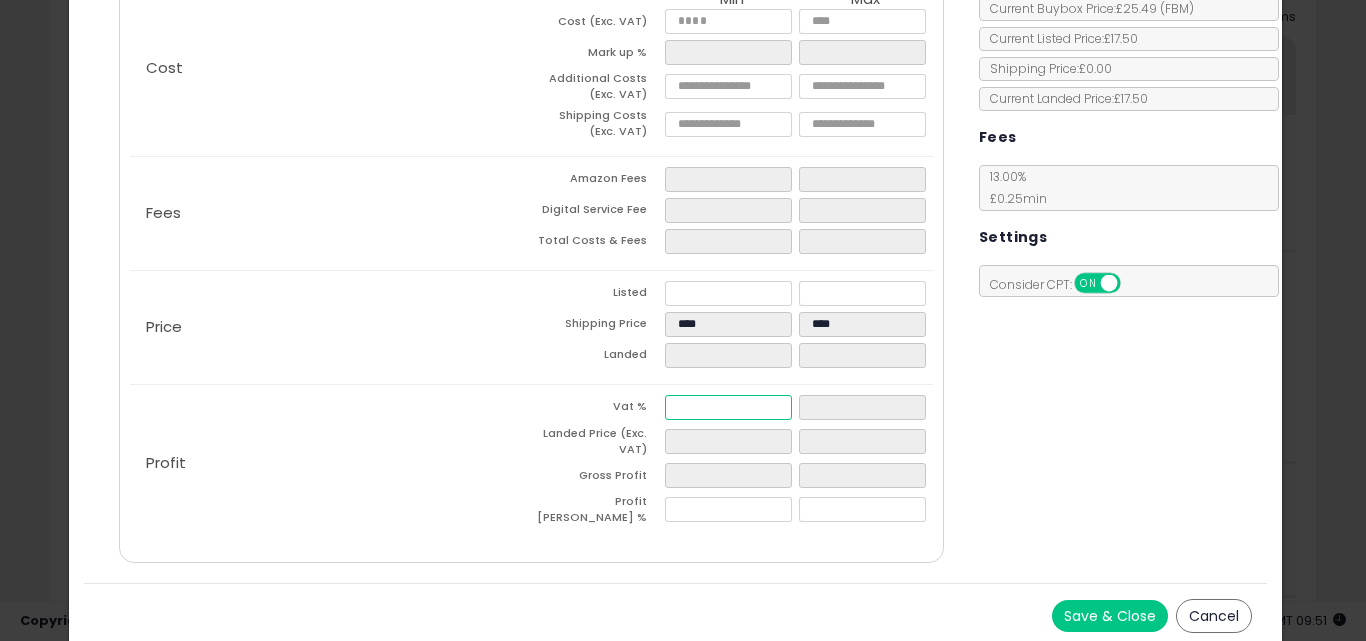 click at bounding box center (728, 407) 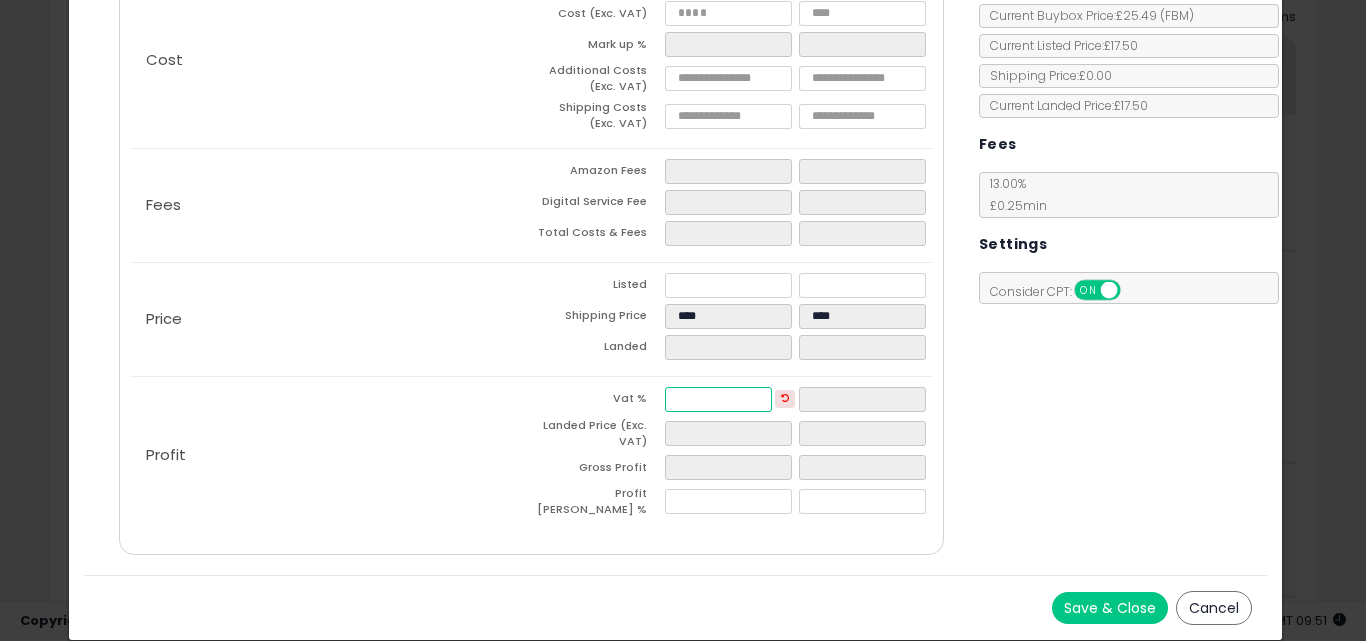 scroll, scrollTop: 277, scrollLeft: 0, axis: vertical 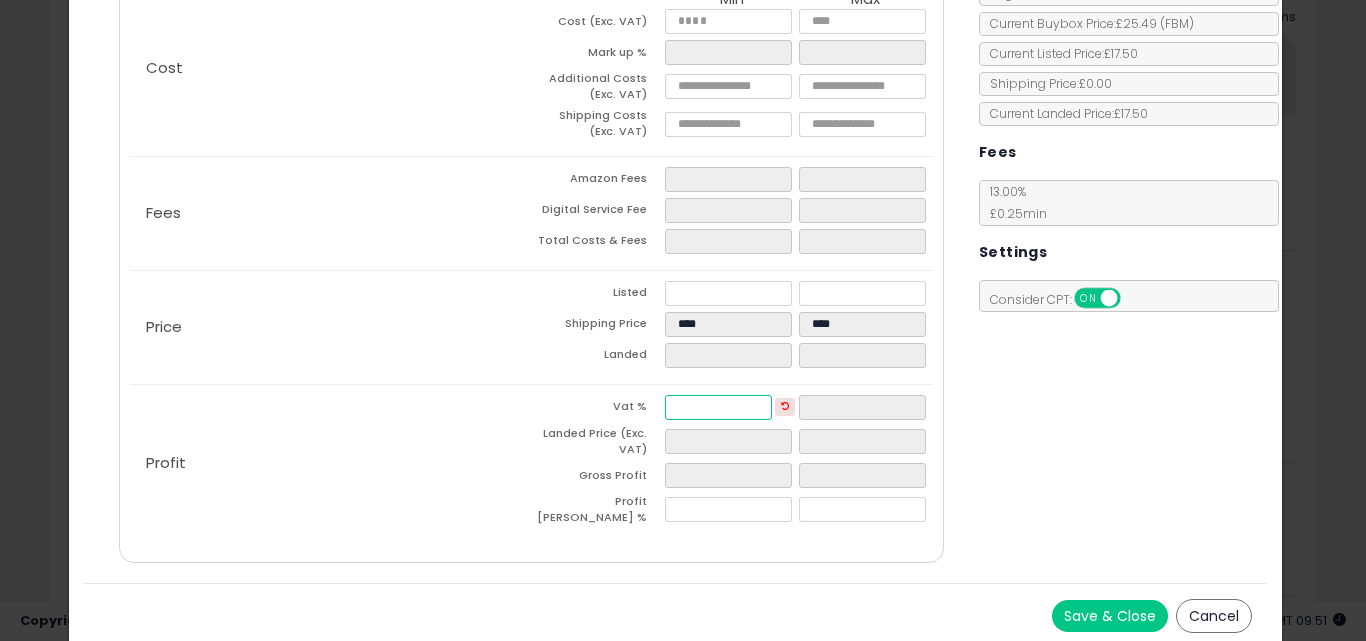 type on "**" 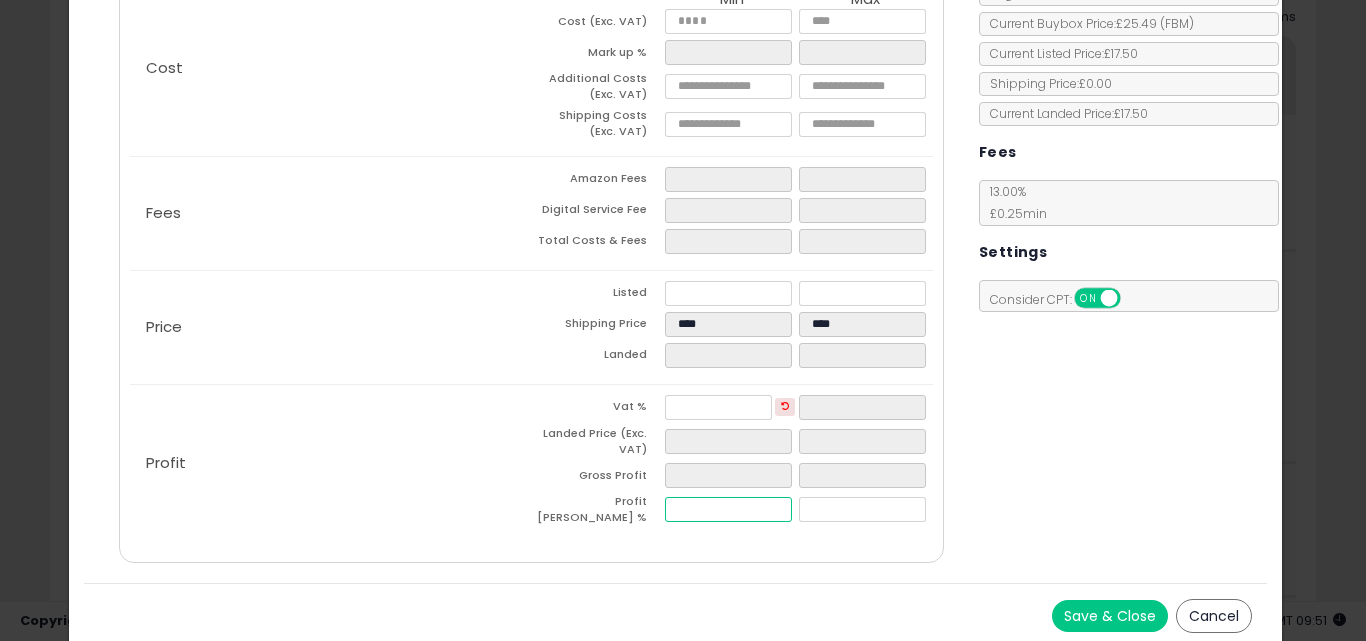 click at bounding box center (728, 509) 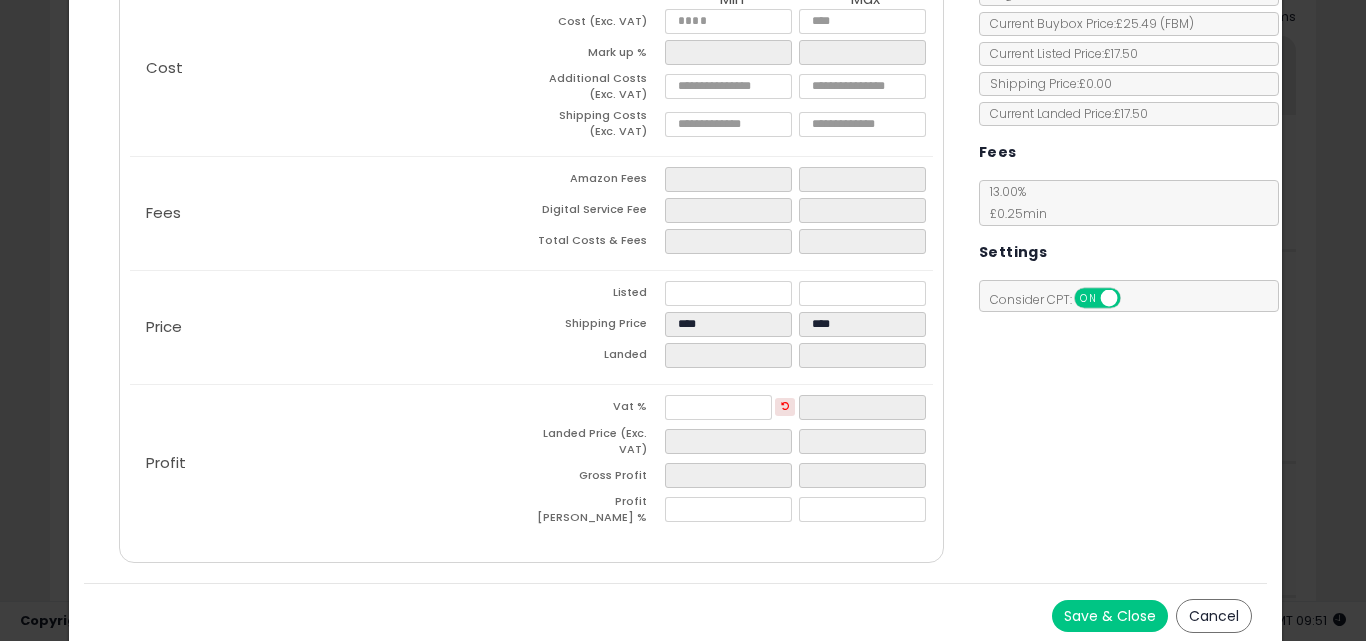 type on "*****" 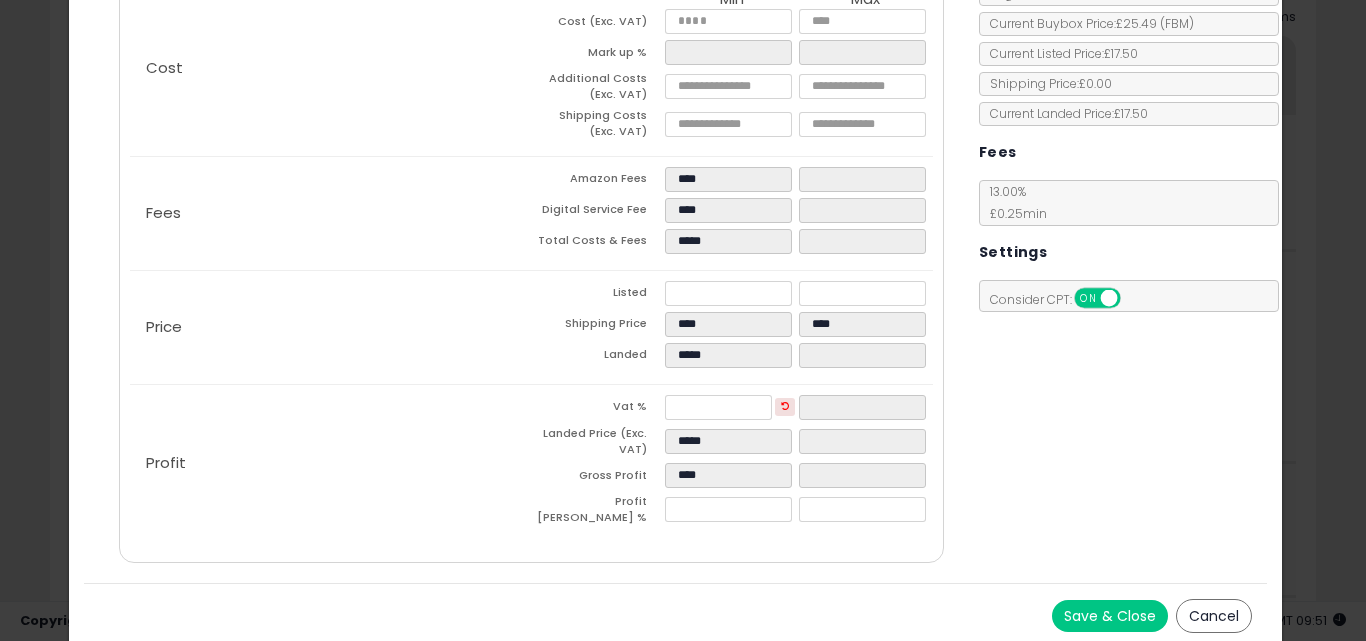 click on "Costs
Repricing Settings
Business Pricing
Analytics
Cost" at bounding box center (676, 240) 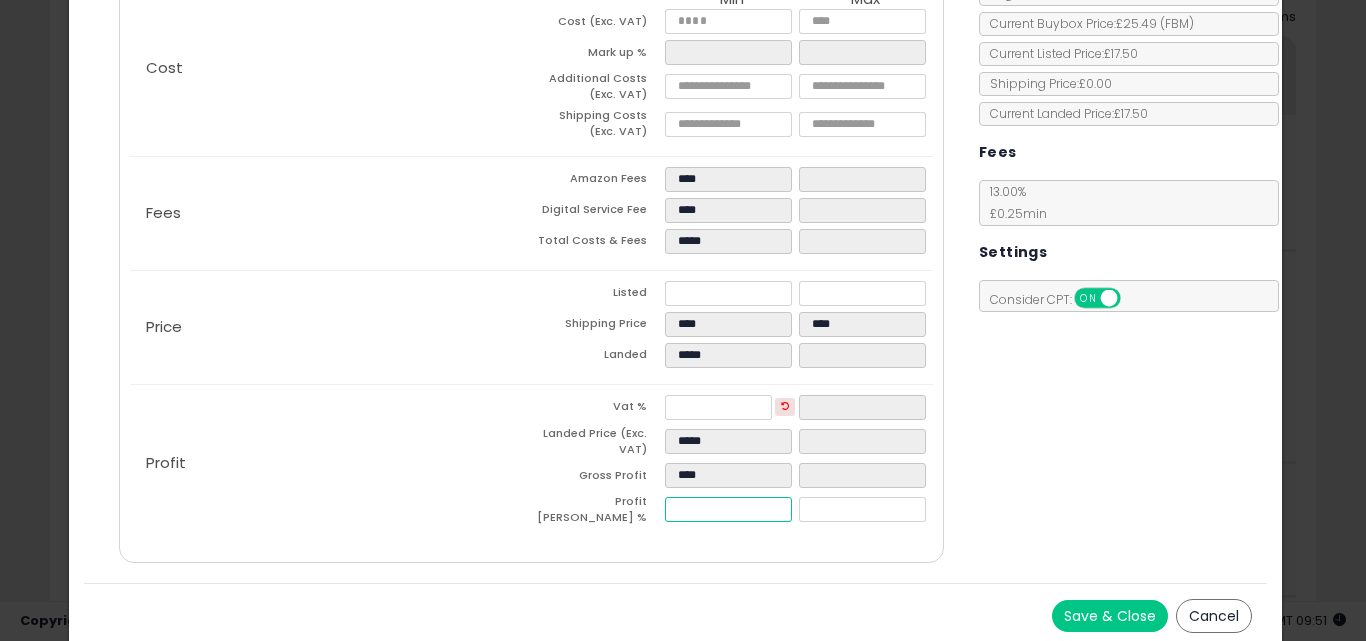 click on "*****" at bounding box center (728, 509) 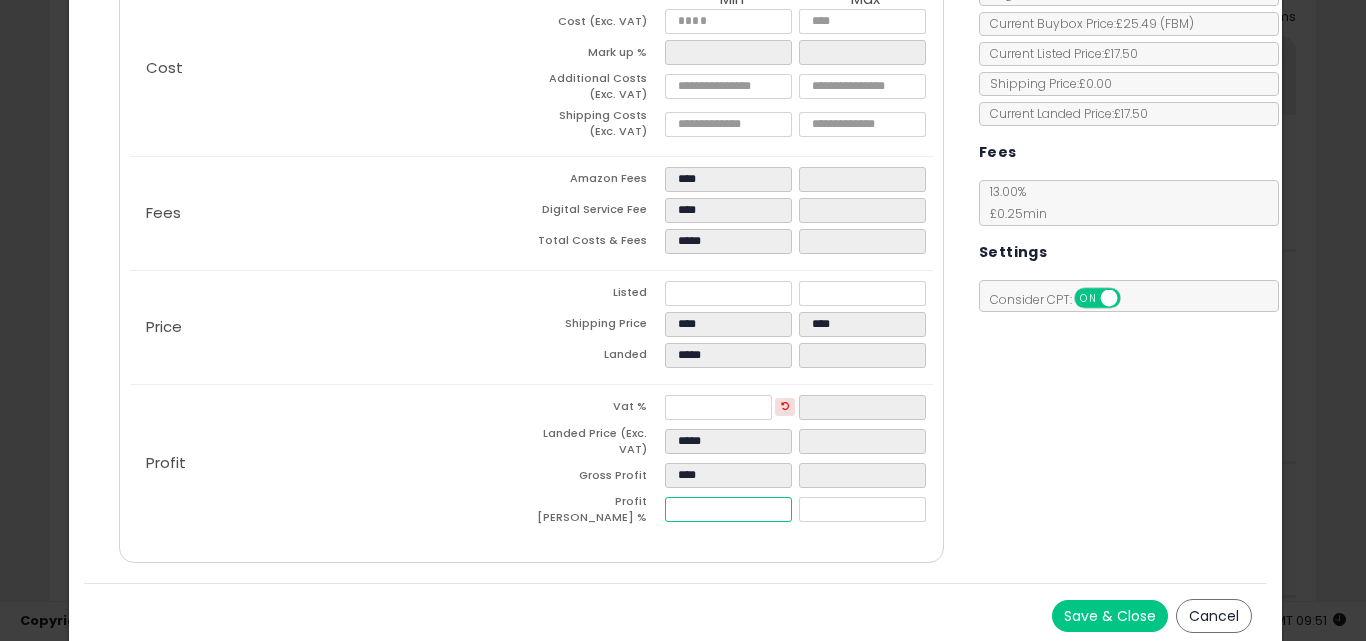 click on "******" at bounding box center (728, 509) 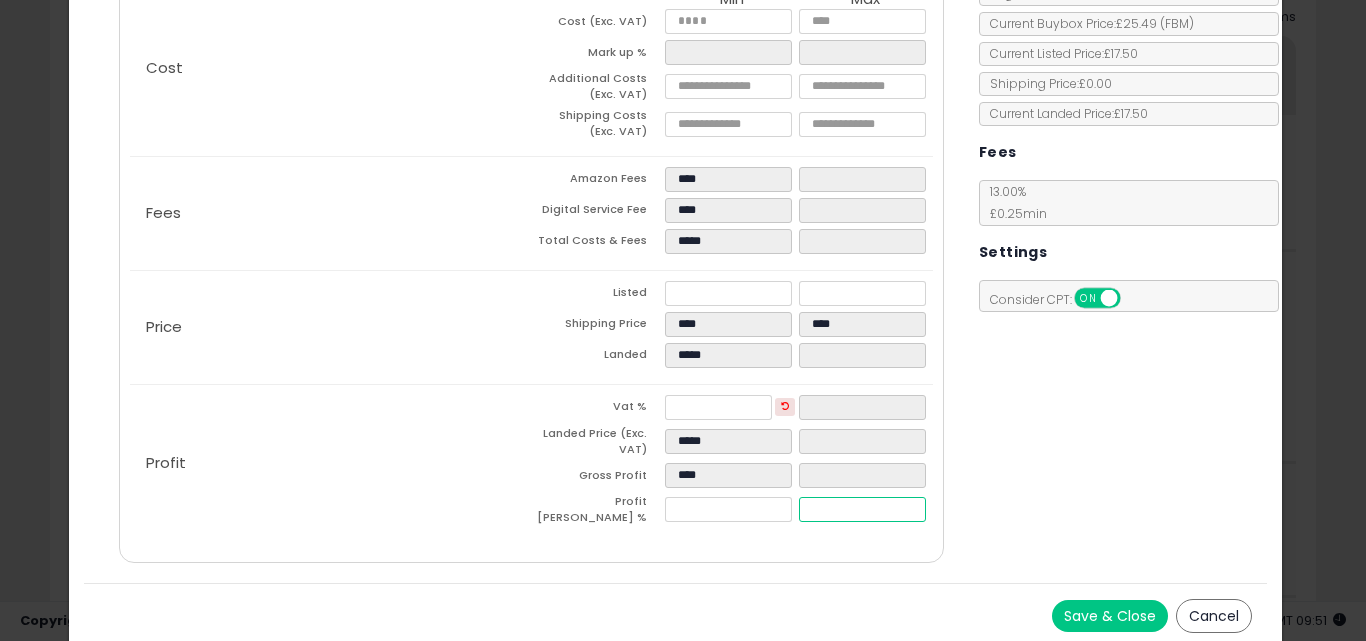 type on "****" 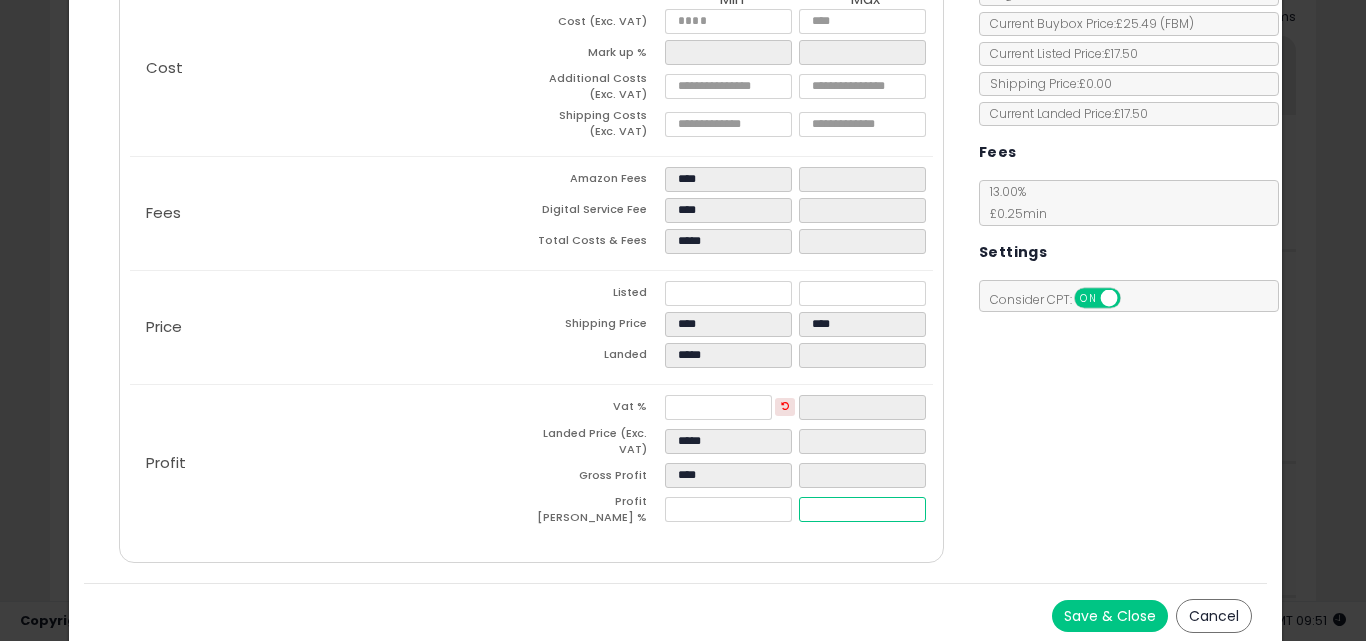 type on "*" 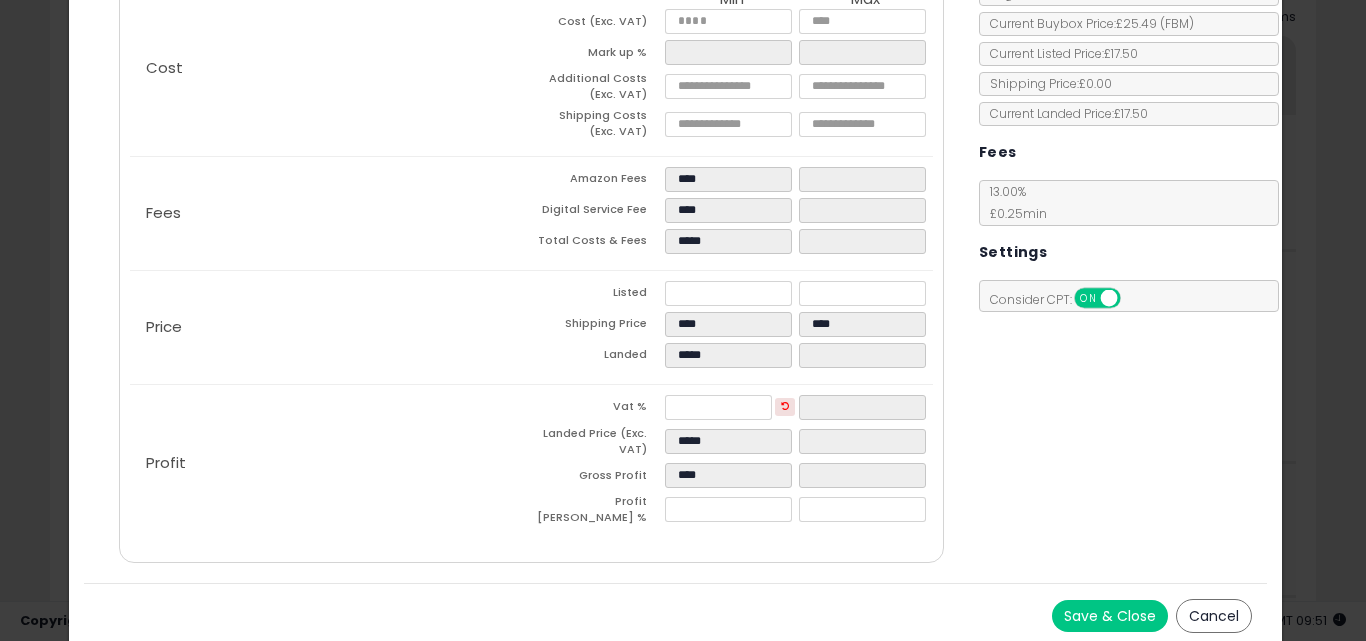 type on "*****" 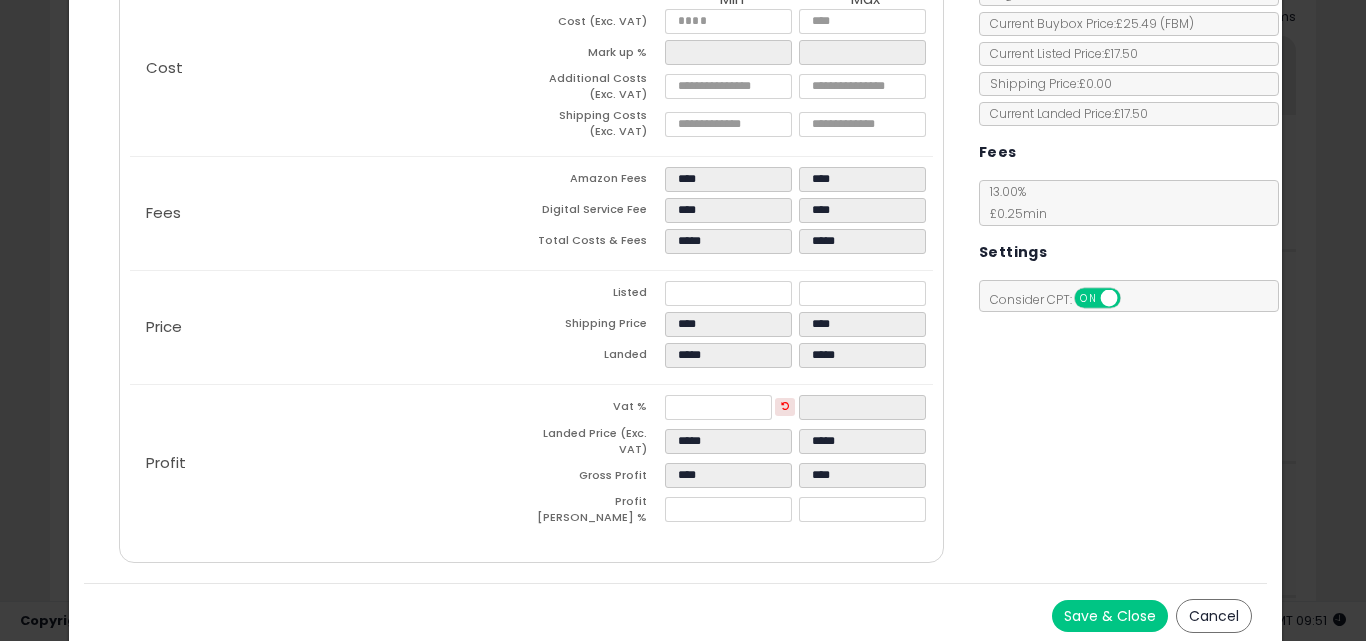 click on "Costs
Repricing Settings
Business Pricing
Analytics
Cost" at bounding box center (676, 240) 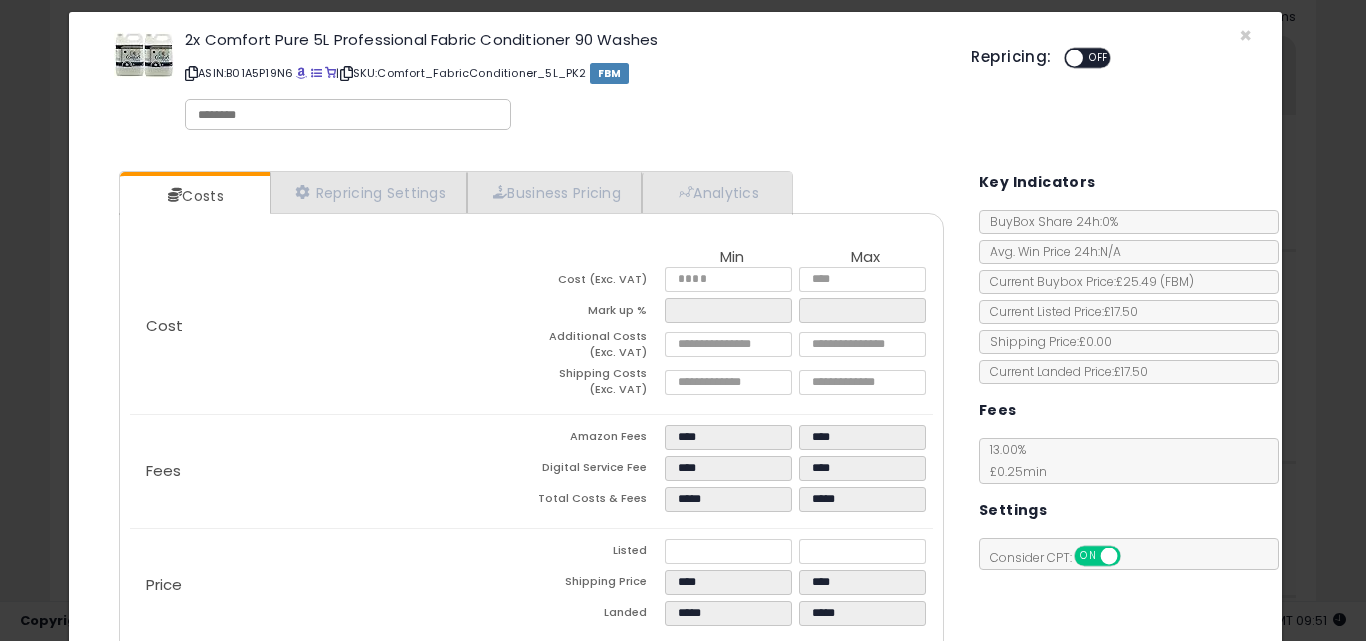 scroll, scrollTop: 0, scrollLeft: 0, axis: both 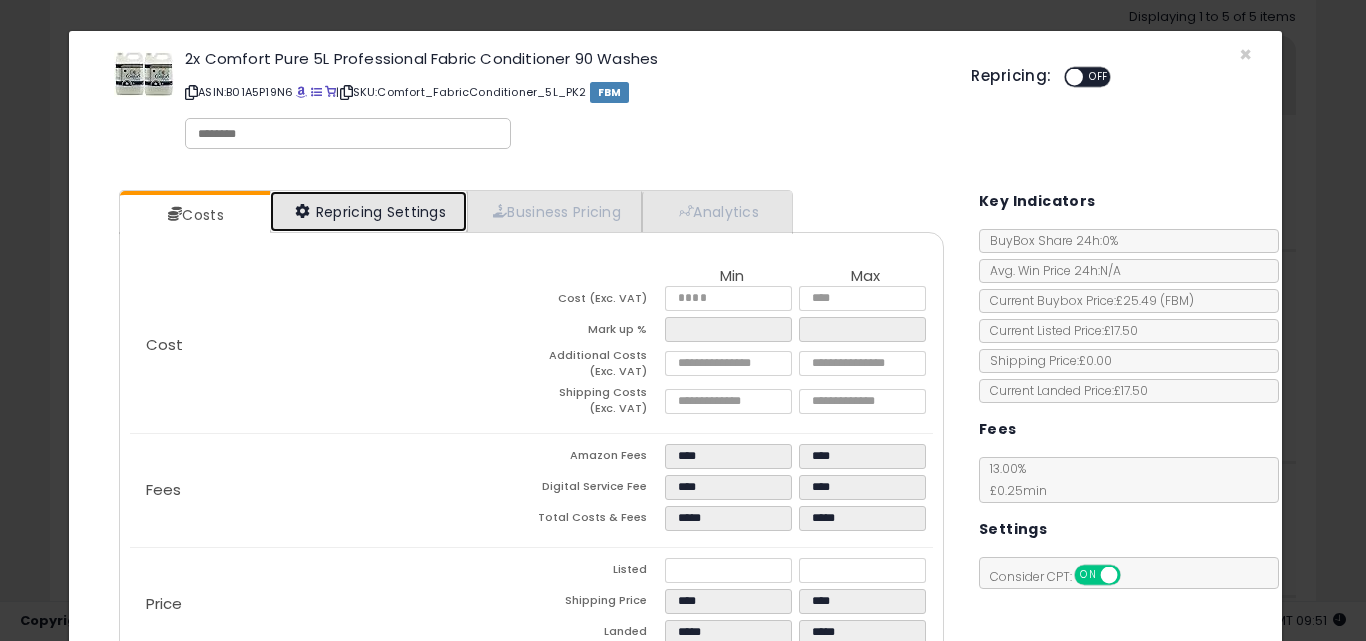 click on "Repricing Settings" at bounding box center (369, 211) 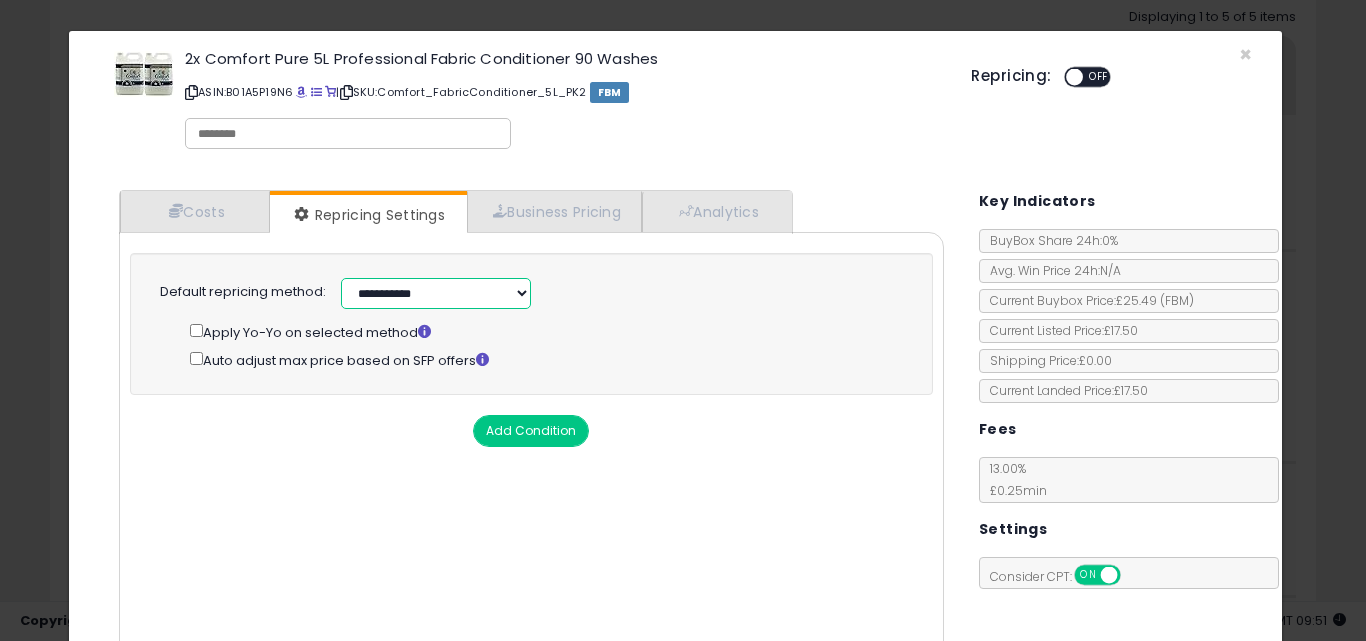 click on "**********" at bounding box center (436, 293) 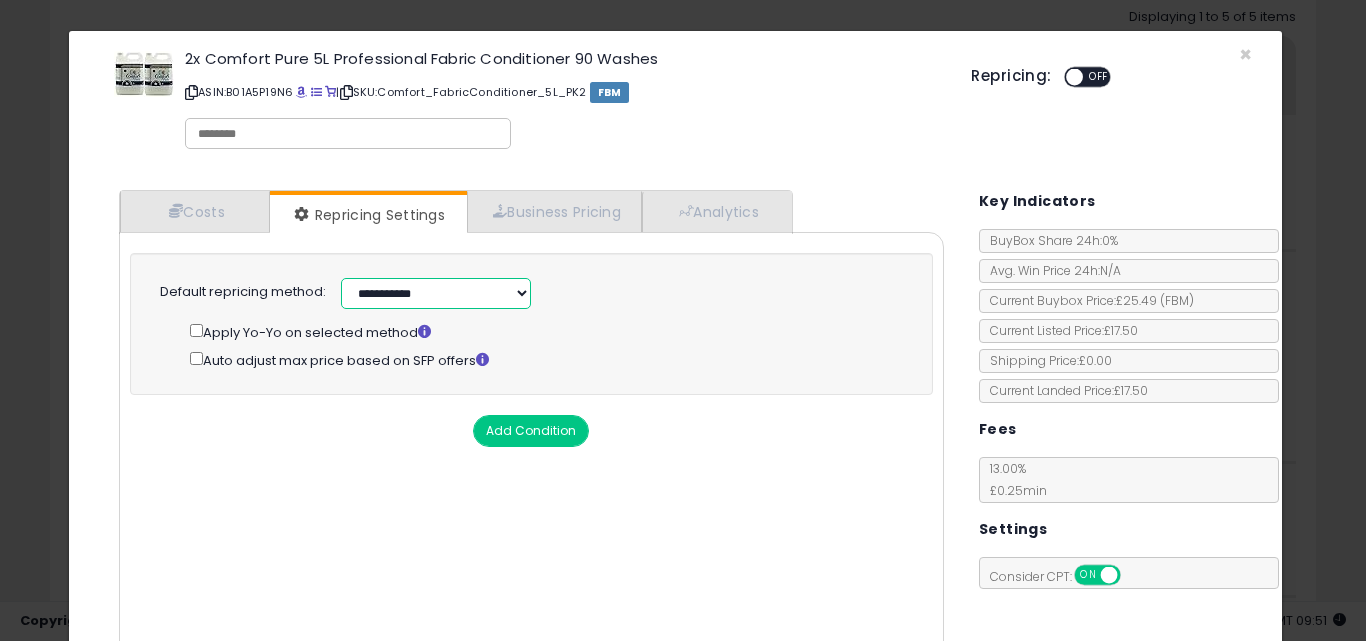 select on "******" 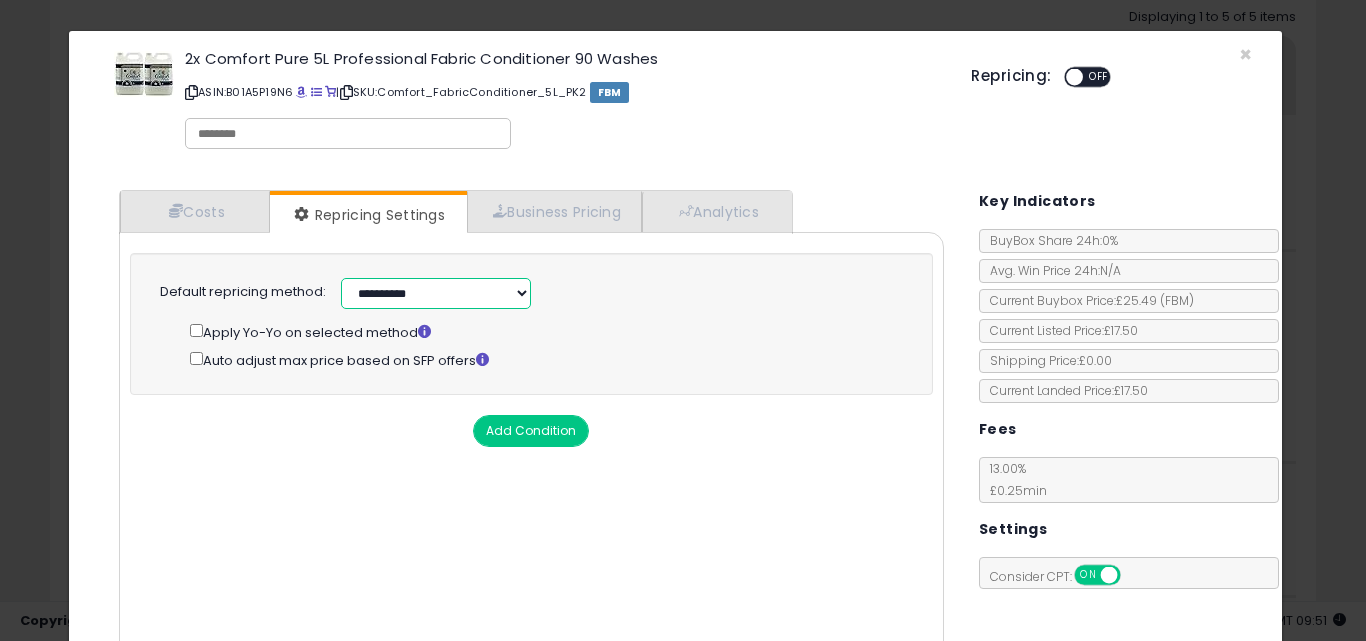 click on "**********" at bounding box center (436, 293) 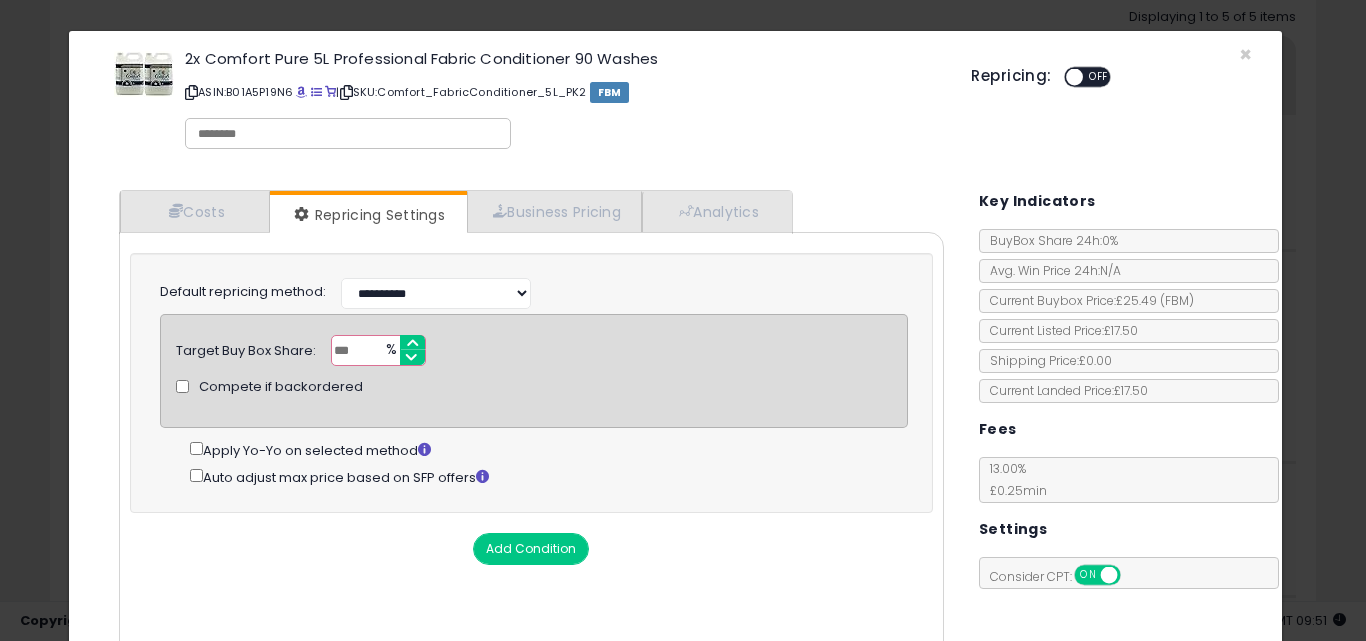 scroll, scrollTop: 161, scrollLeft: 0, axis: vertical 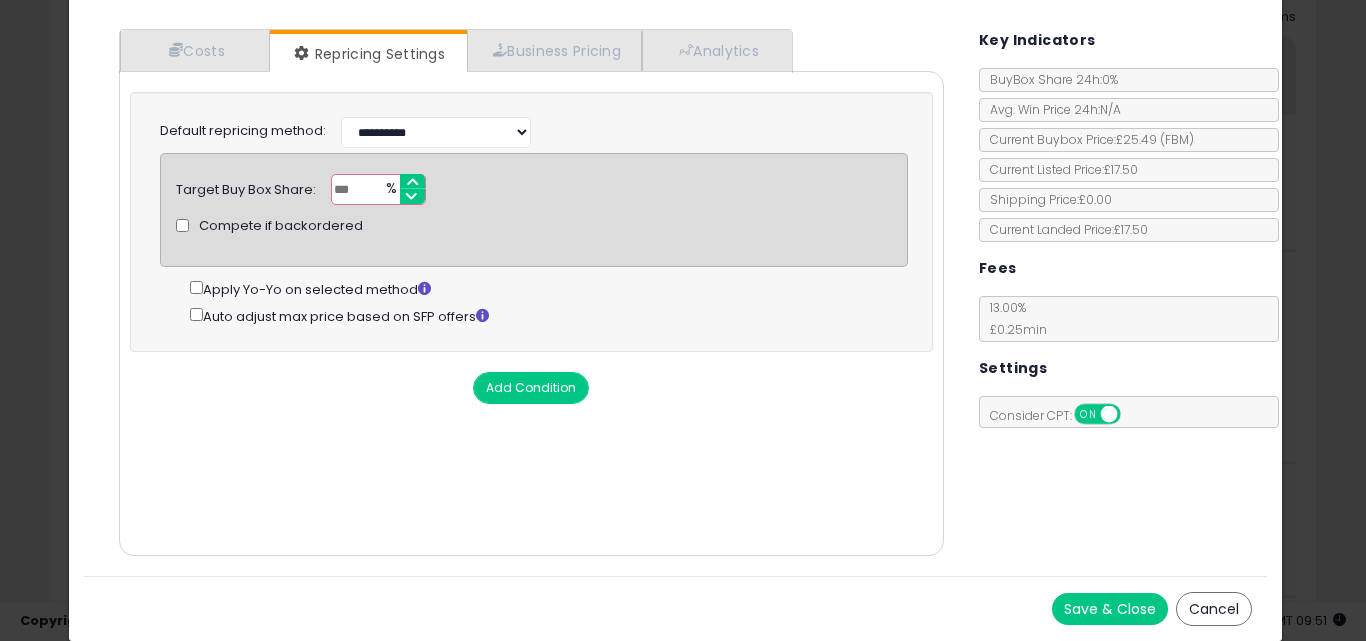 click on "Save & Close" at bounding box center [1110, 609] 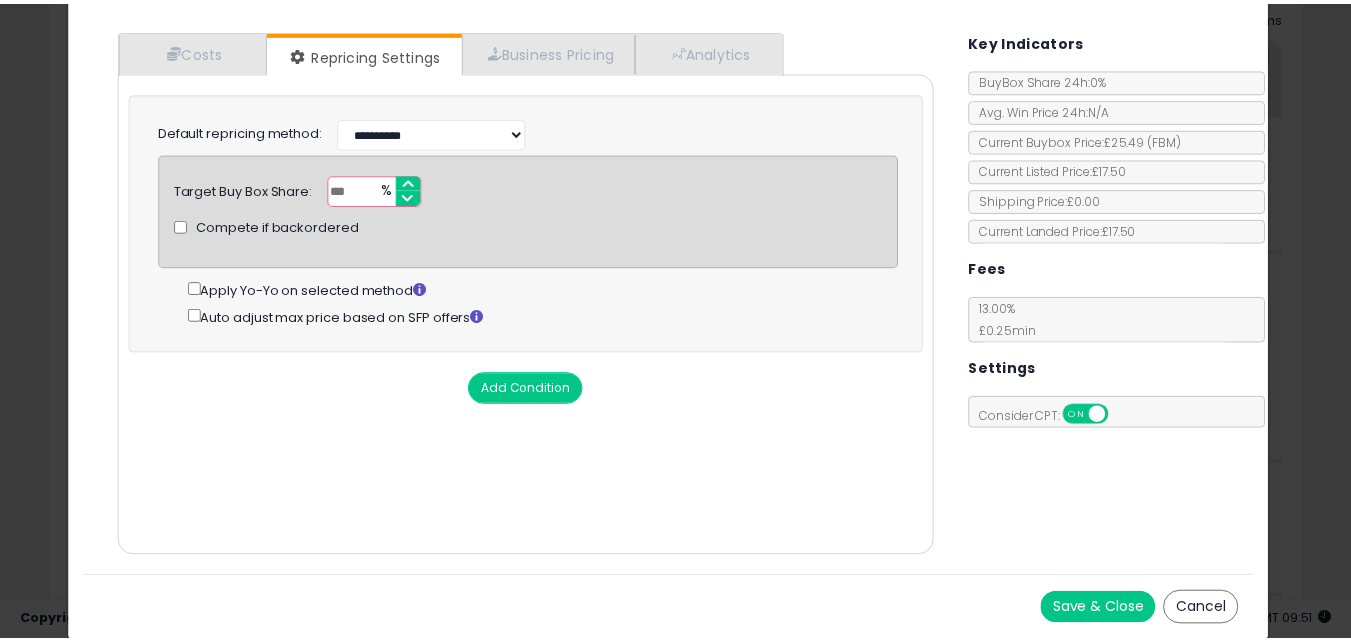 scroll, scrollTop: 0, scrollLeft: 0, axis: both 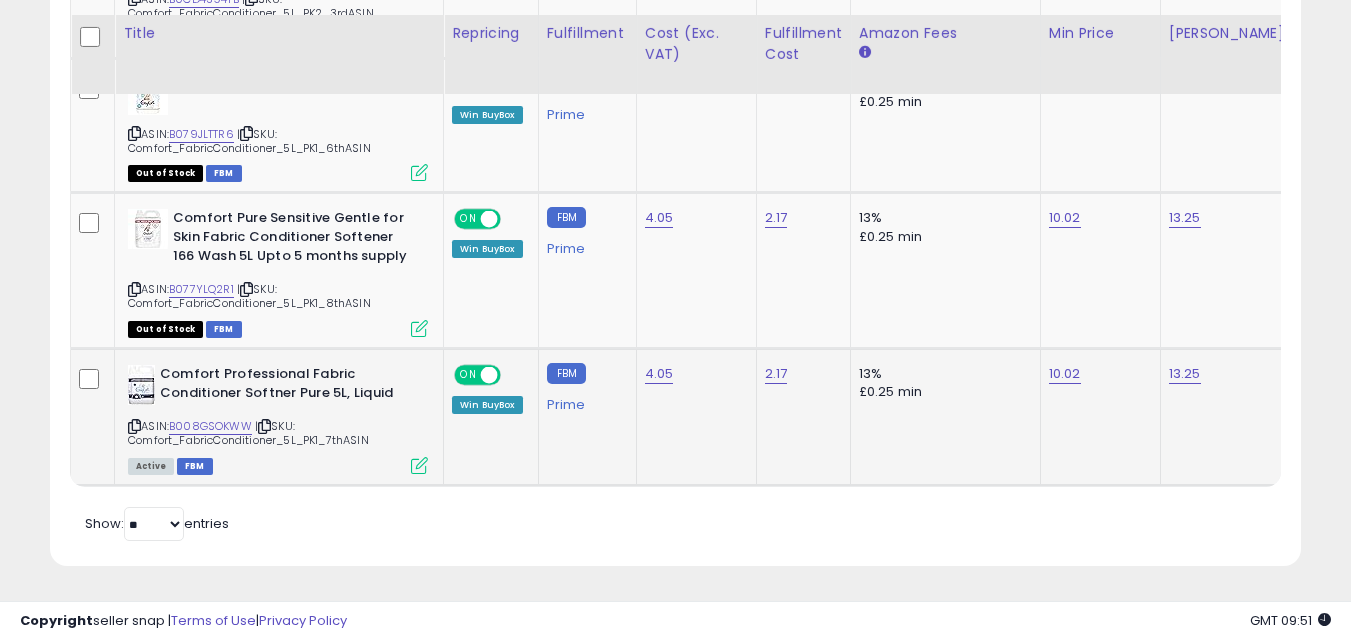 click at bounding box center (419, 465) 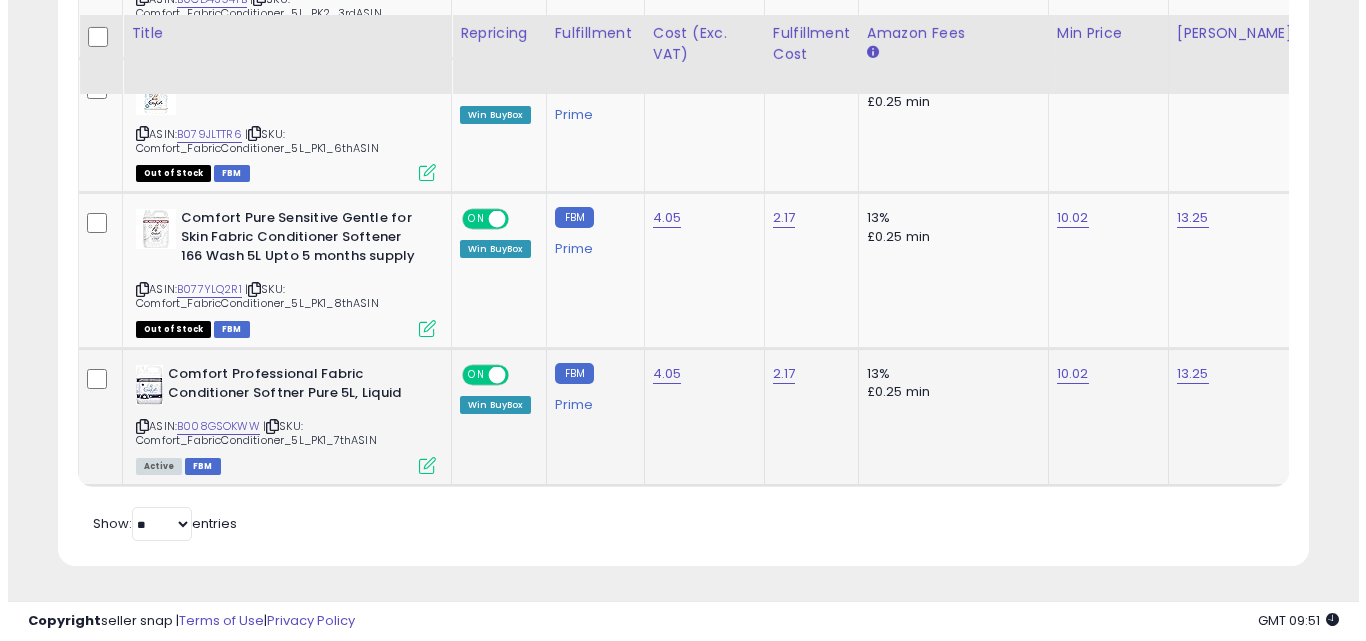 scroll, scrollTop: 999590, scrollLeft: 999267, axis: both 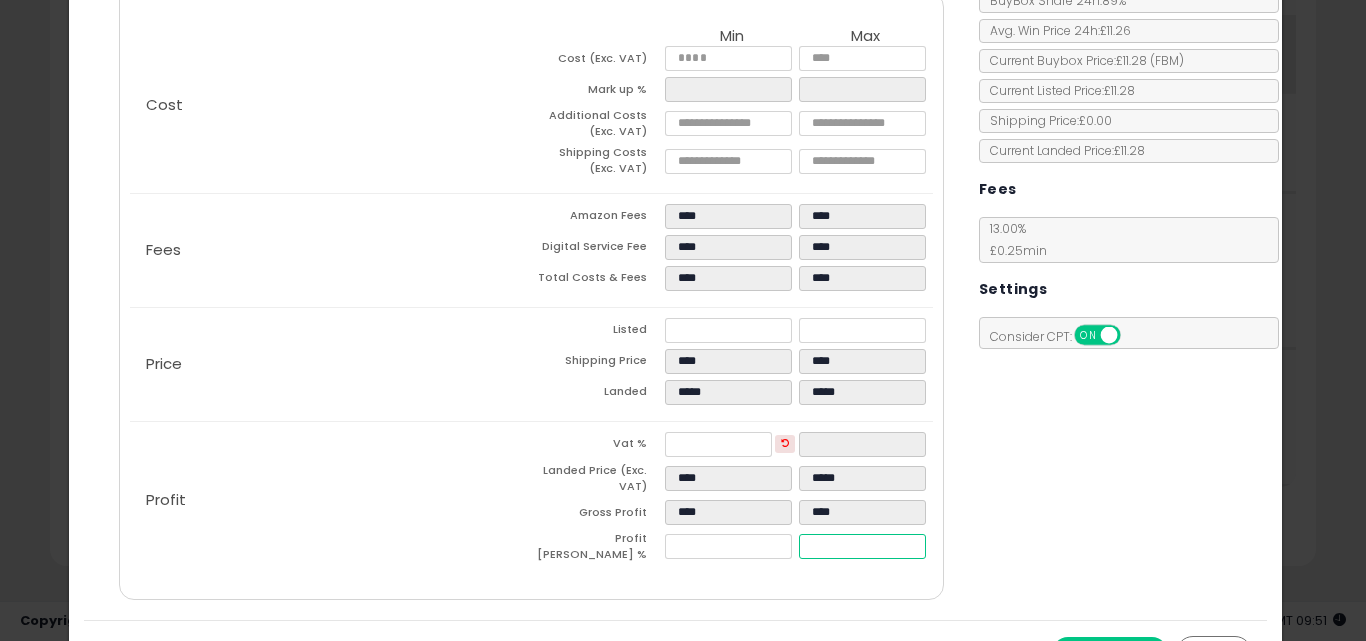 click on "*****" at bounding box center (862, 546) 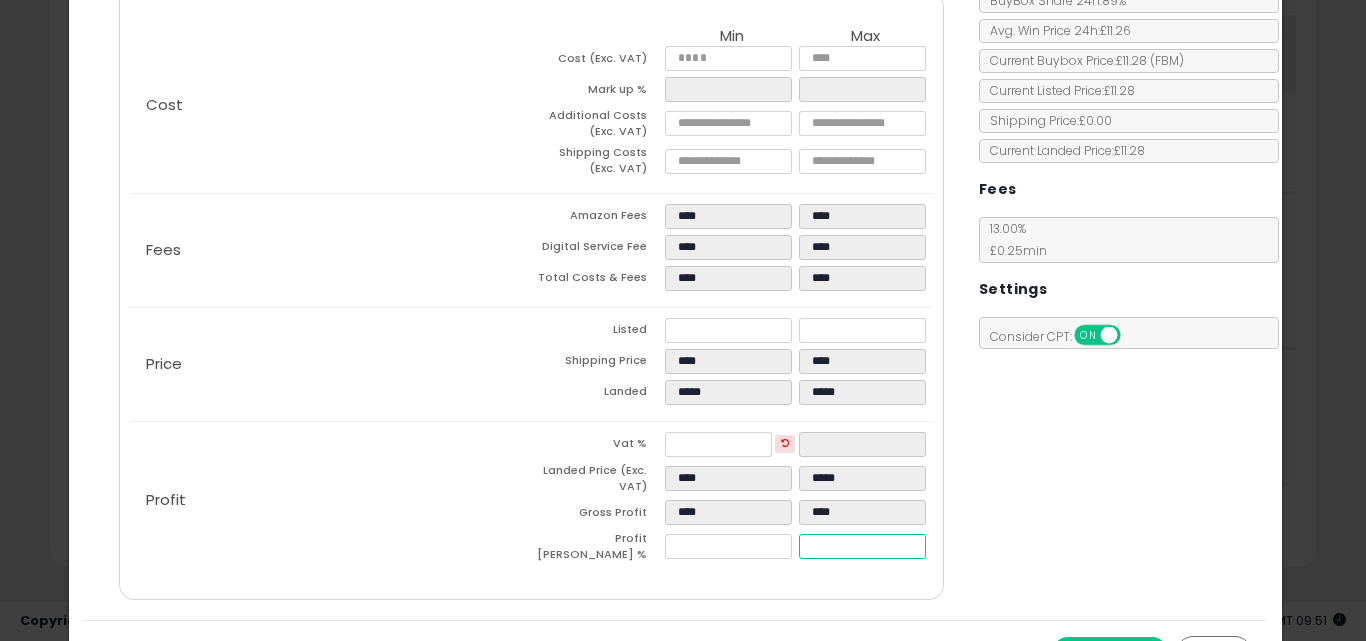 type on "**" 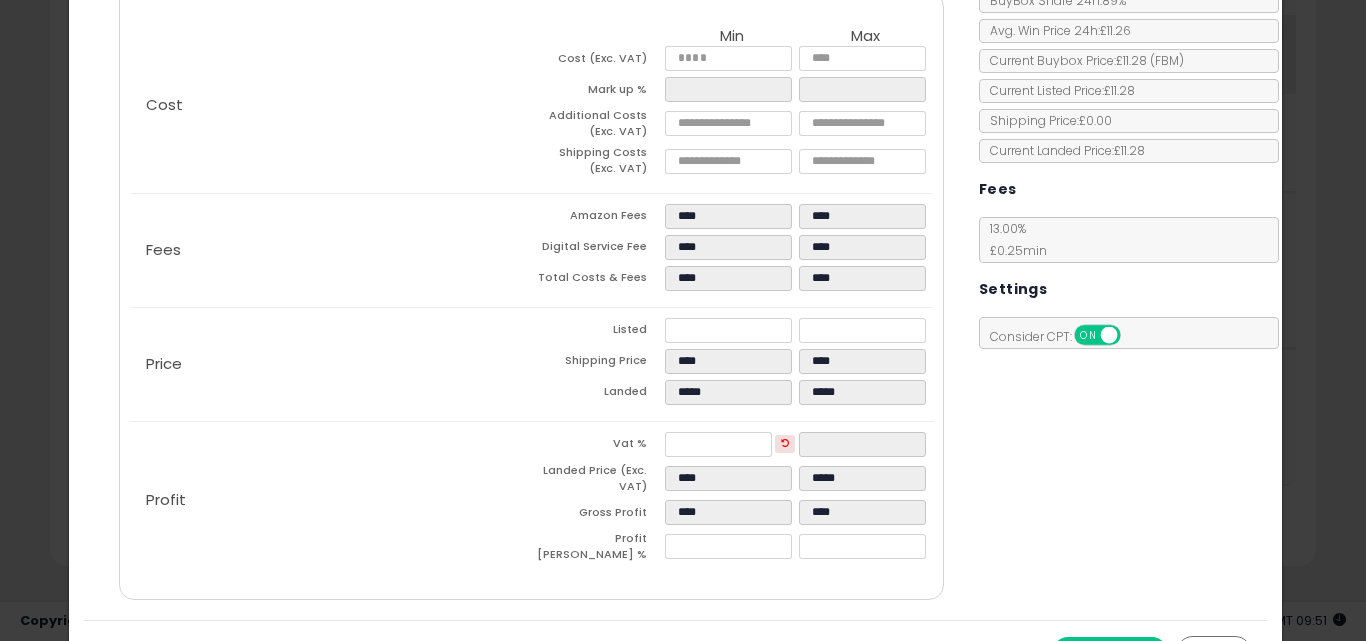type on "*****" 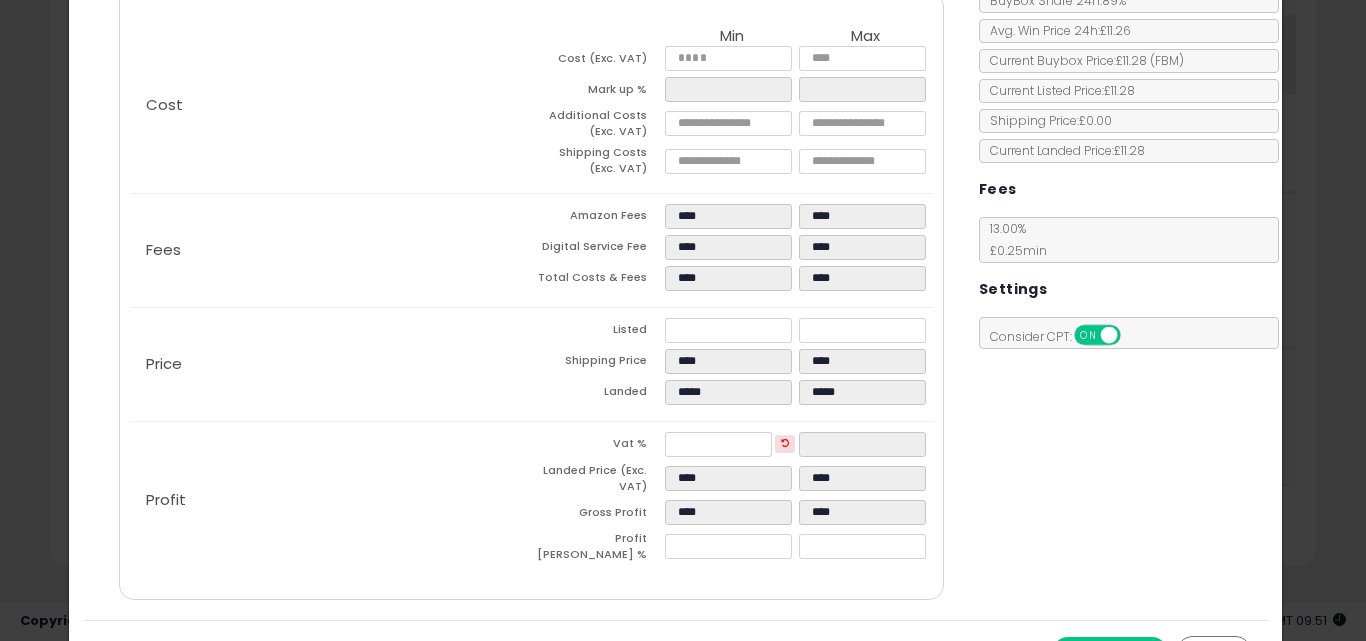 click on "Costs
Repricing Settings
Business Pricing
Analytics
Cost" at bounding box center (676, 277) 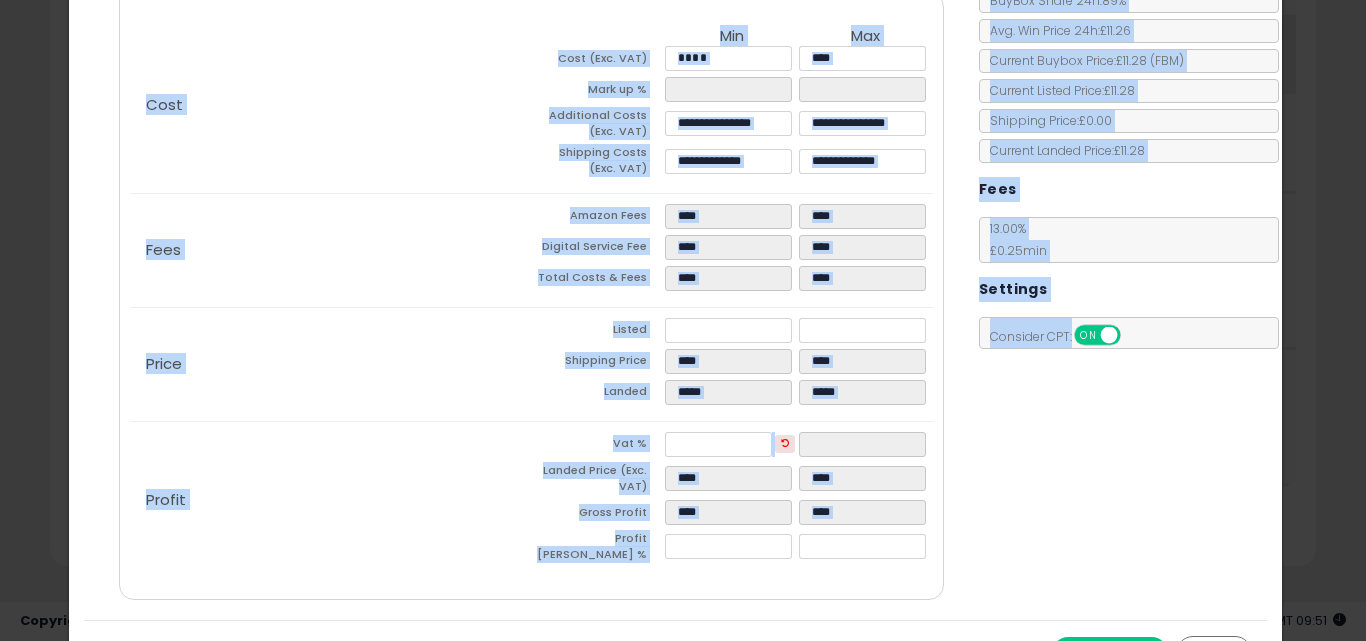 scroll, scrollTop: 277, scrollLeft: 0, axis: vertical 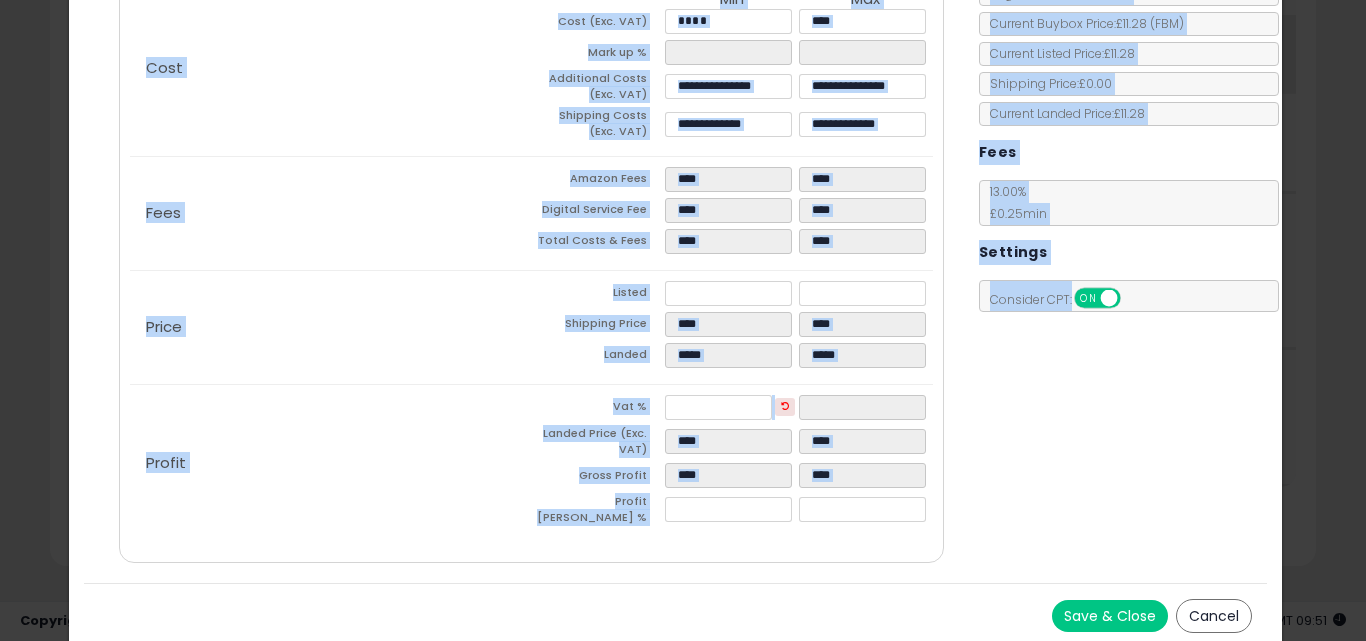 drag, startPoint x: 1093, startPoint y: 587, endPoint x: 1102, endPoint y: 638, distance: 51.78803 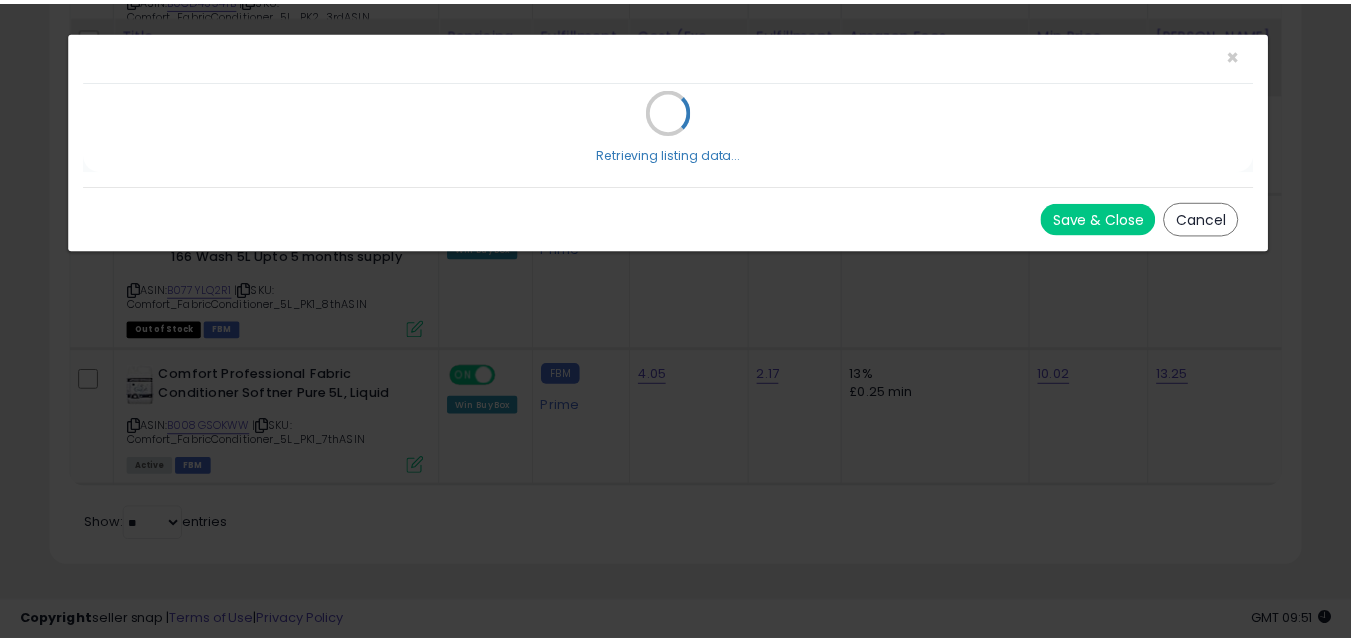 scroll, scrollTop: 0, scrollLeft: 0, axis: both 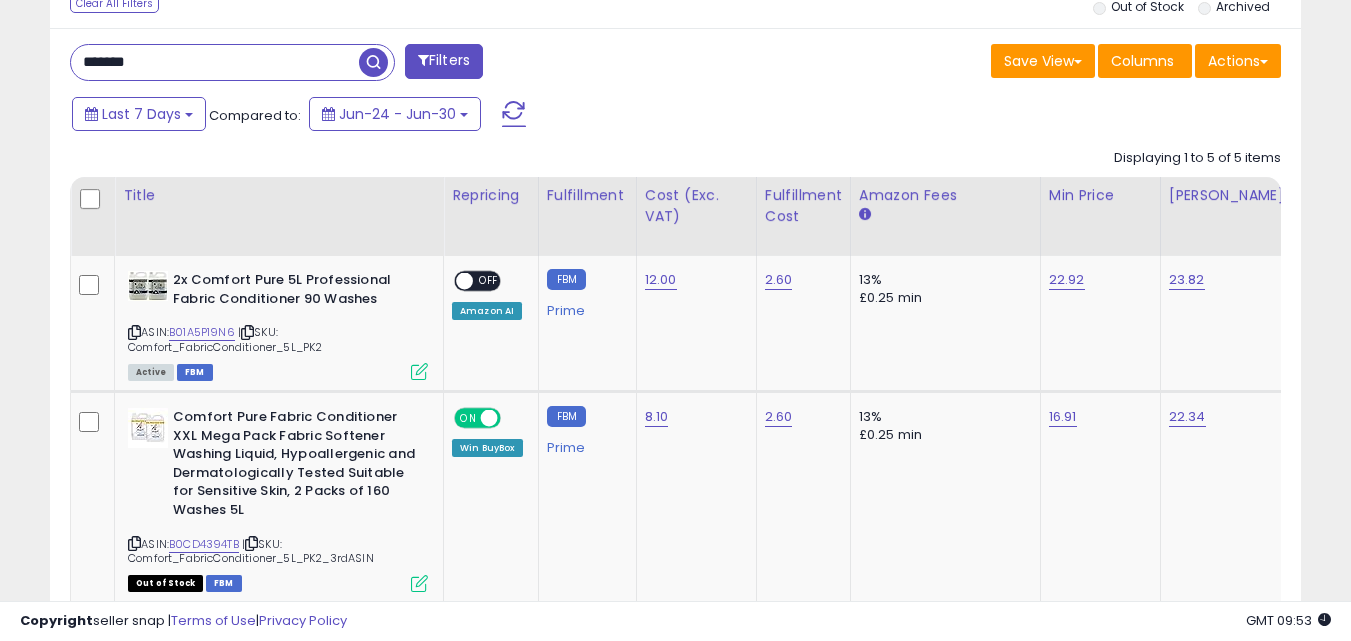 drag, startPoint x: 90, startPoint y: 46, endPoint x: 103, endPoint y: 65, distance: 23.021729 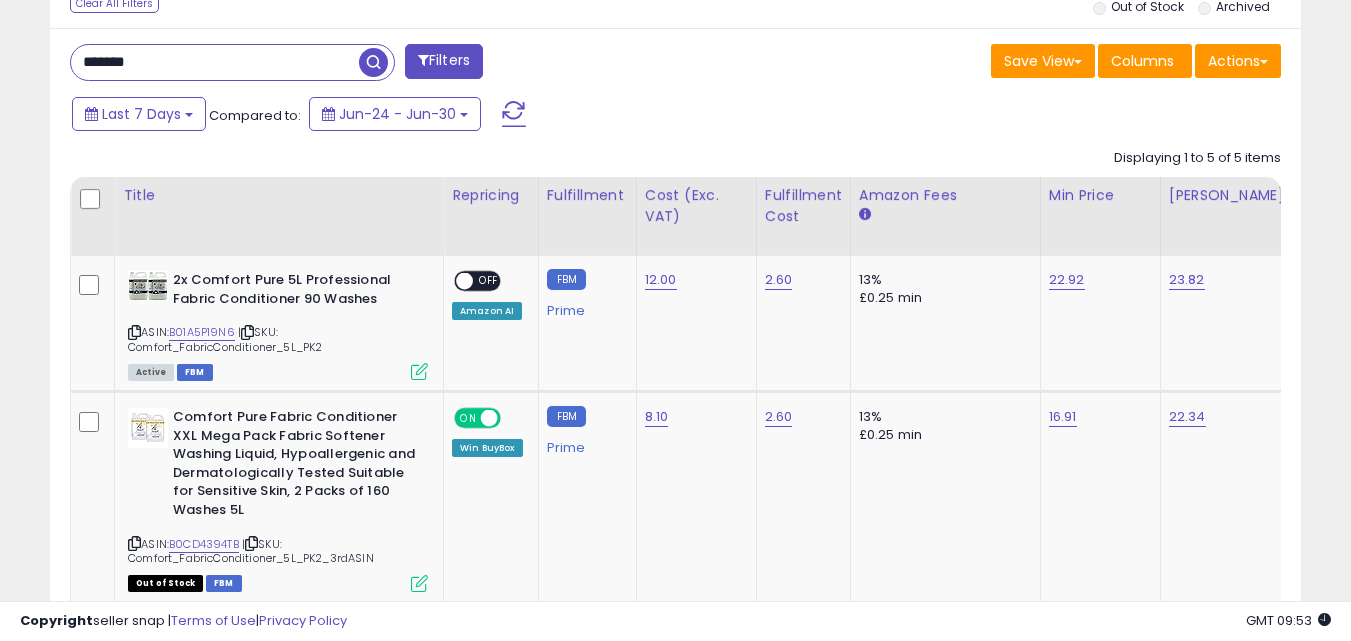 click on "*******" at bounding box center [215, 62] 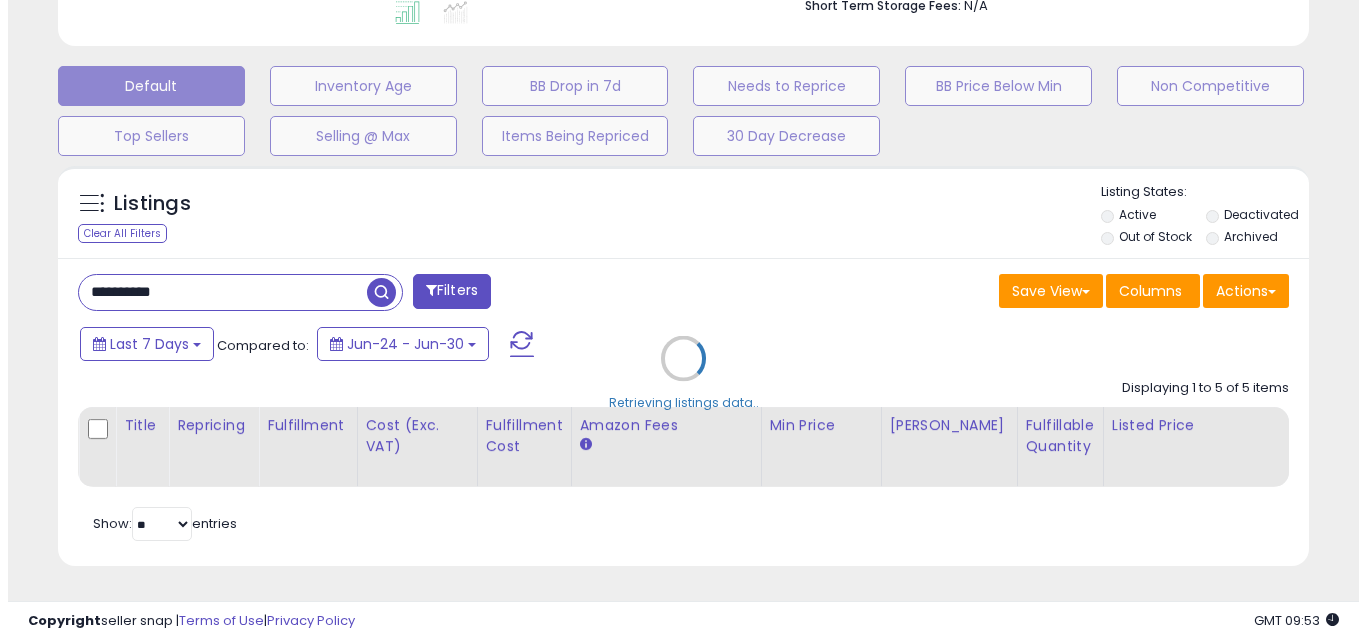 scroll, scrollTop: 579, scrollLeft: 0, axis: vertical 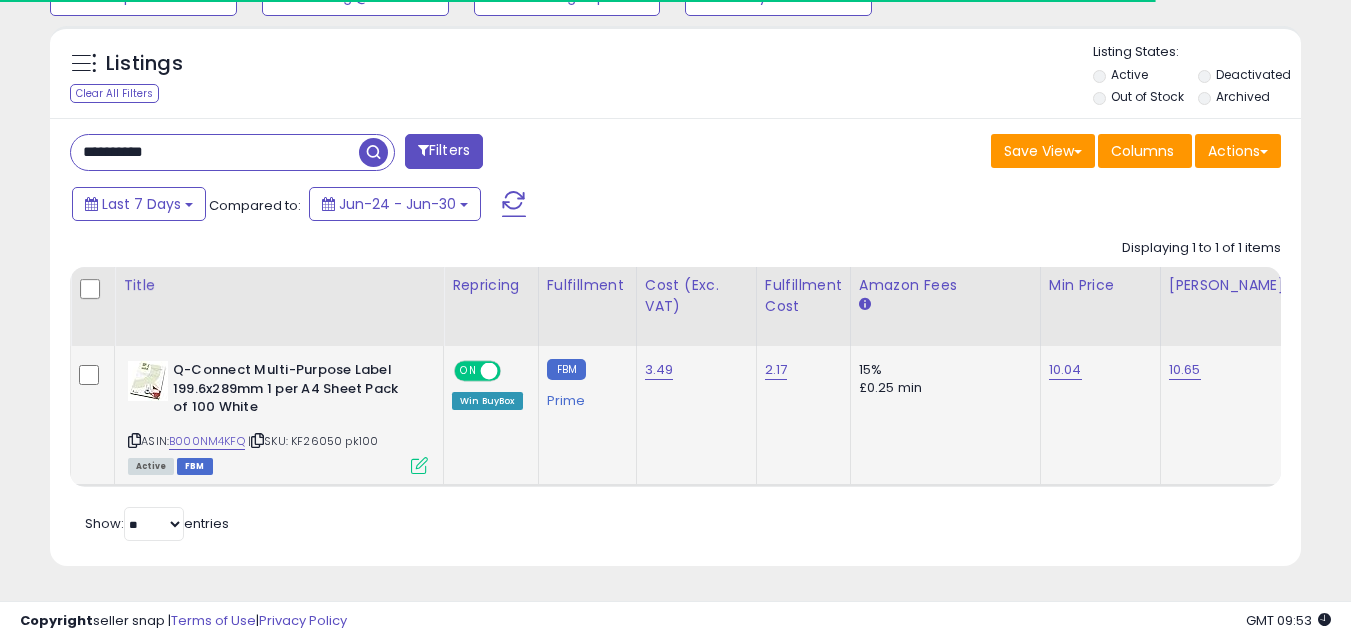 type on "**********" 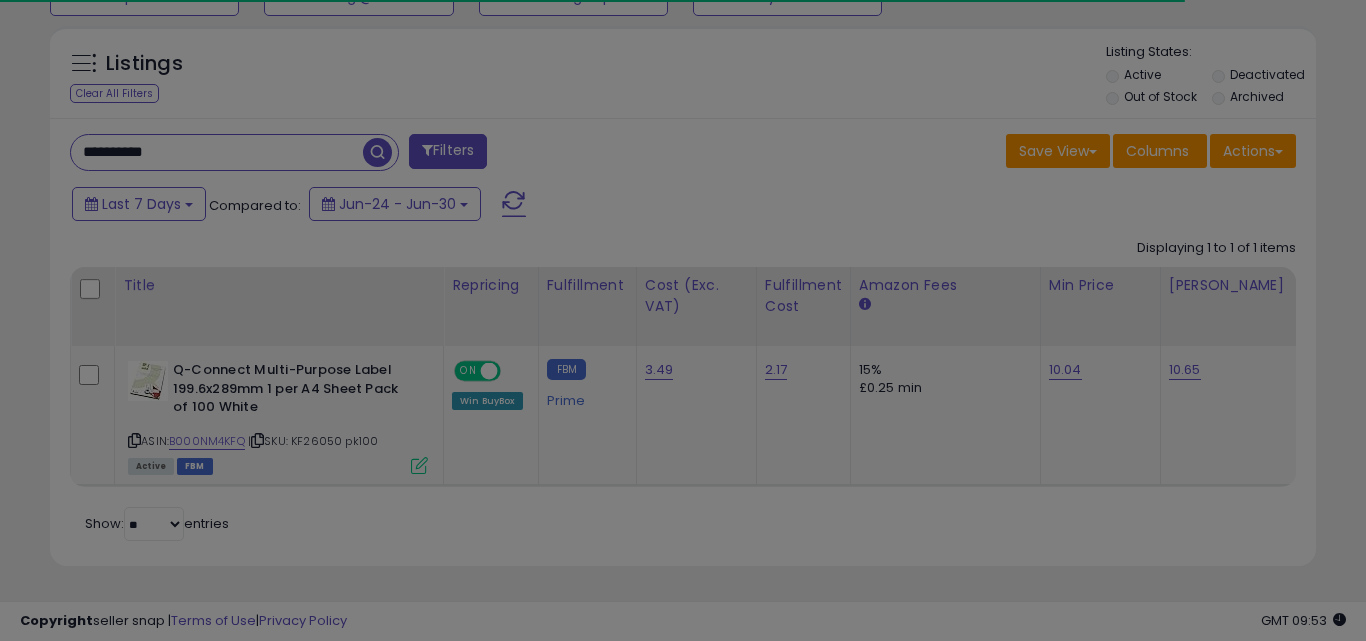 scroll, scrollTop: 999590, scrollLeft: 999267, axis: both 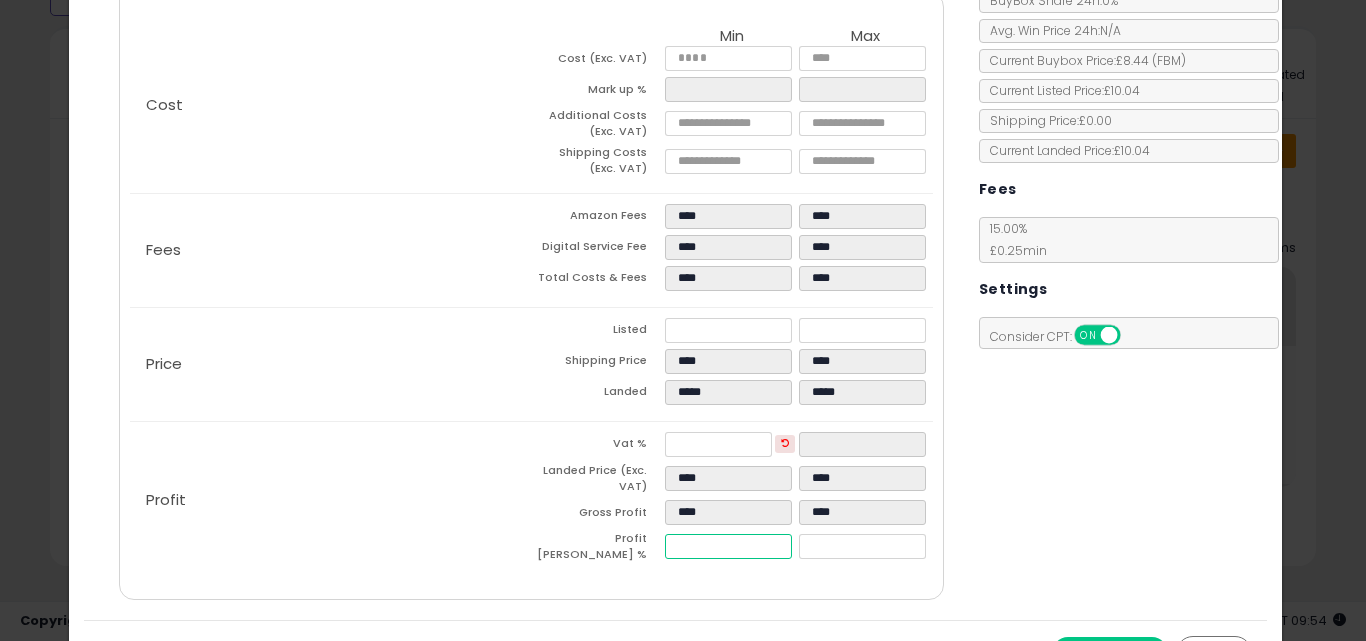 click on "*****" at bounding box center [728, 546] 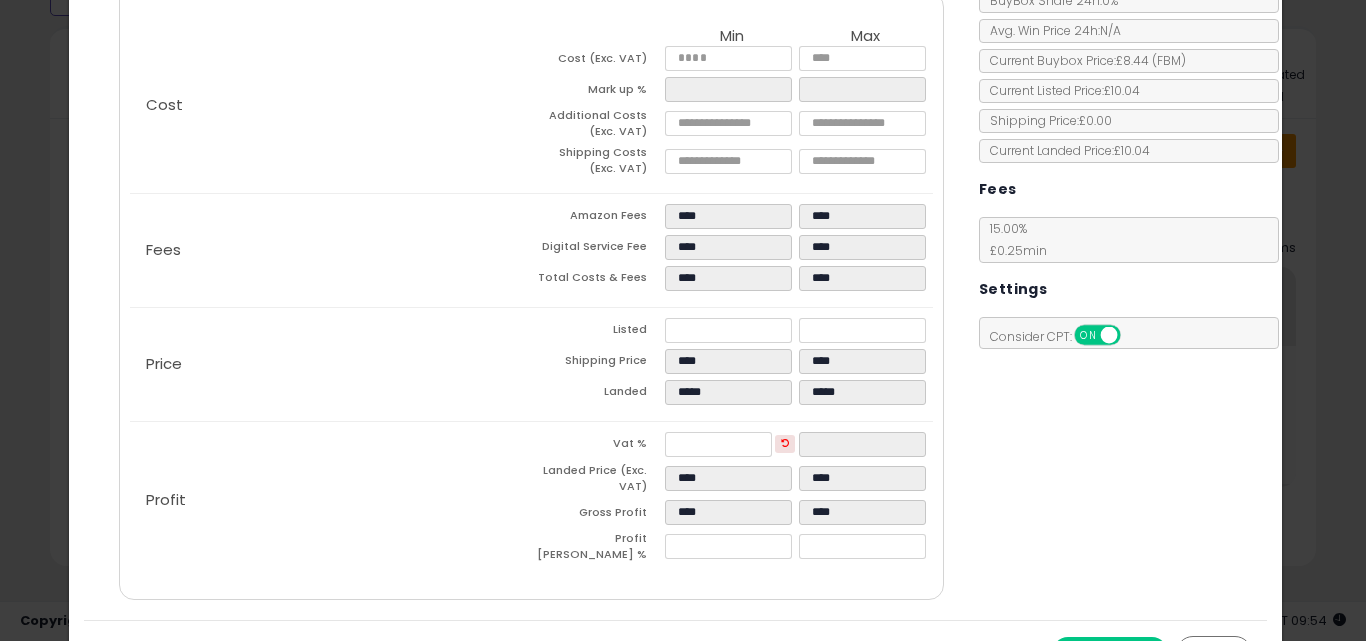 type on "*****" 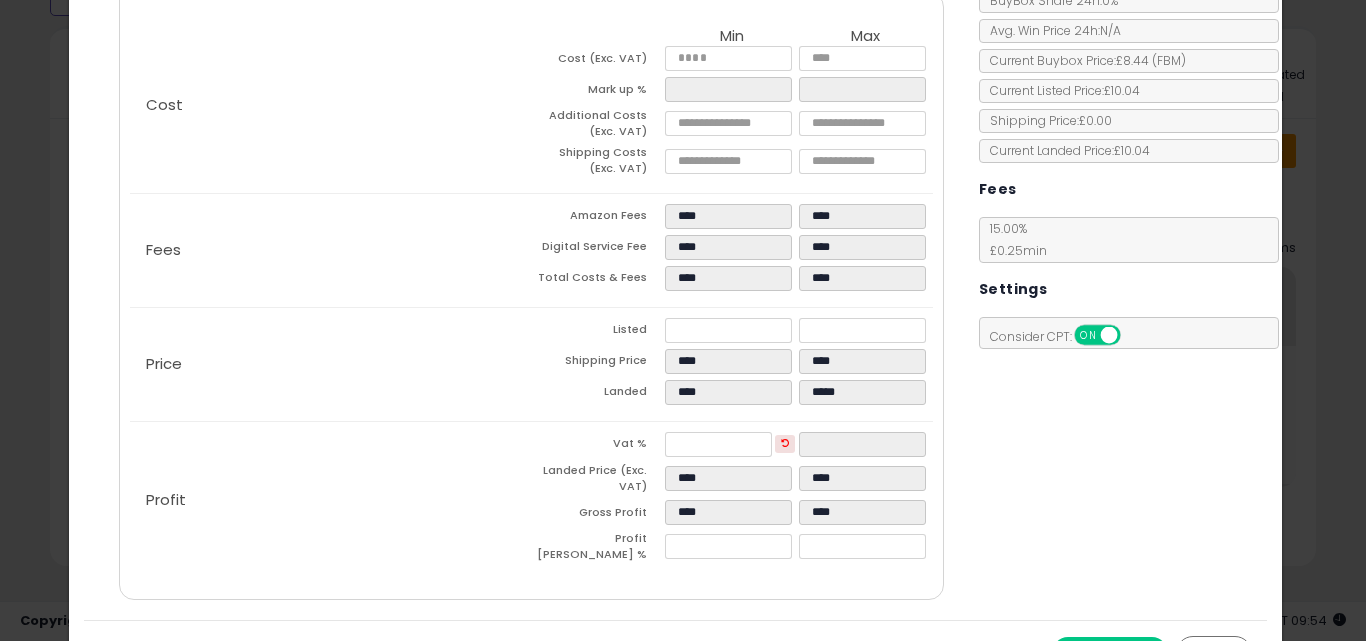 click on "Costs
Repricing Settings
Business Pricing
Analytics
Cost" at bounding box center [531, 277] 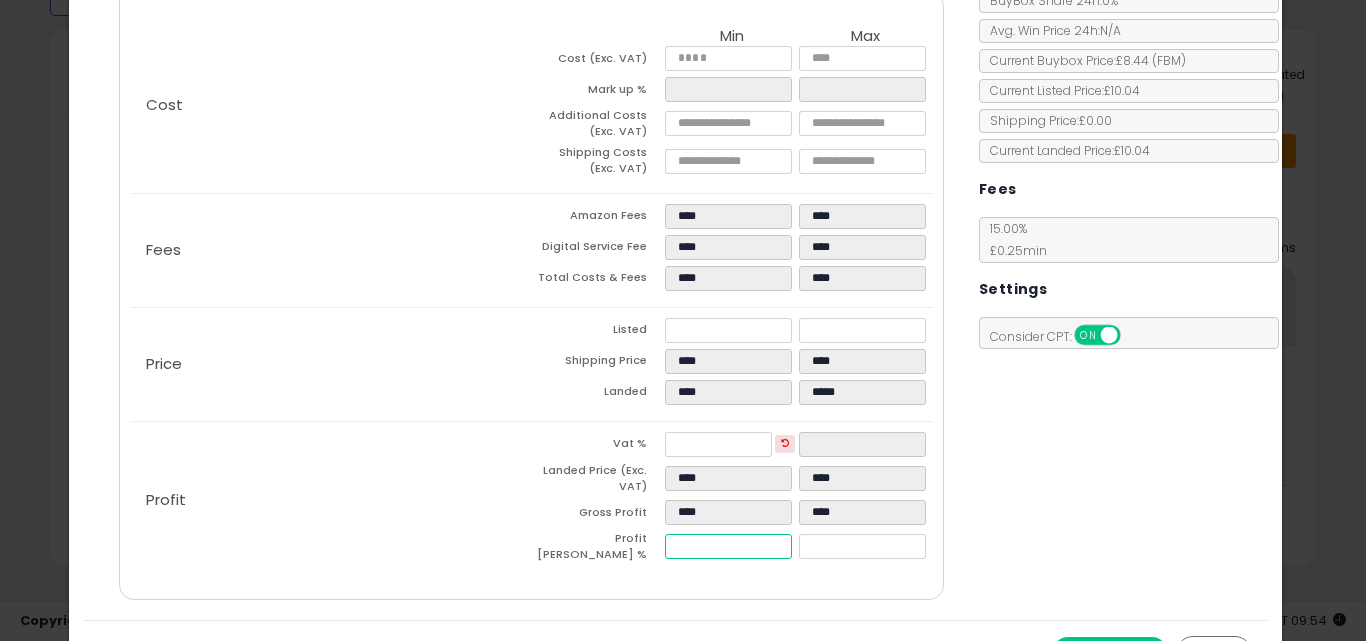 click on "****" at bounding box center (728, 546) 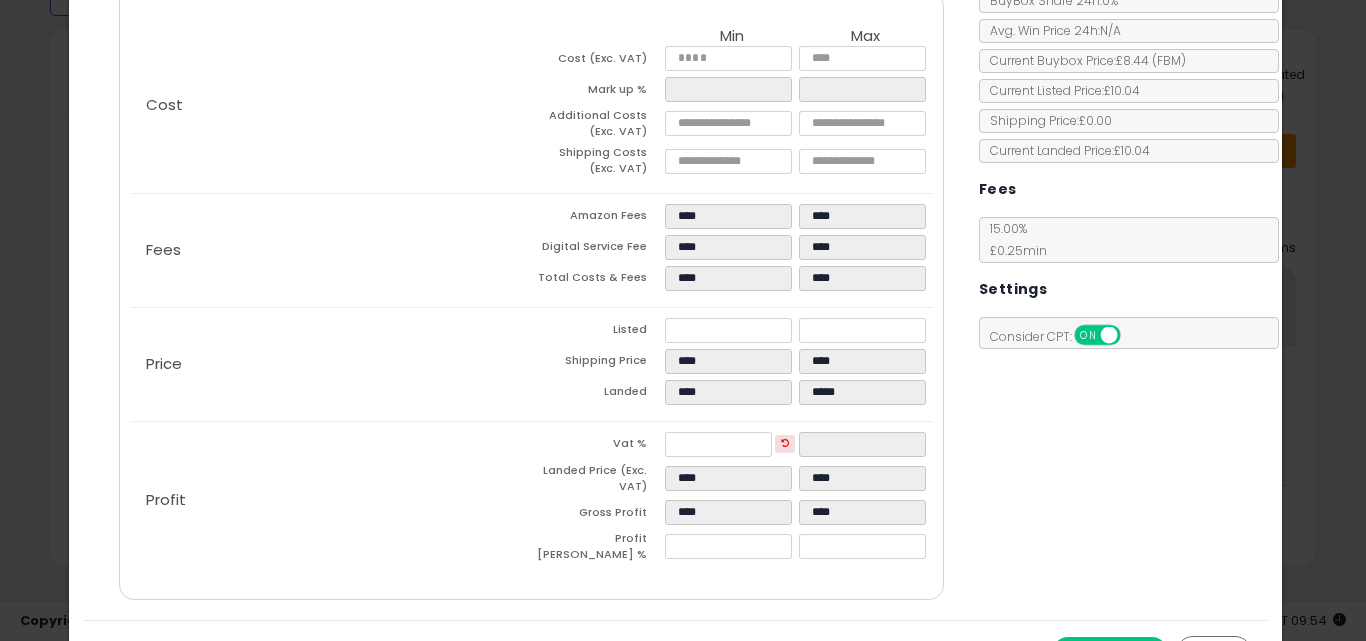 type on "****" 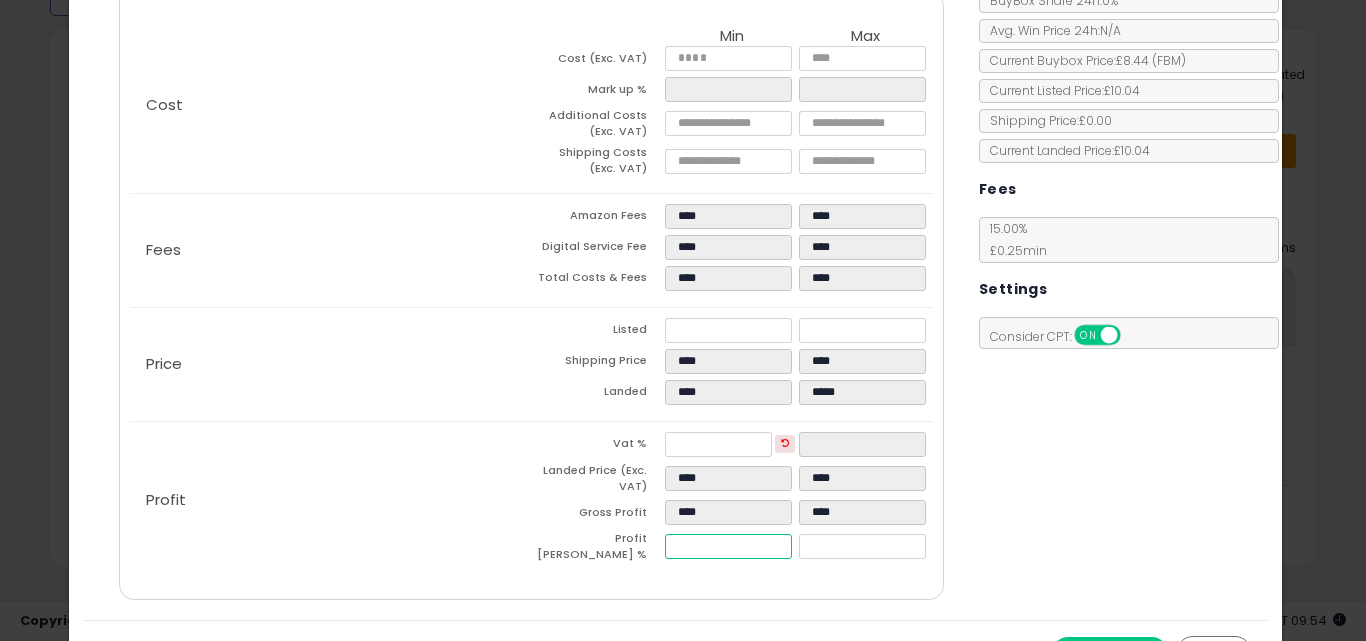 click on "****" at bounding box center [728, 546] 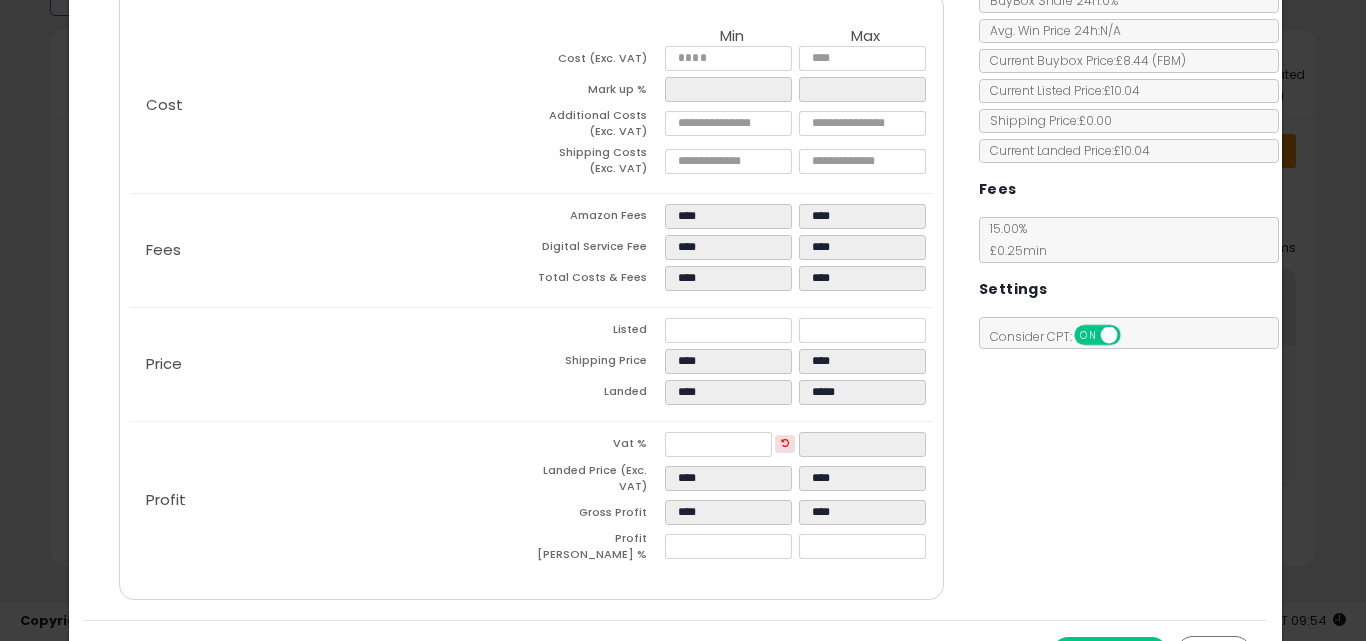 type on "*****" 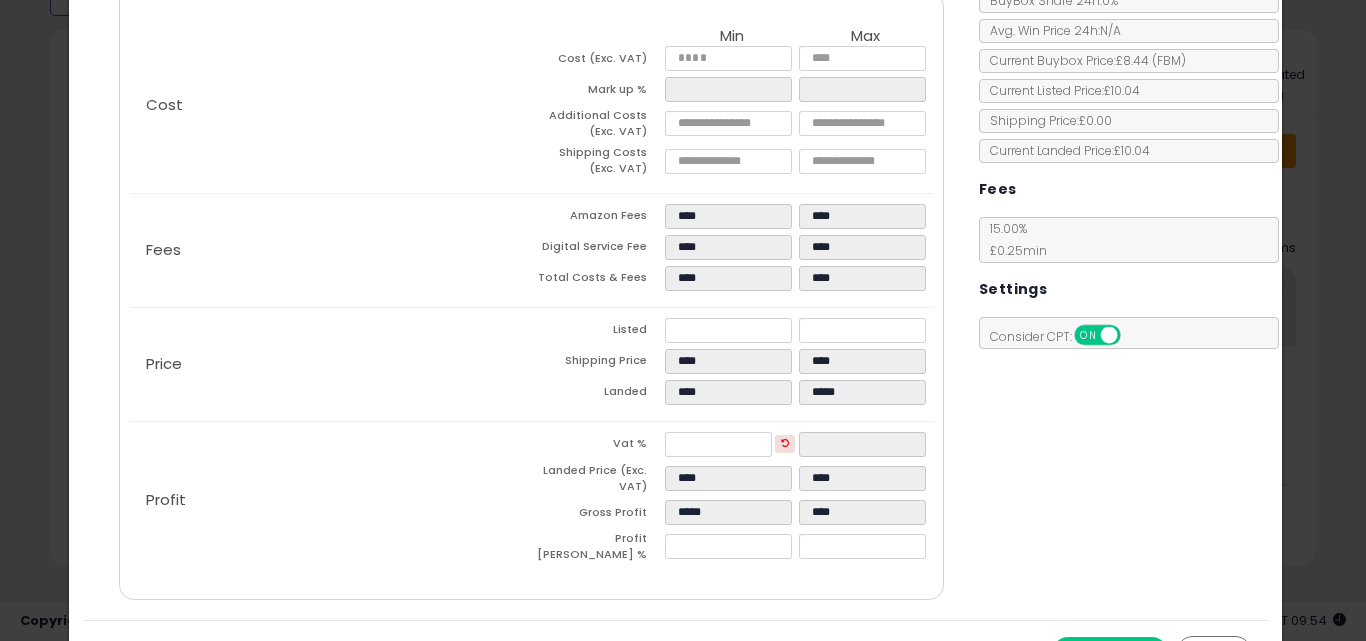 click on "*****" at bounding box center (866, 549) 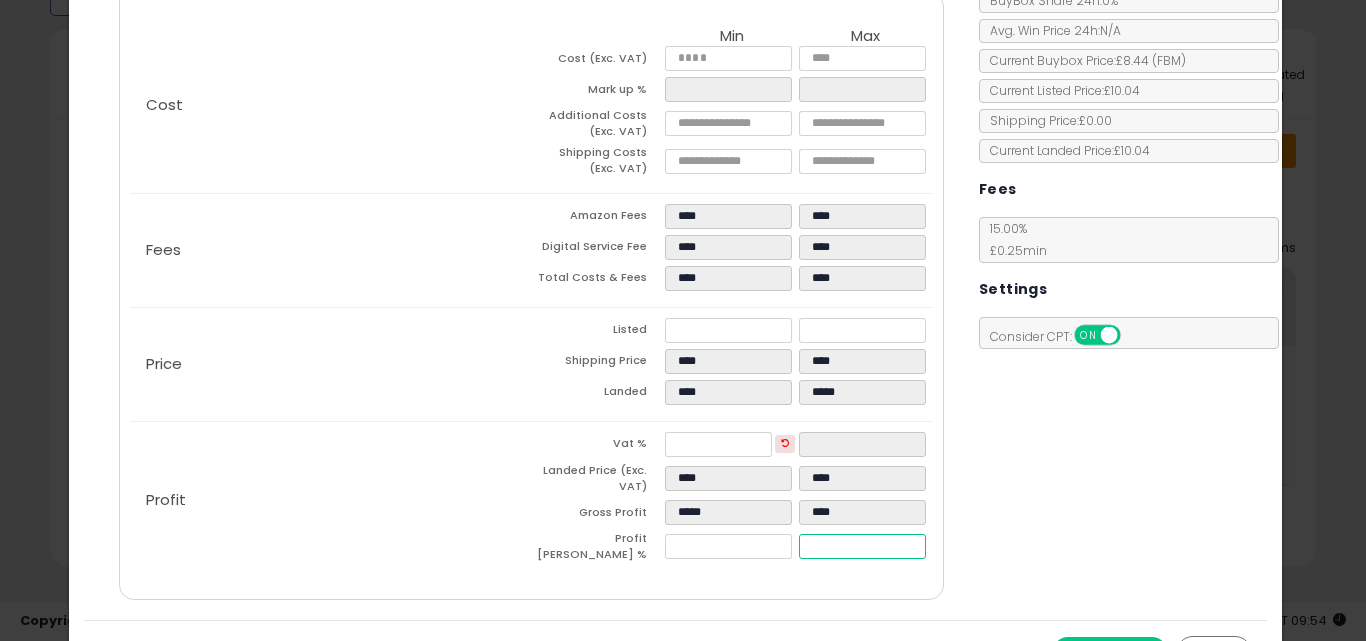 click on "*****" at bounding box center [862, 546] 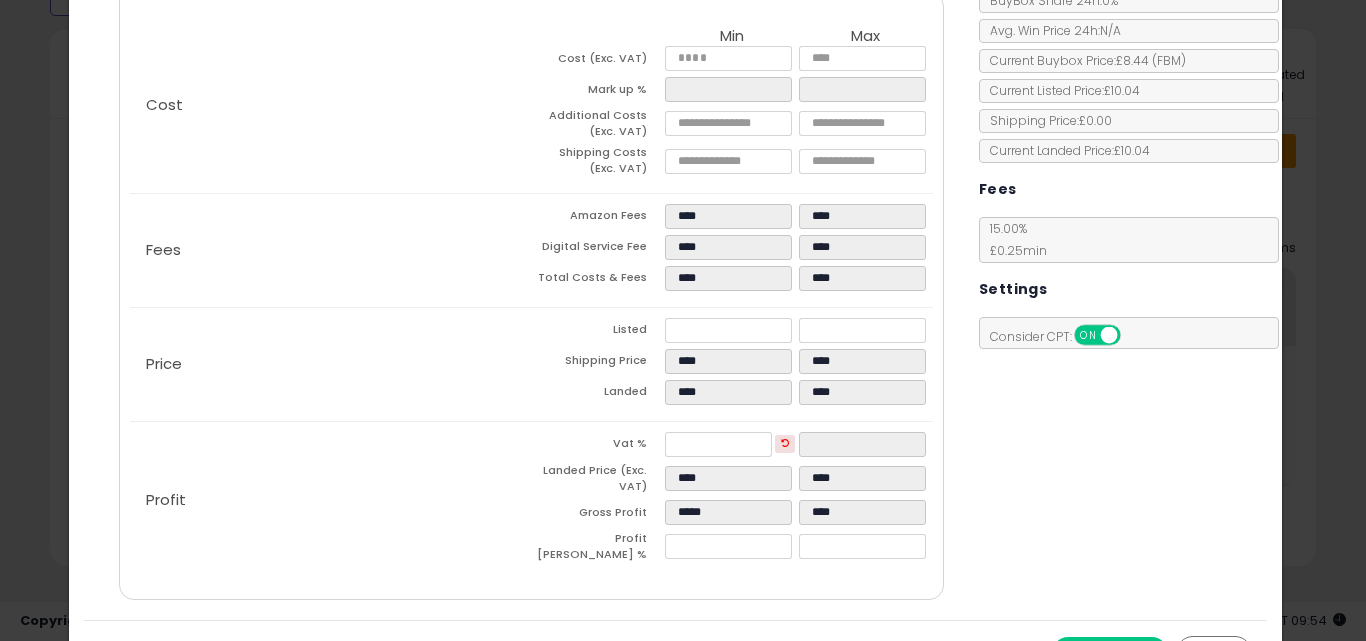 click on "Costs
Repricing Settings
Business Pricing
Analytics
Cost" at bounding box center [676, 277] 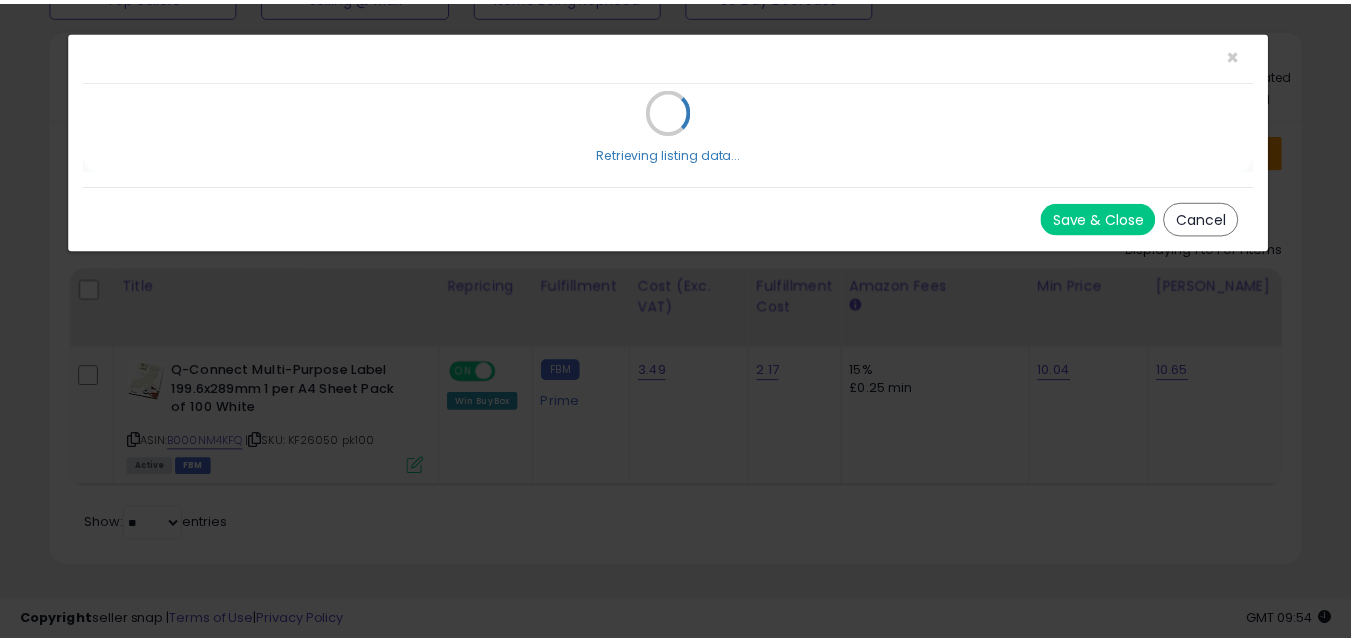 scroll, scrollTop: 0, scrollLeft: 0, axis: both 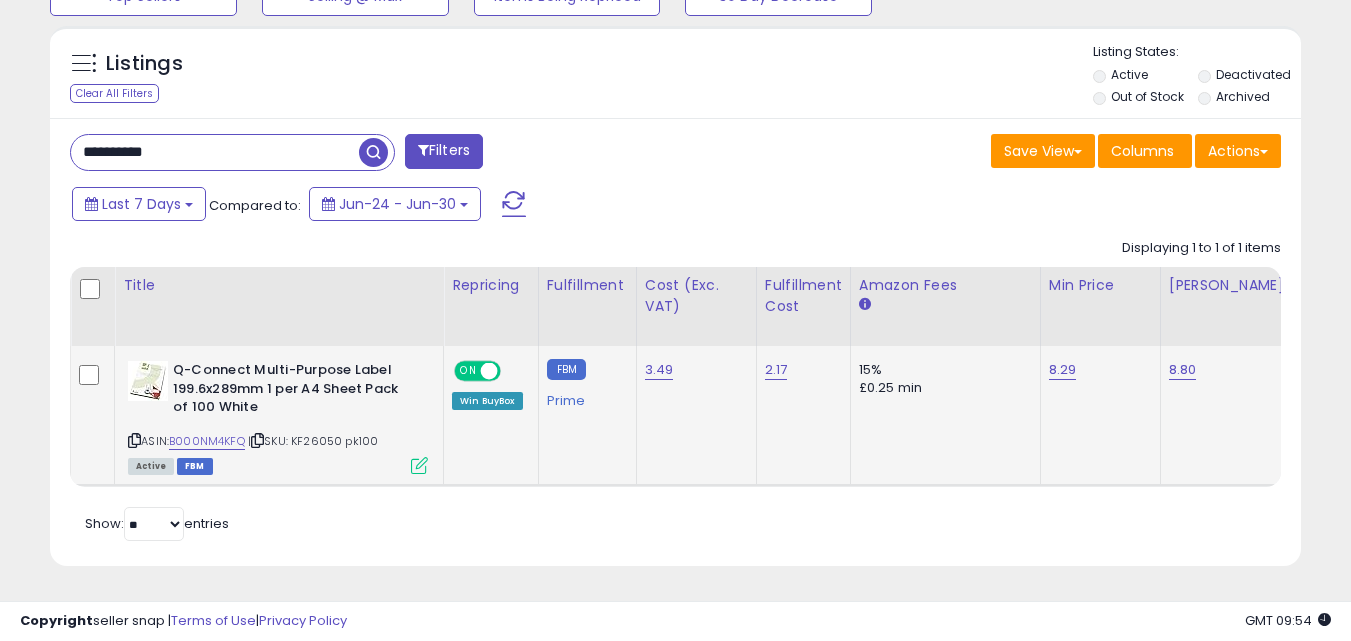 click at bounding box center (419, 465) 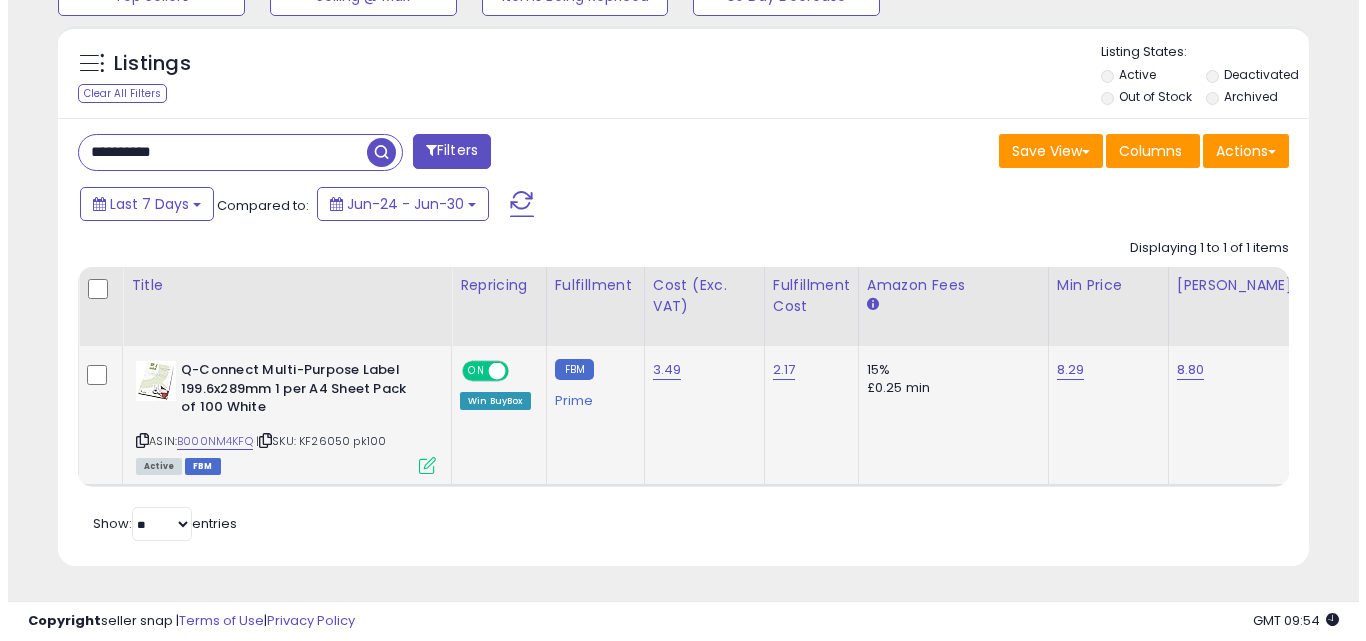 scroll, scrollTop: 999590, scrollLeft: 999267, axis: both 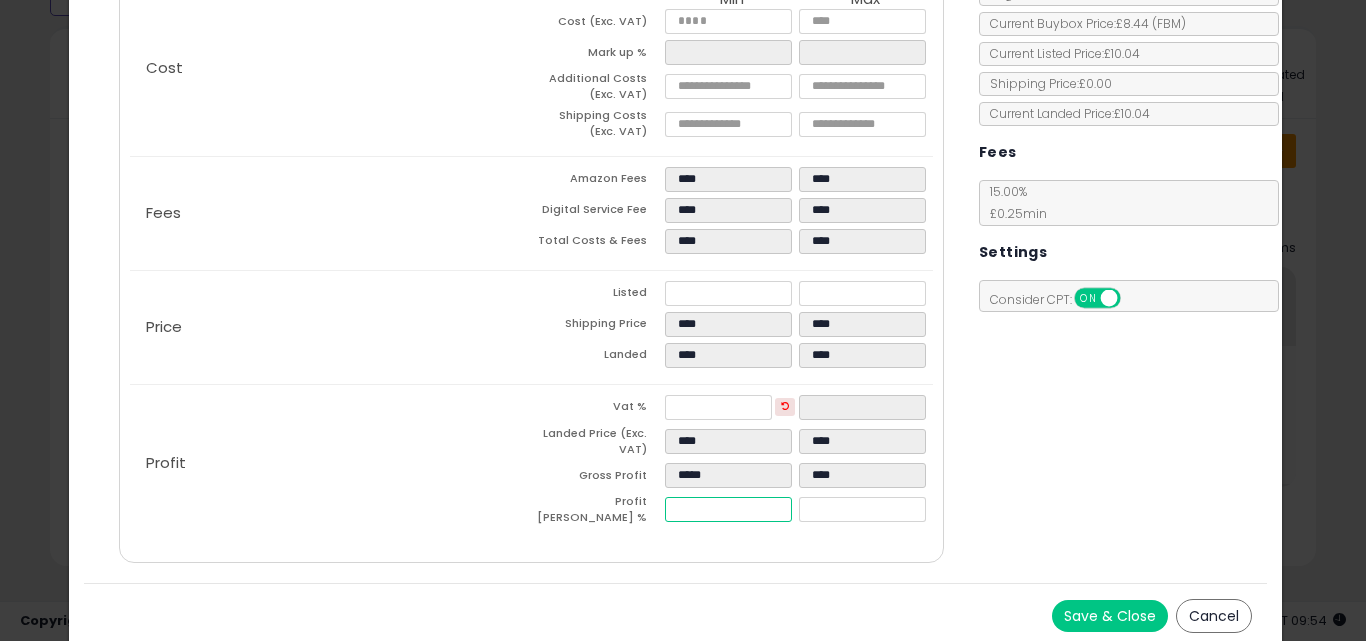 click on "*****" at bounding box center (728, 509) 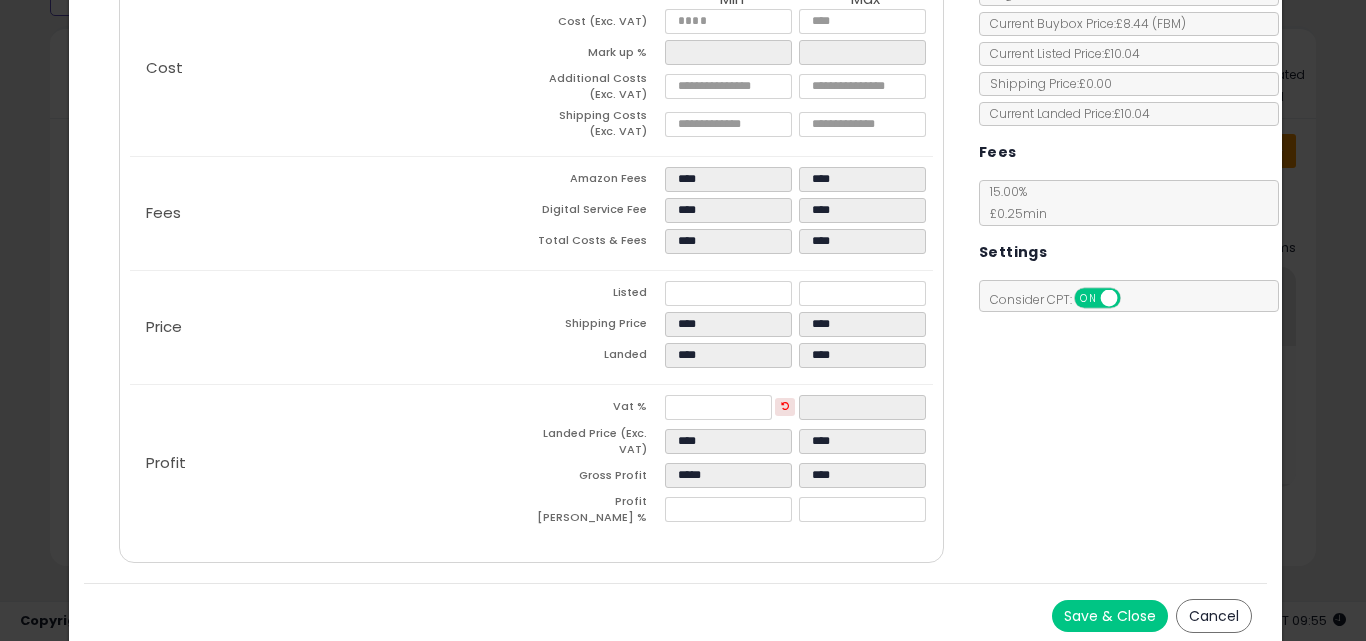 click on "Save & Close
Cancel" at bounding box center [676, 615] 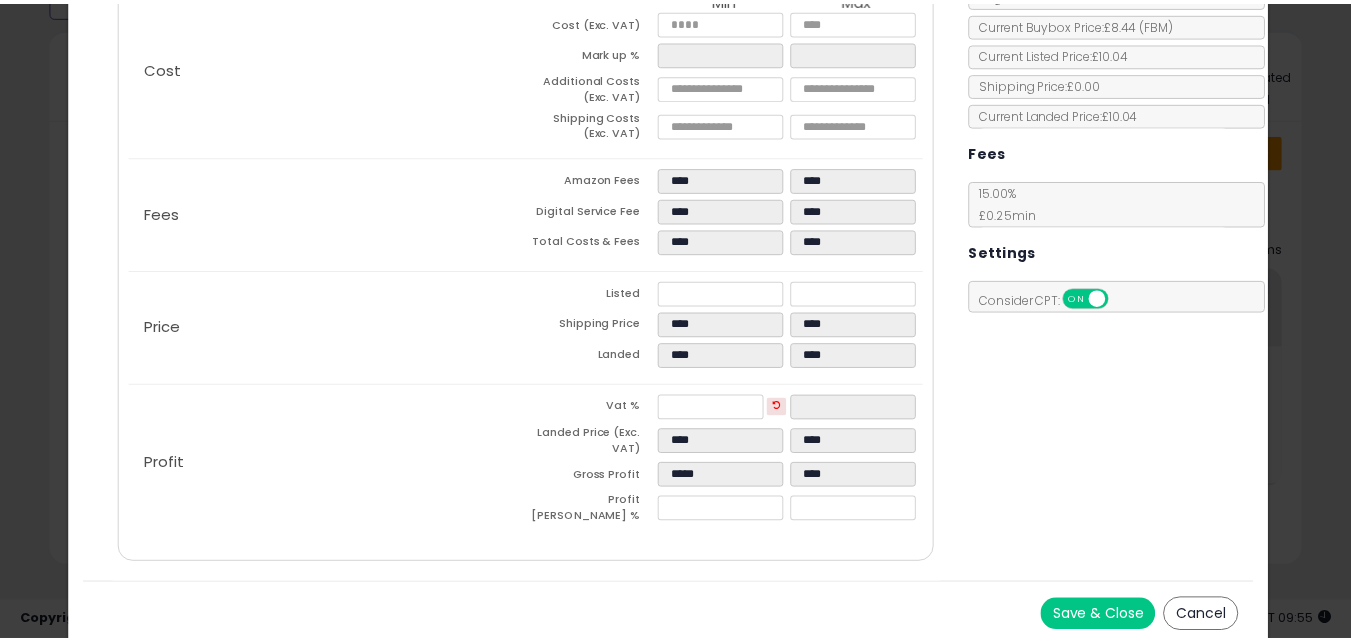 scroll, scrollTop: 0, scrollLeft: 0, axis: both 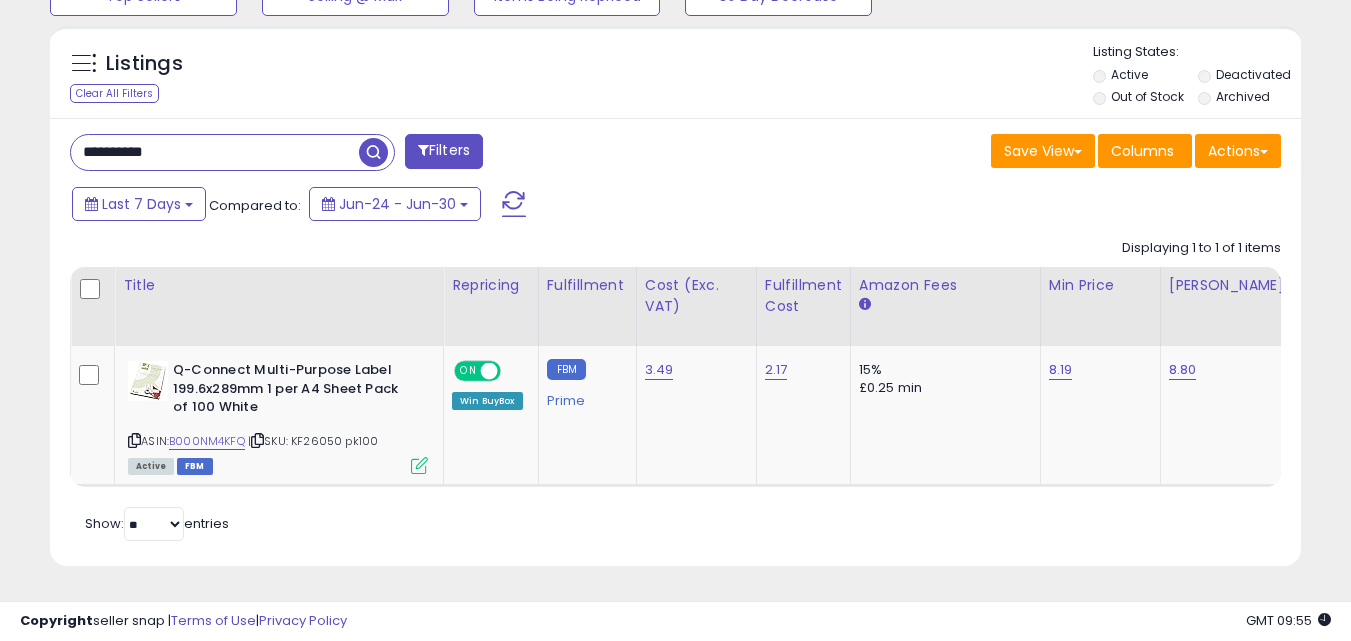 click on "**********" at bounding box center (215, 152) 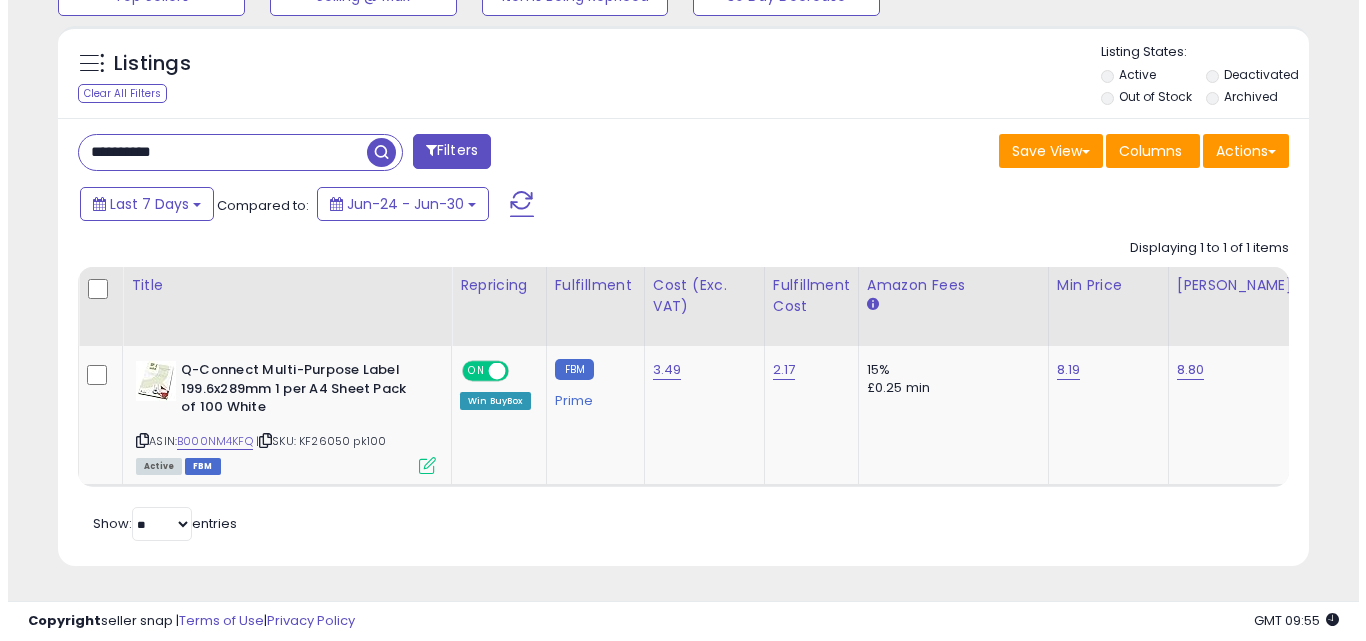scroll, scrollTop: 579, scrollLeft: 0, axis: vertical 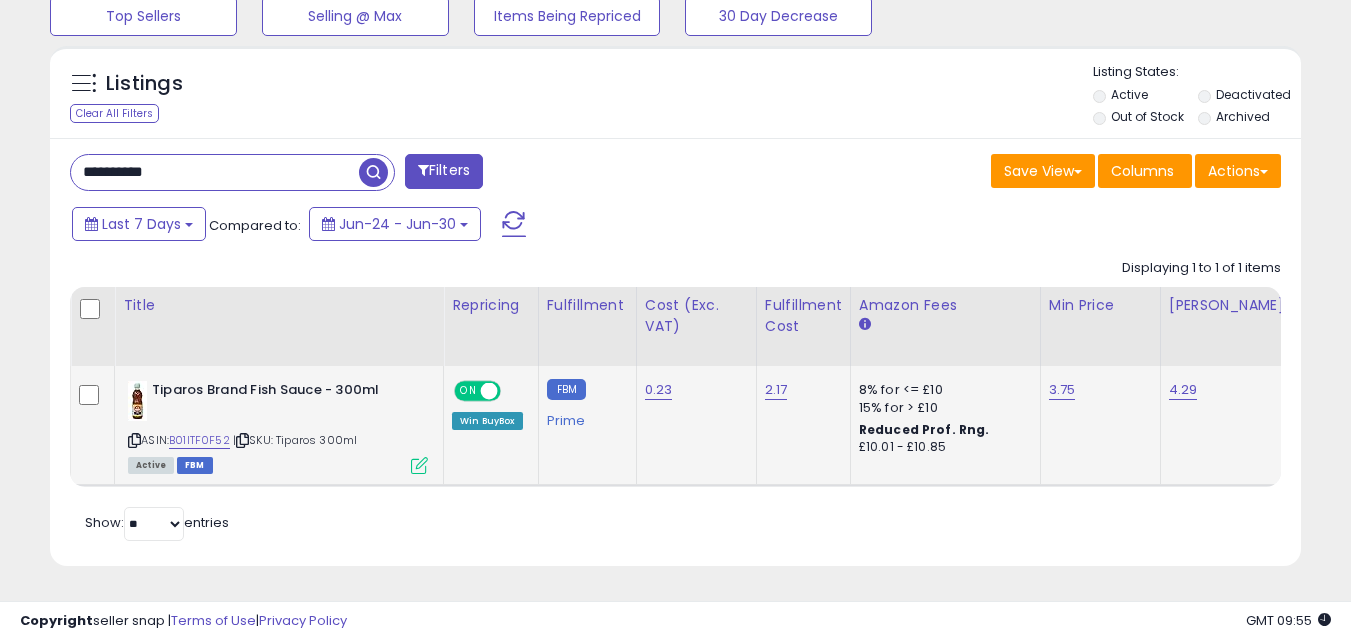 click on "Active FBM" at bounding box center (278, 464) 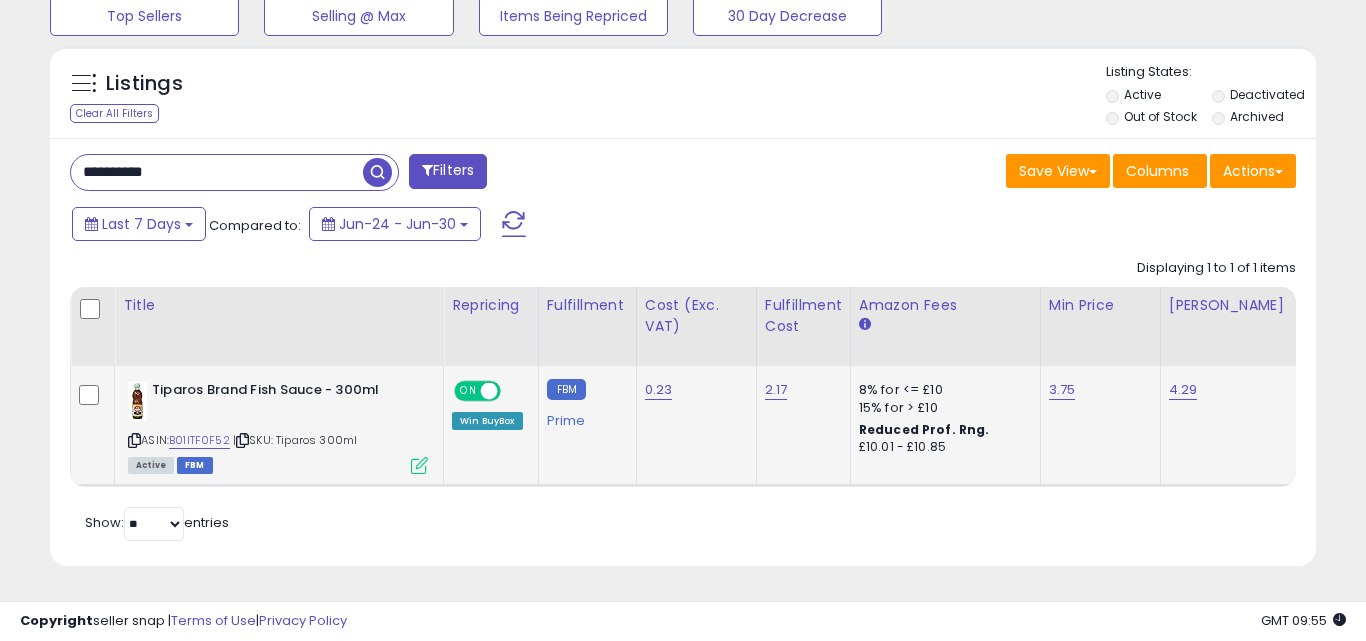 scroll, scrollTop: 999590, scrollLeft: 999267, axis: both 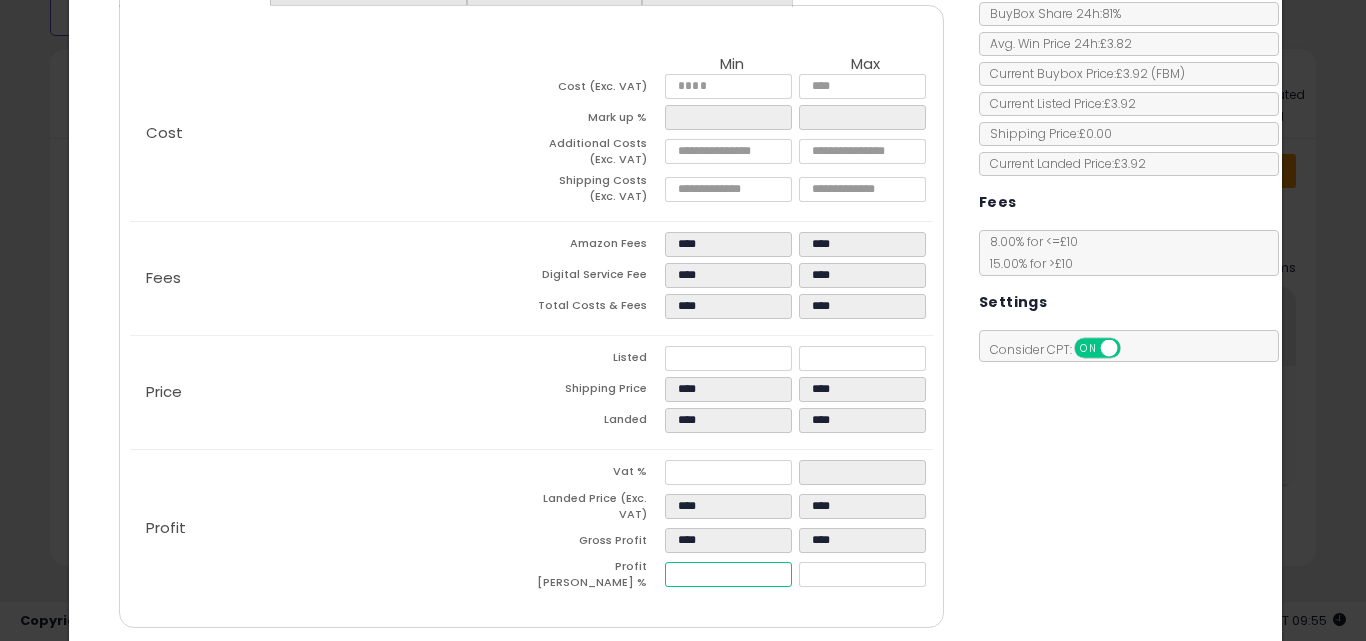 click on "*****" at bounding box center [728, 574] 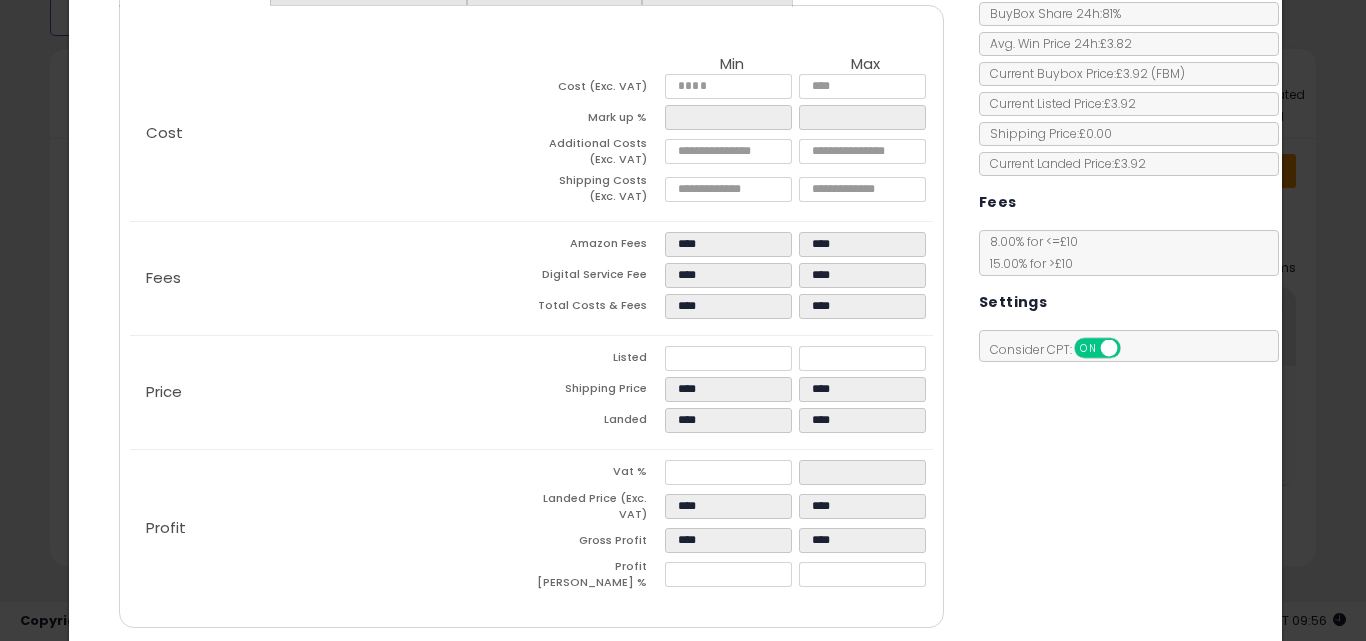 click on "Costs
Repricing Settings
Business Pricing
Analytics
Cost" at bounding box center (676, 298) 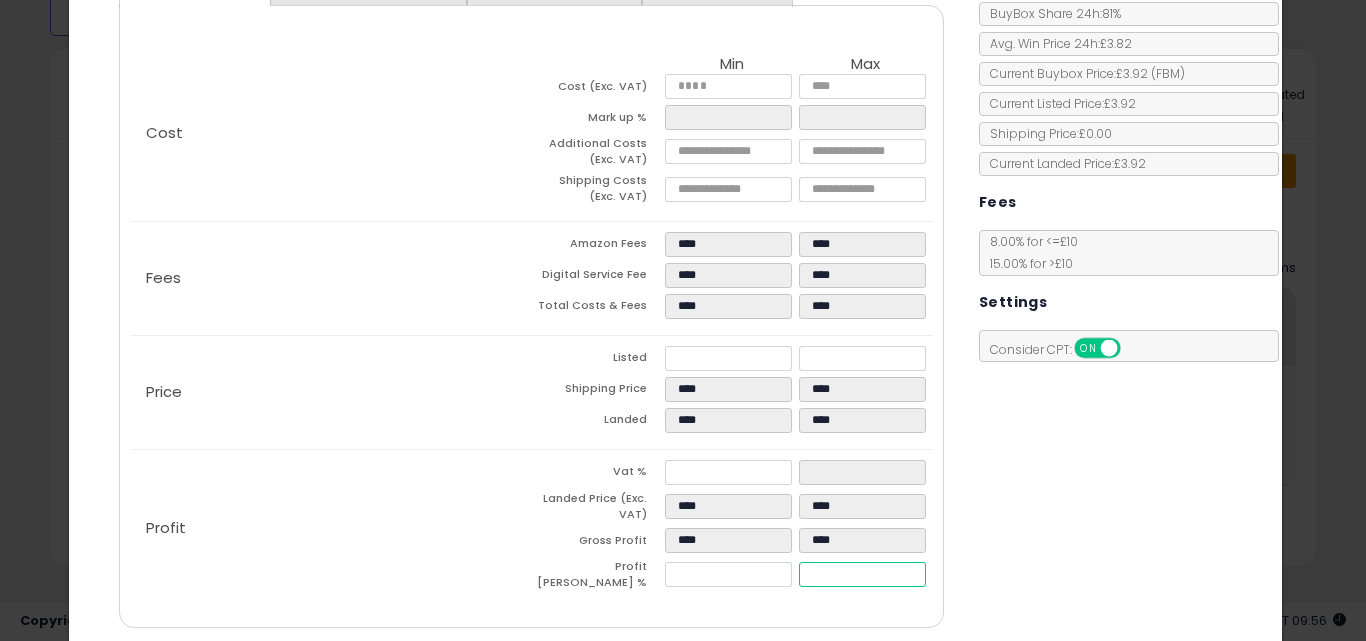 click on "*****" at bounding box center (862, 574) 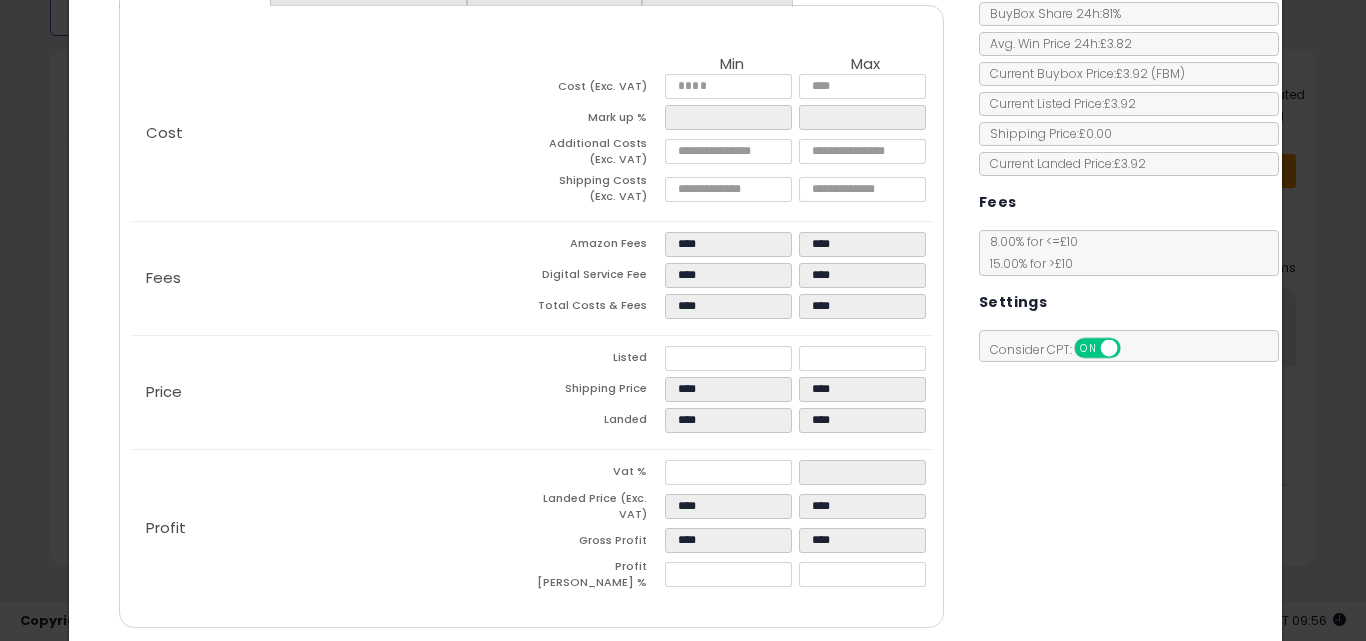 click on "Costs
Repricing Settings
Business Pricing
Analytics
Cost" at bounding box center [676, 298] 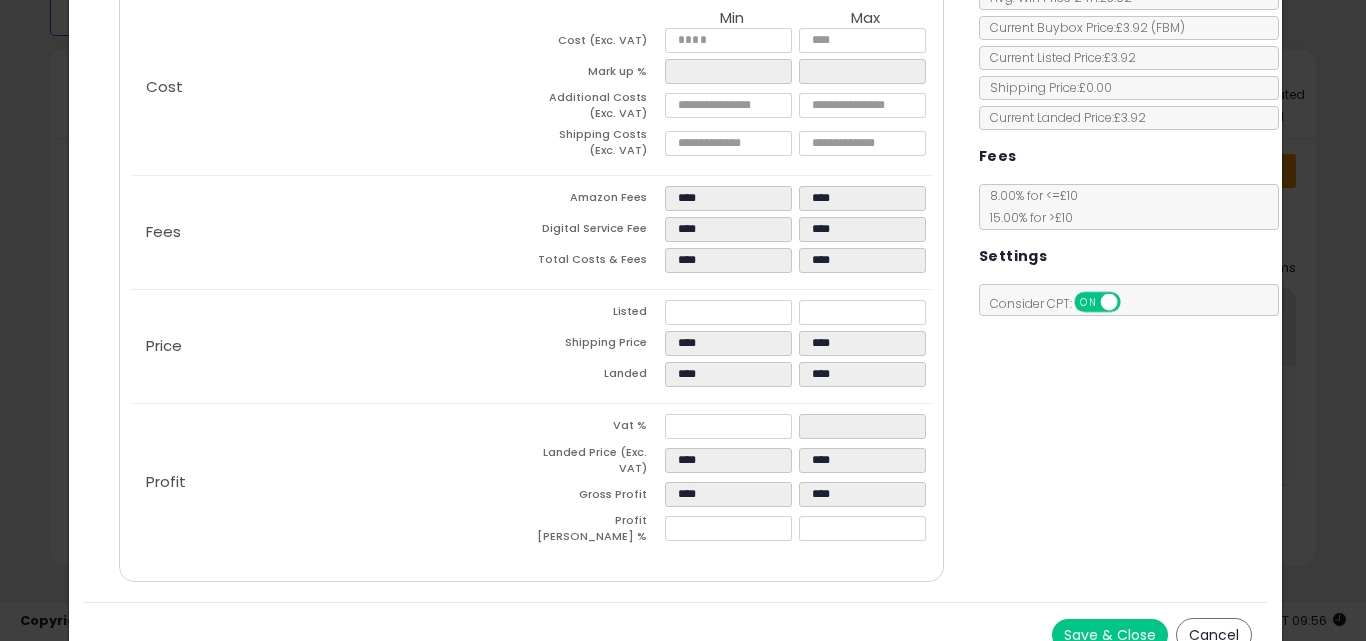 scroll, scrollTop: 292, scrollLeft: 0, axis: vertical 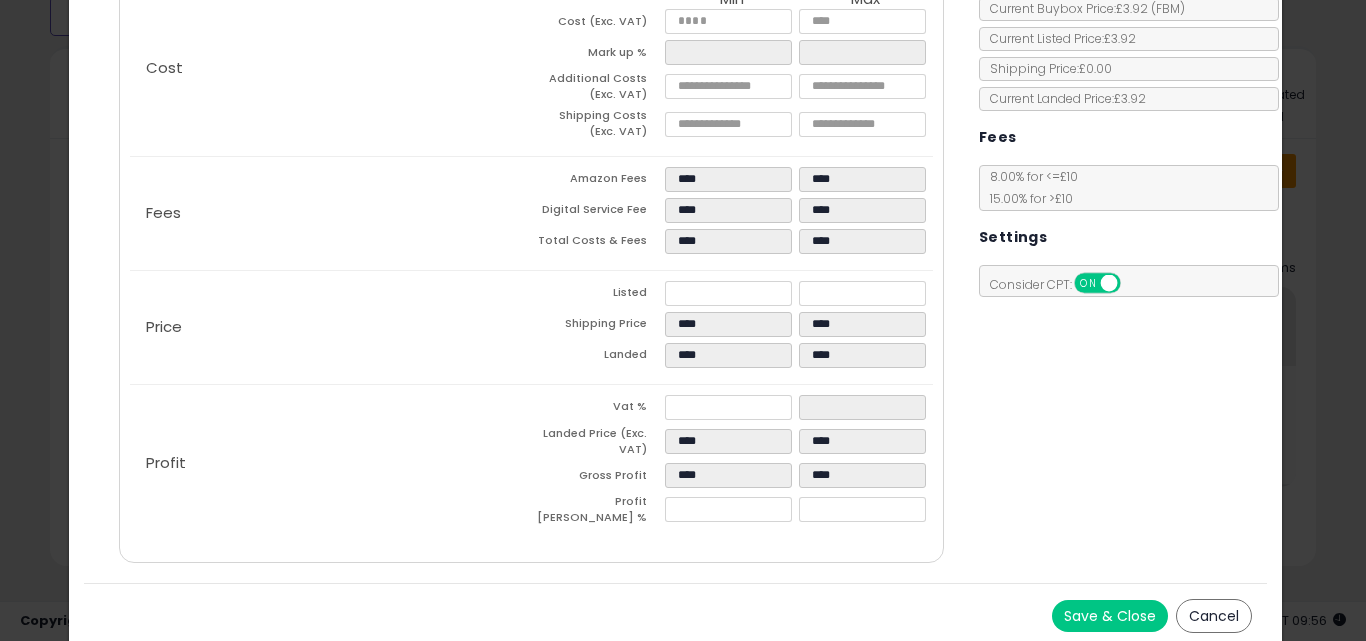 click on "Save & Close" at bounding box center [1110, 616] 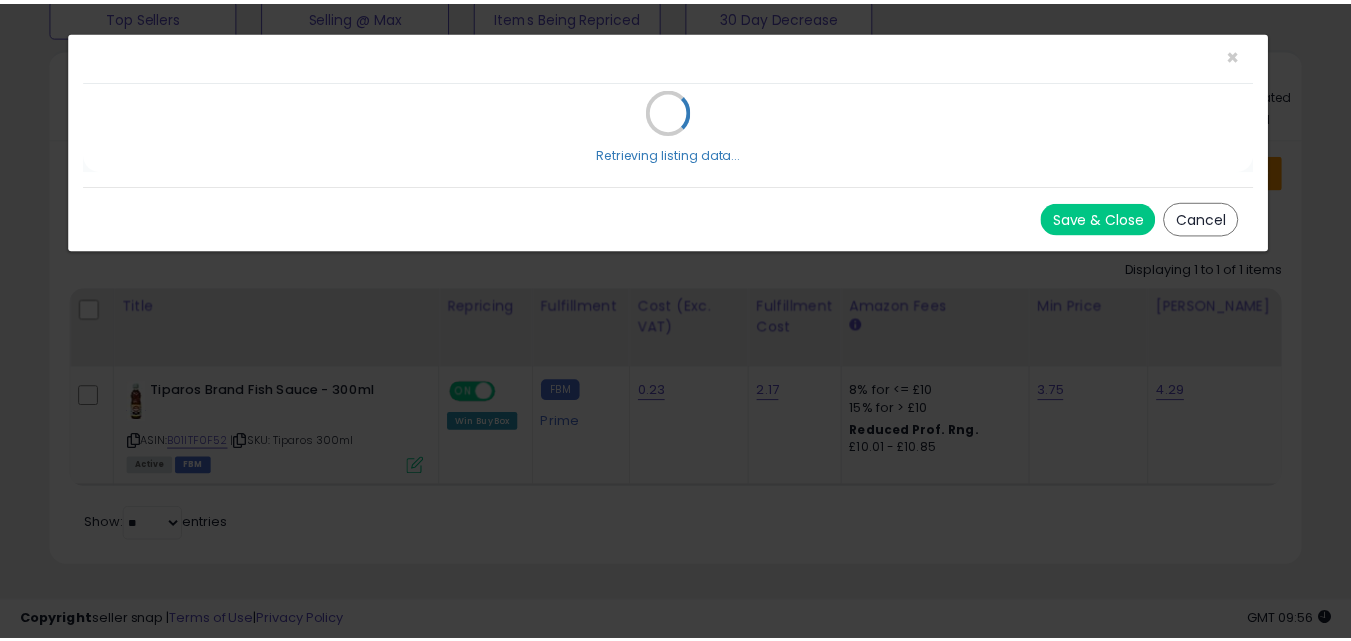 scroll, scrollTop: 0, scrollLeft: 0, axis: both 